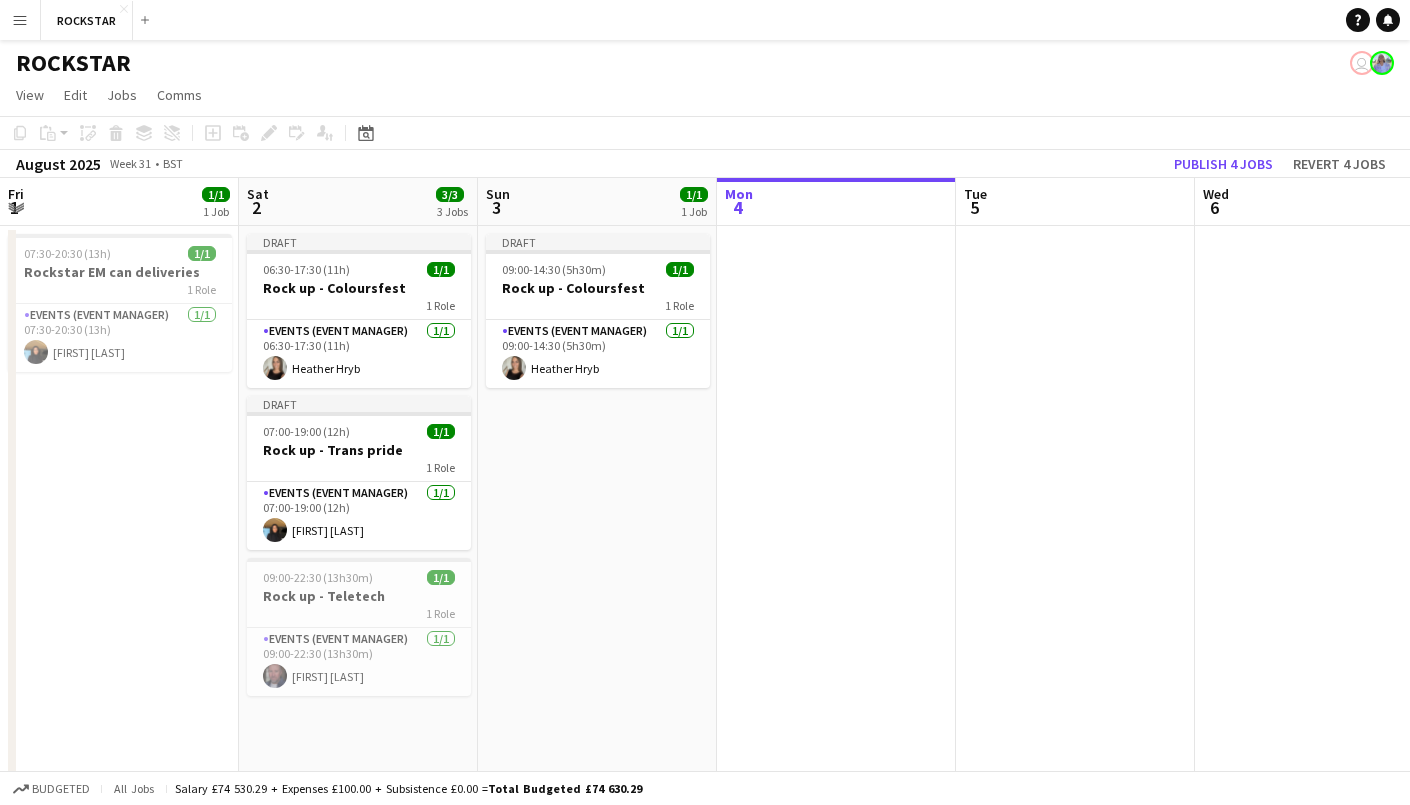 scroll, scrollTop: 0, scrollLeft: 0, axis: both 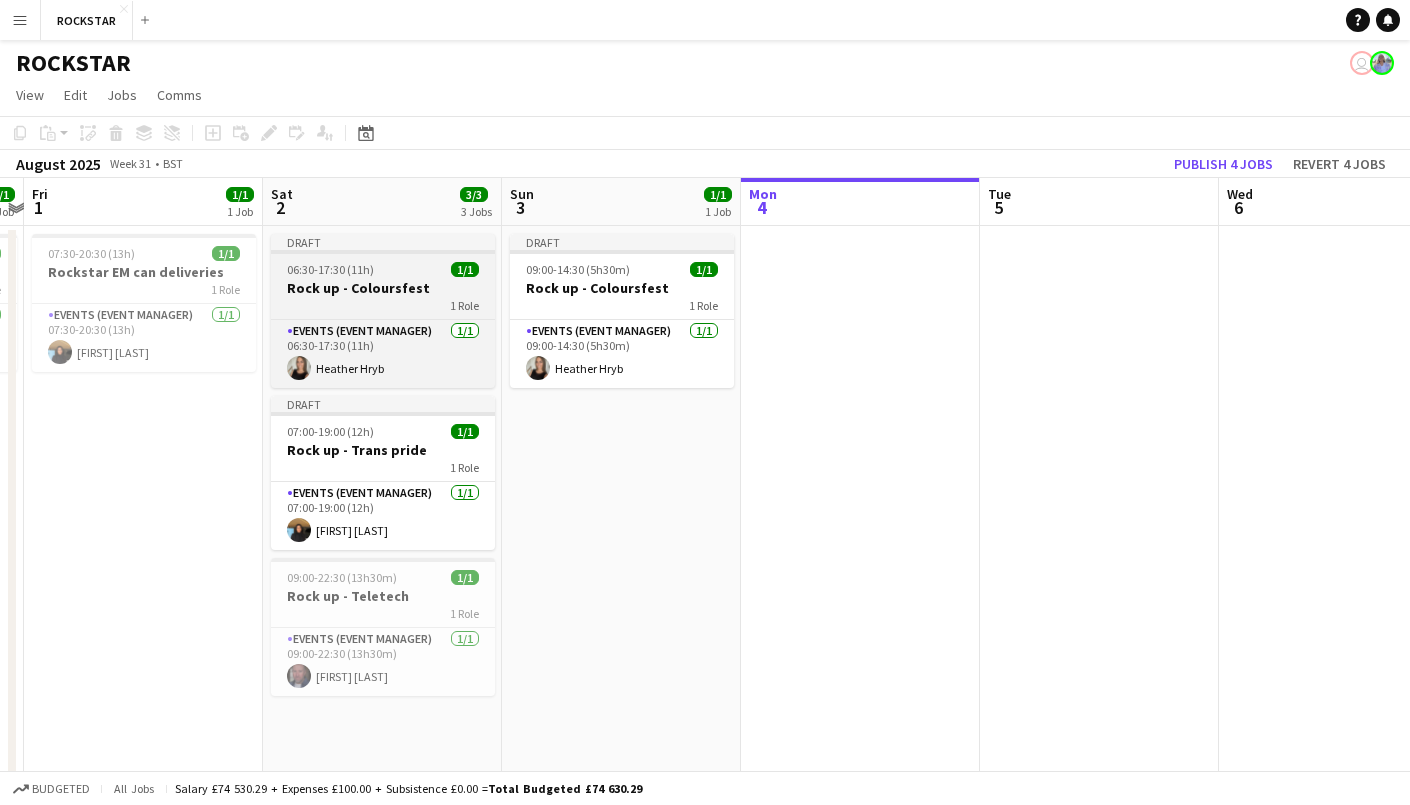 click on "1 Role" at bounding box center (383, 305) 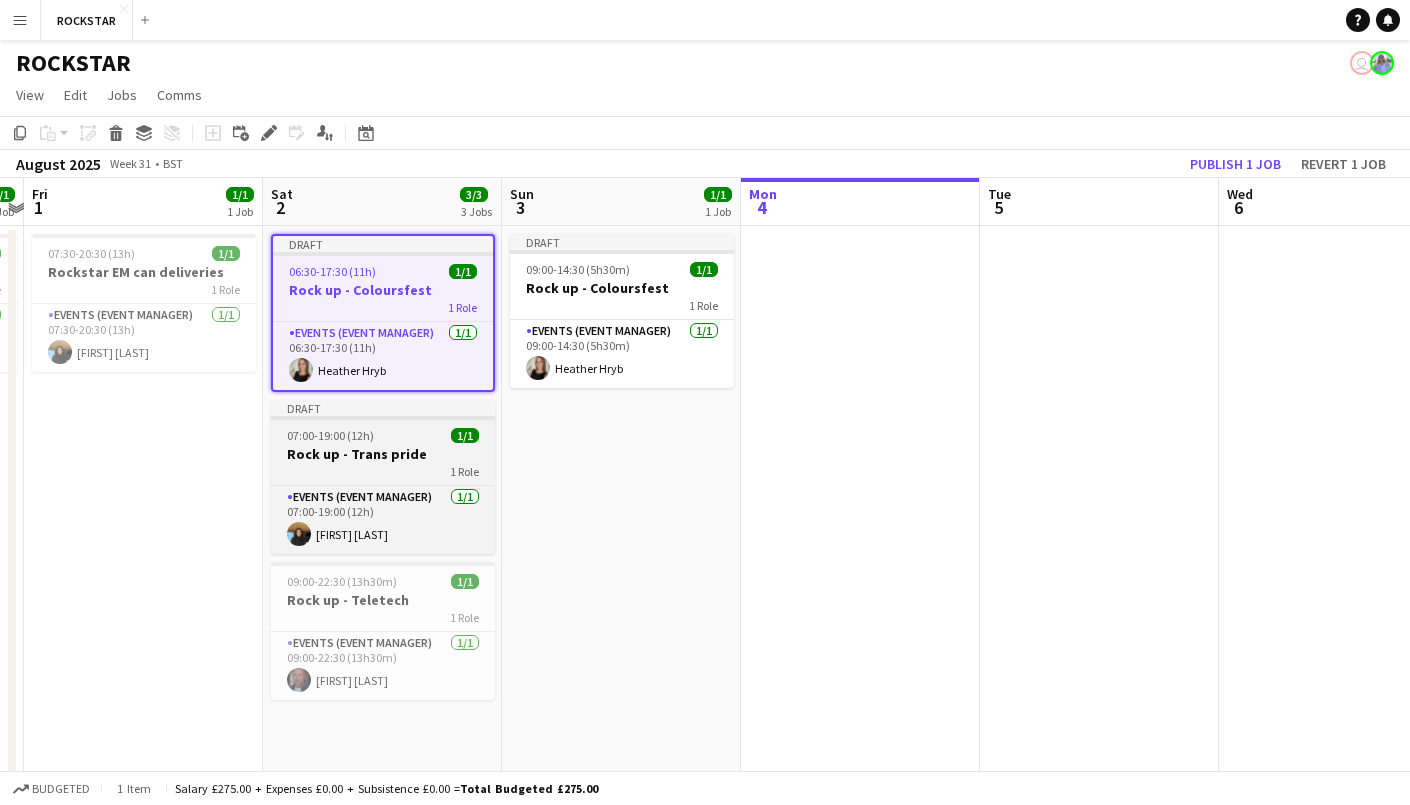 click on "Rock up - Trans pride" at bounding box center [383, 454] 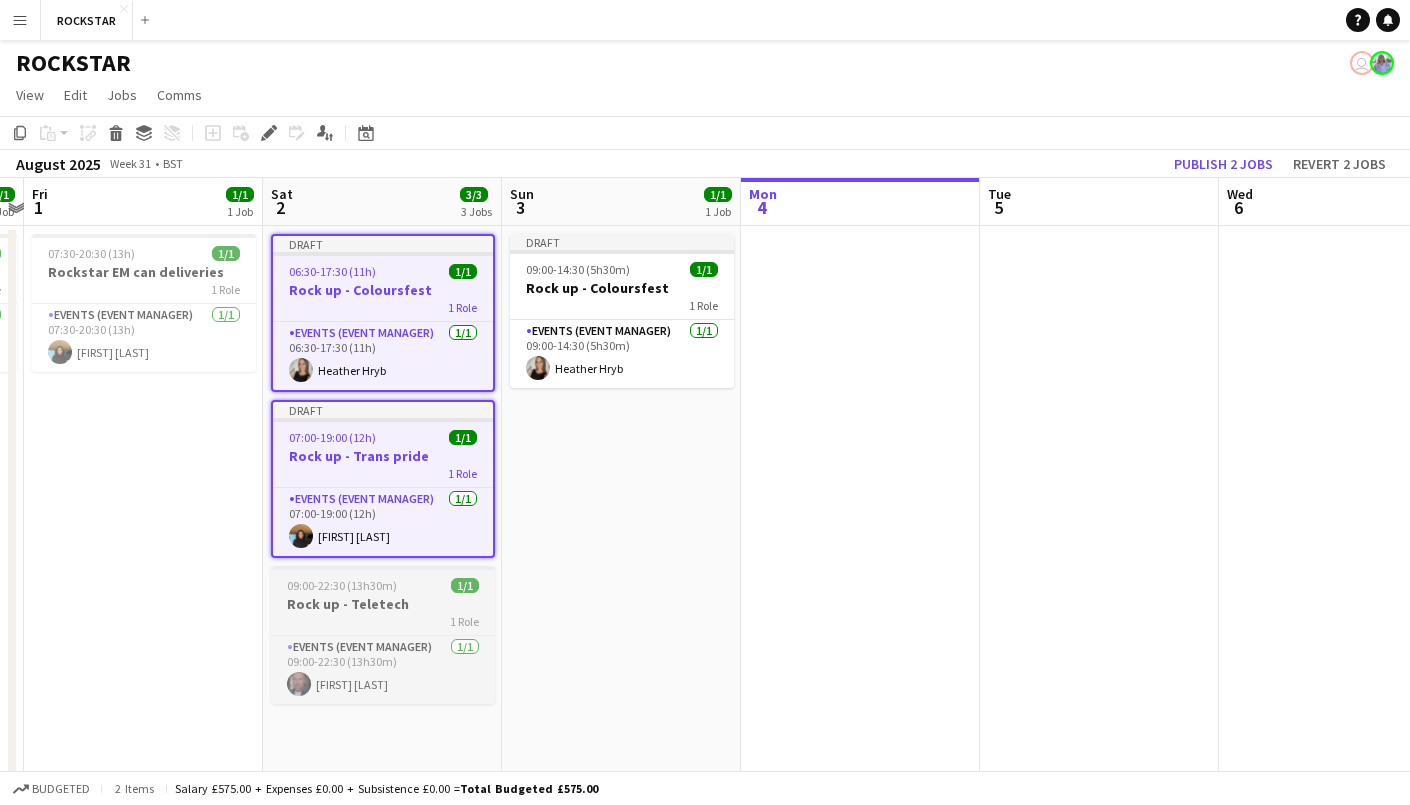 click on "09:00-22:30 (13h30m)" at bounding box center [342, 585] 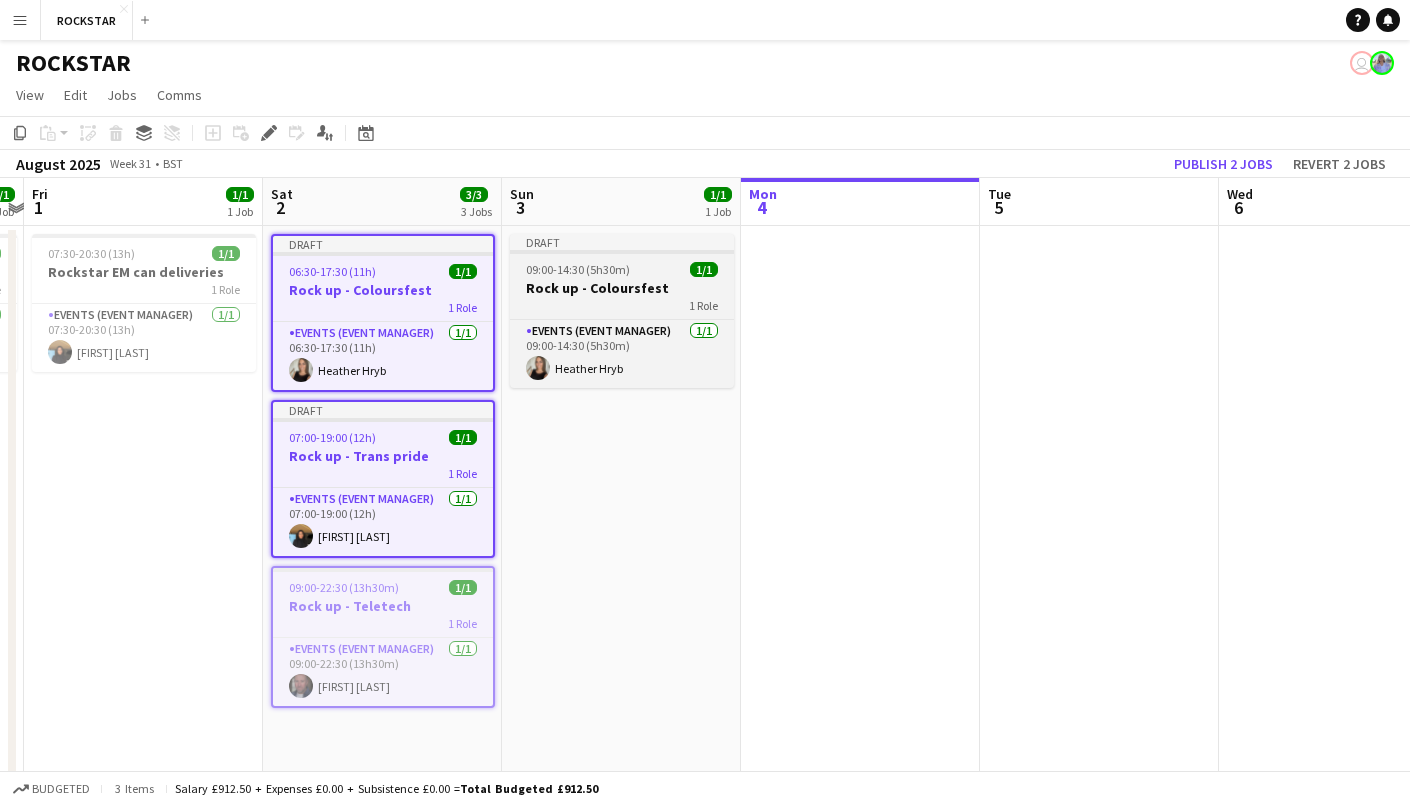 click on "Rock up - Coloursfest" at bounding box center (622, 288) 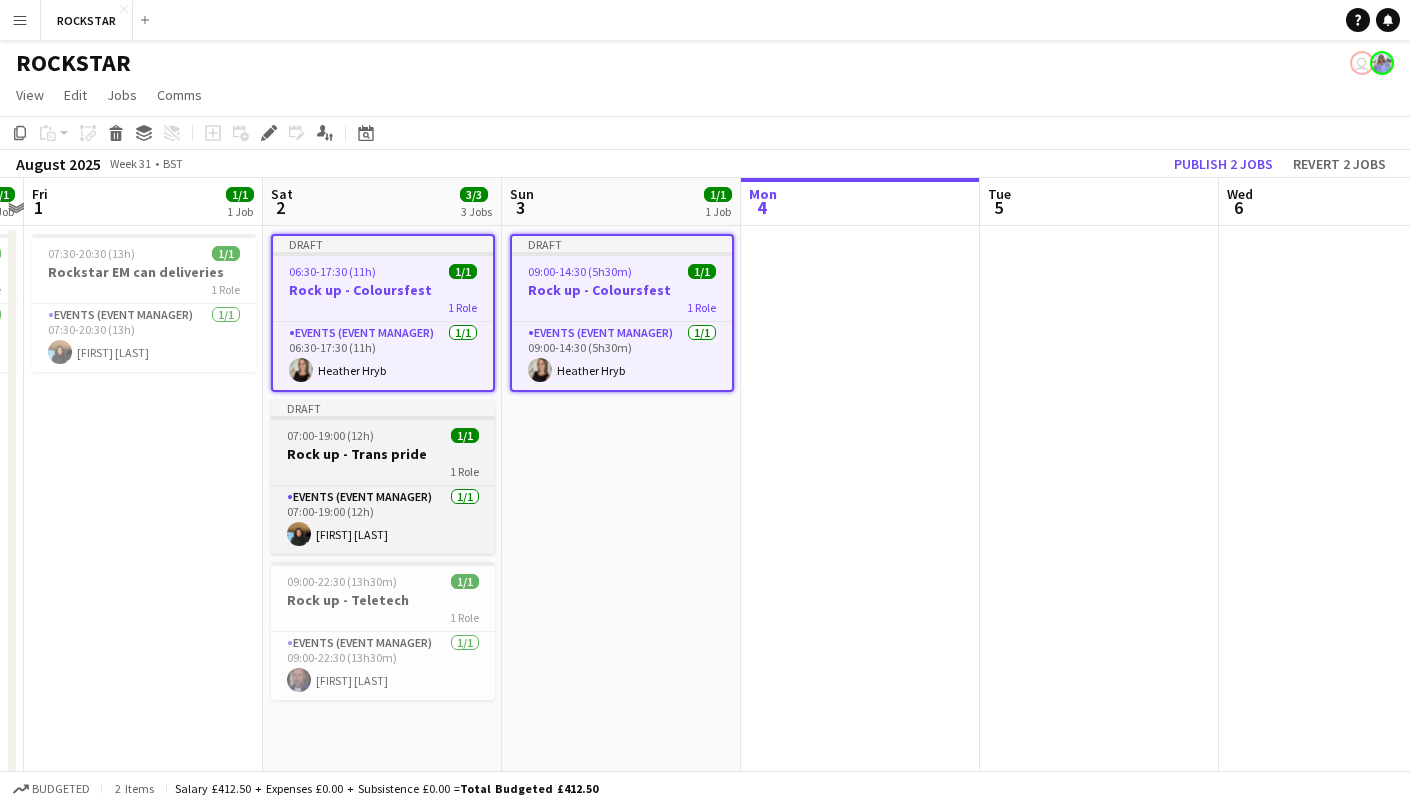 click on "1 Role" at bounding box center [383, 471] 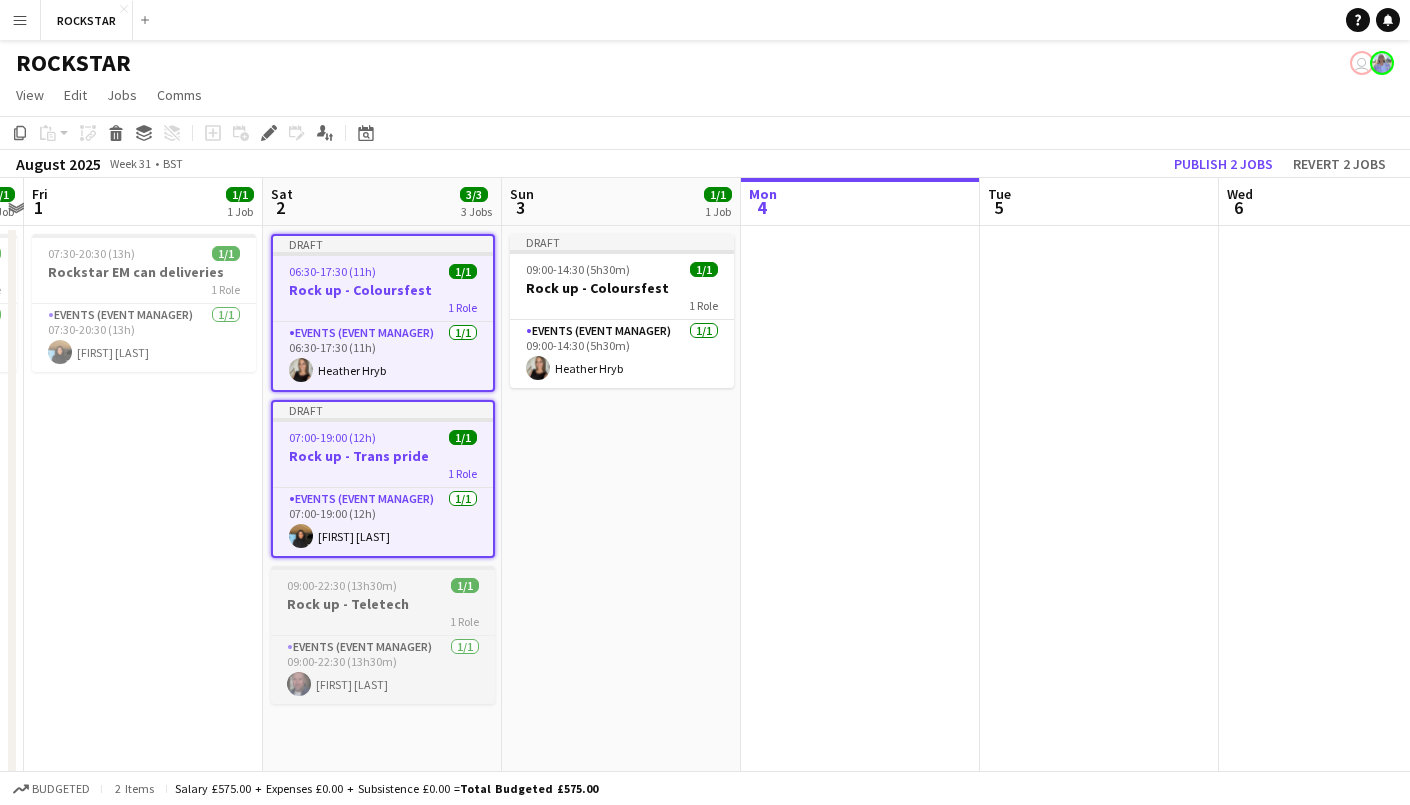 click on "1 Role" at bounding box center [383, 621] 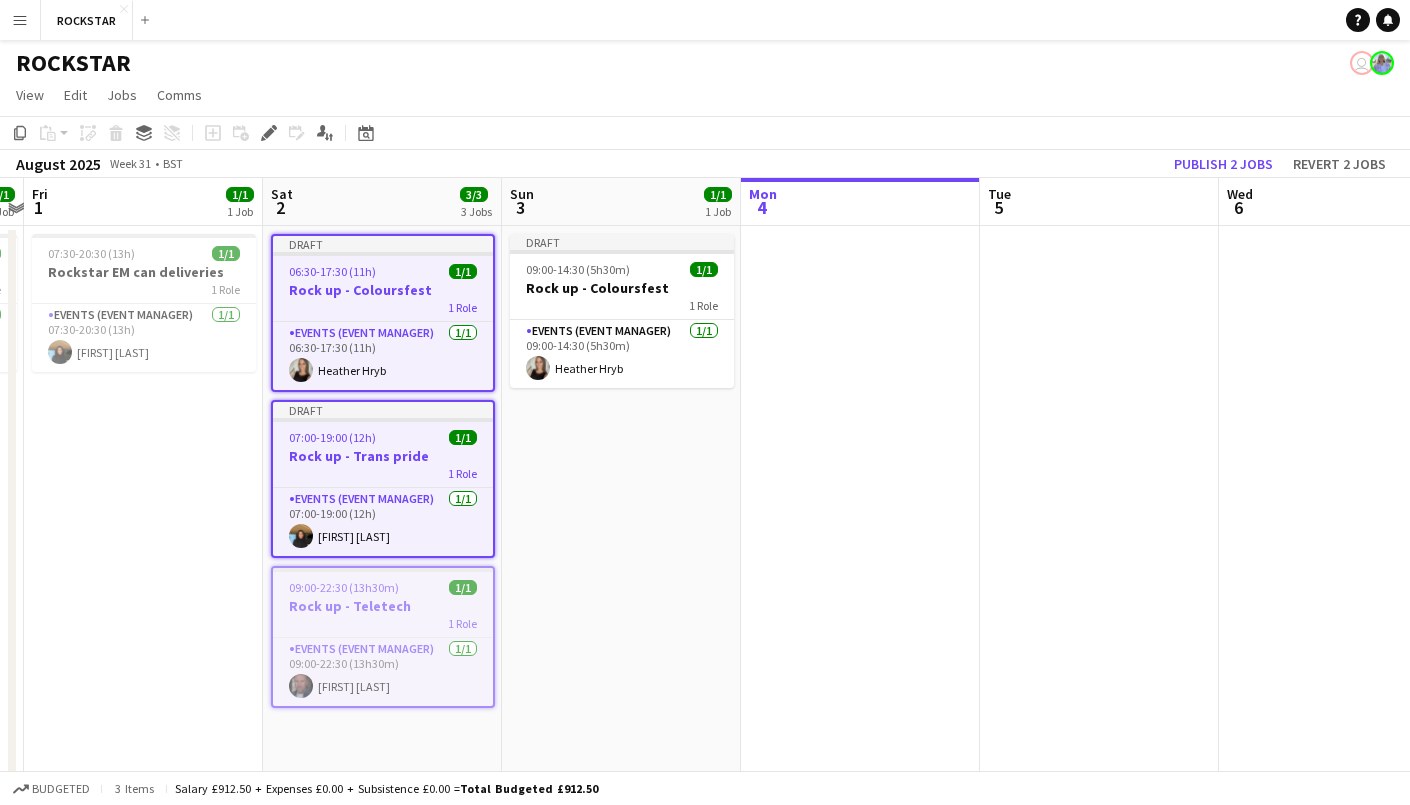 click on "Draft   09:00-14:30 (5h30m)    1/1   Rock up - Coloursfest   1 Role   Events (Event Manager)   1/1   09:00-14:30 (5h30m)
[FIRST] [LAST]" at bounding box center [621, 501] 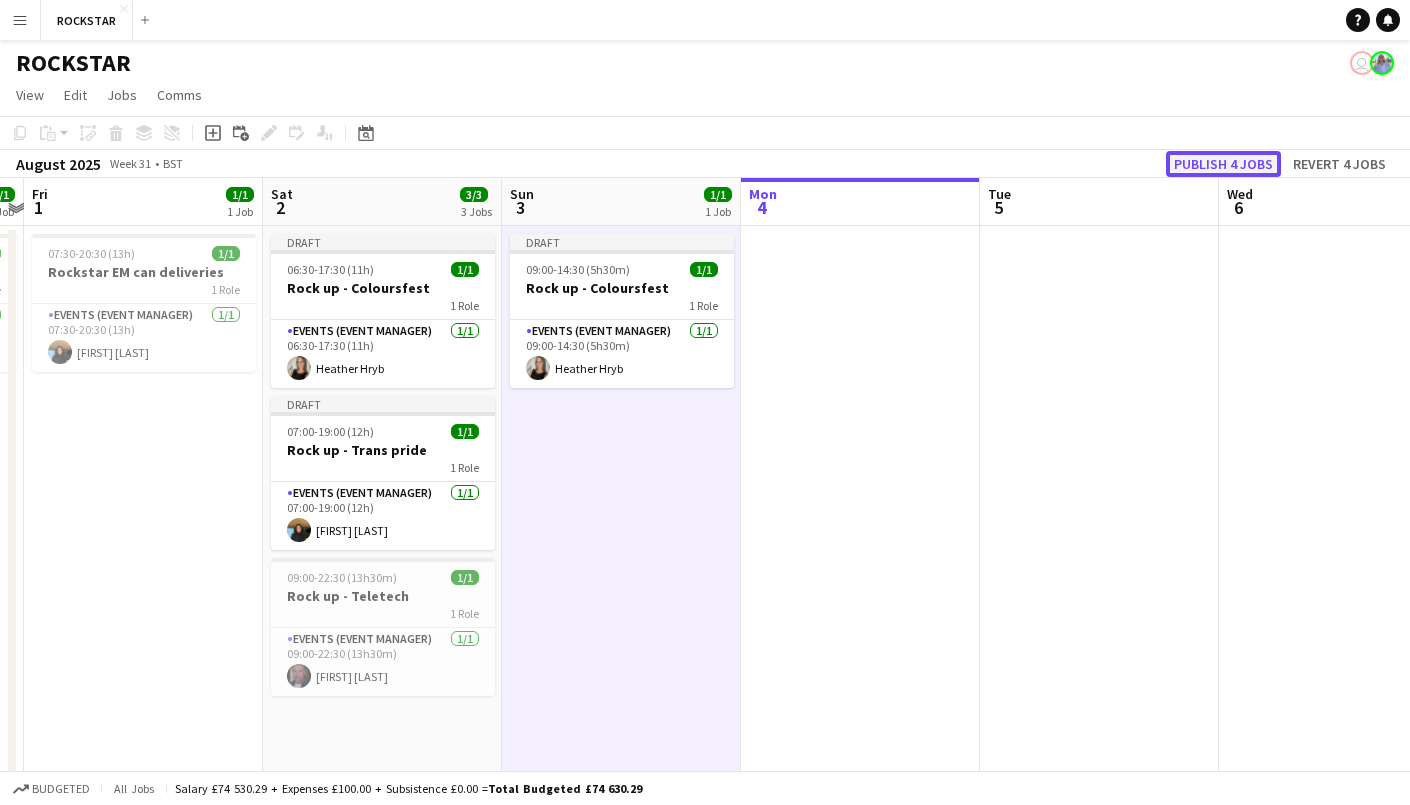 click on "Publish 4 jobs" 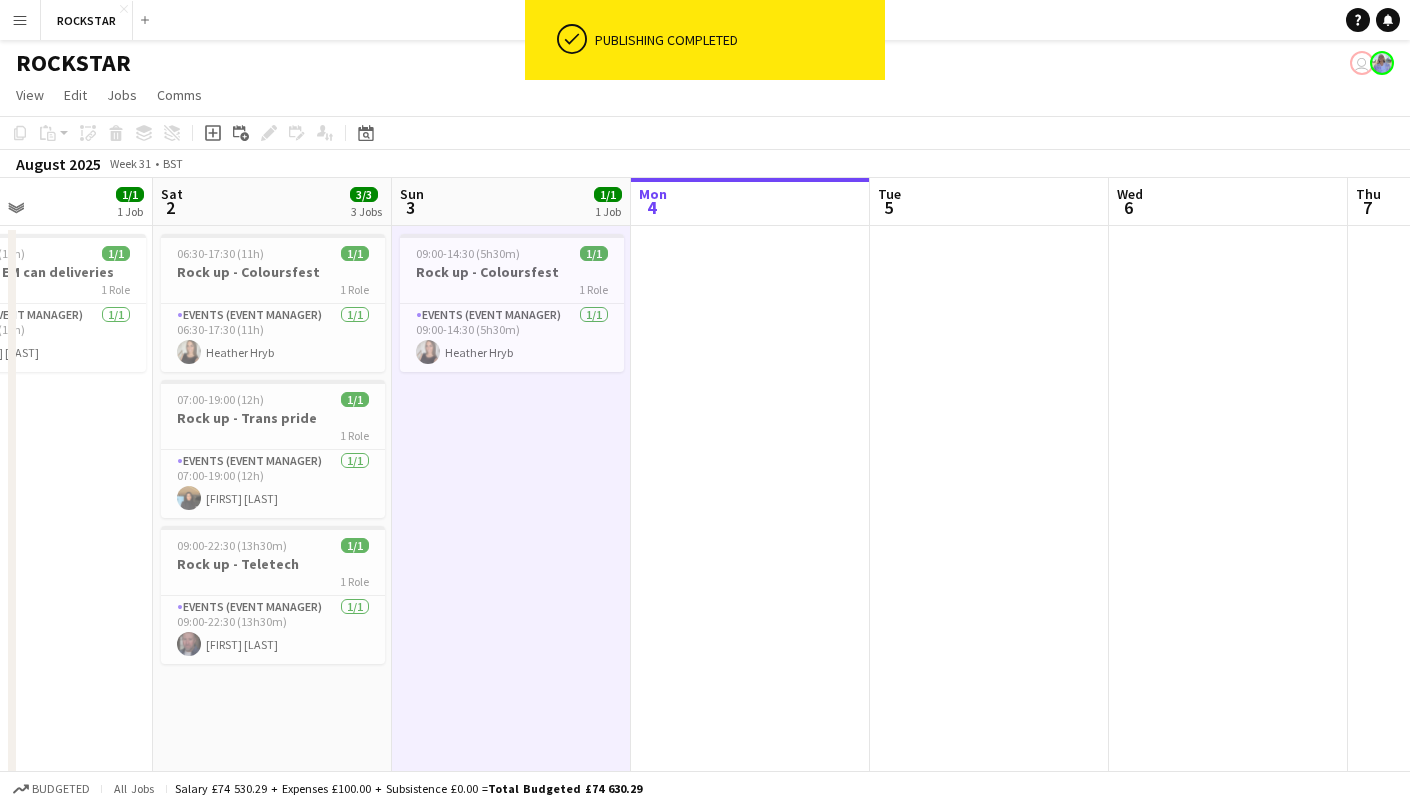scroll, scrollTop: 0, scrollLeft: 585, axis: horizontal 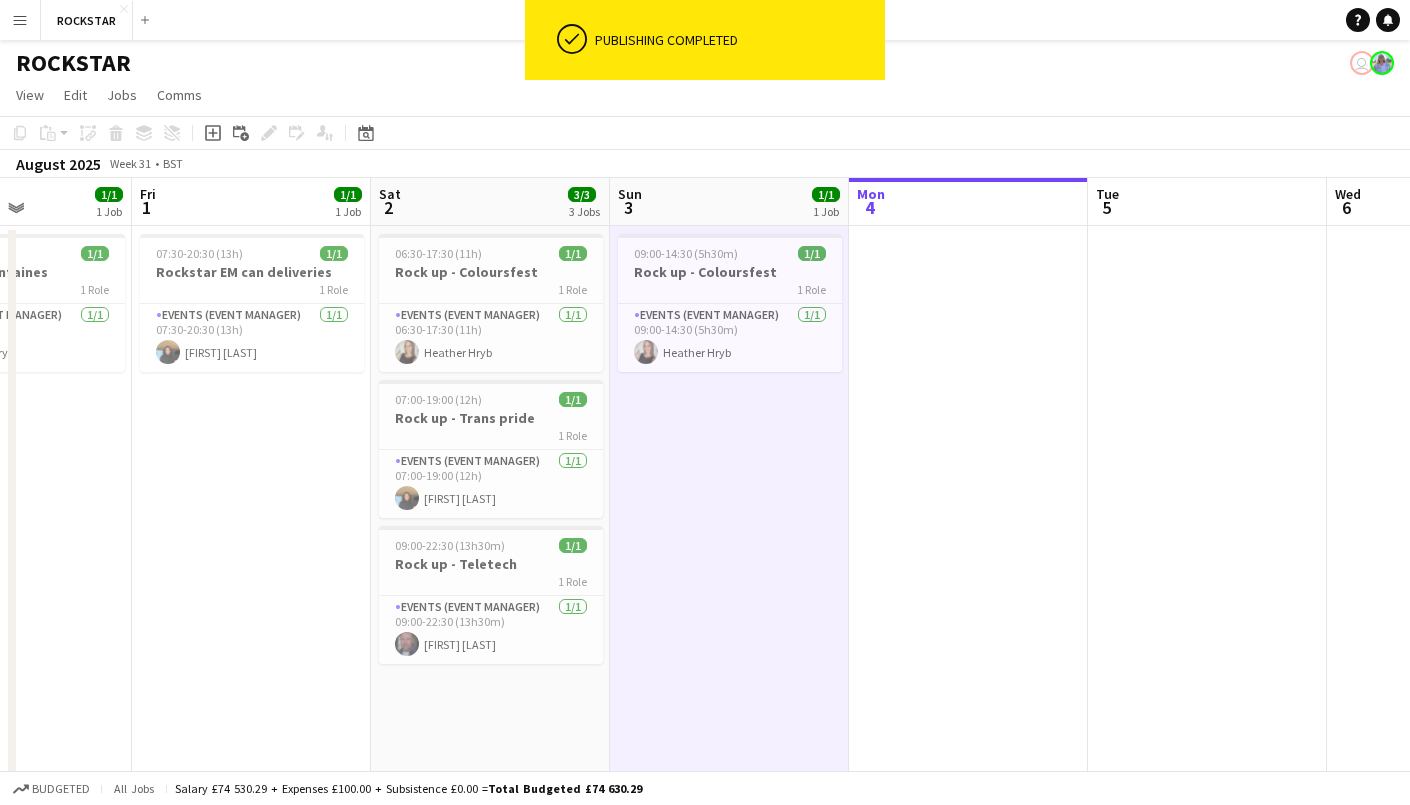 click at bounding box center (968, 501) 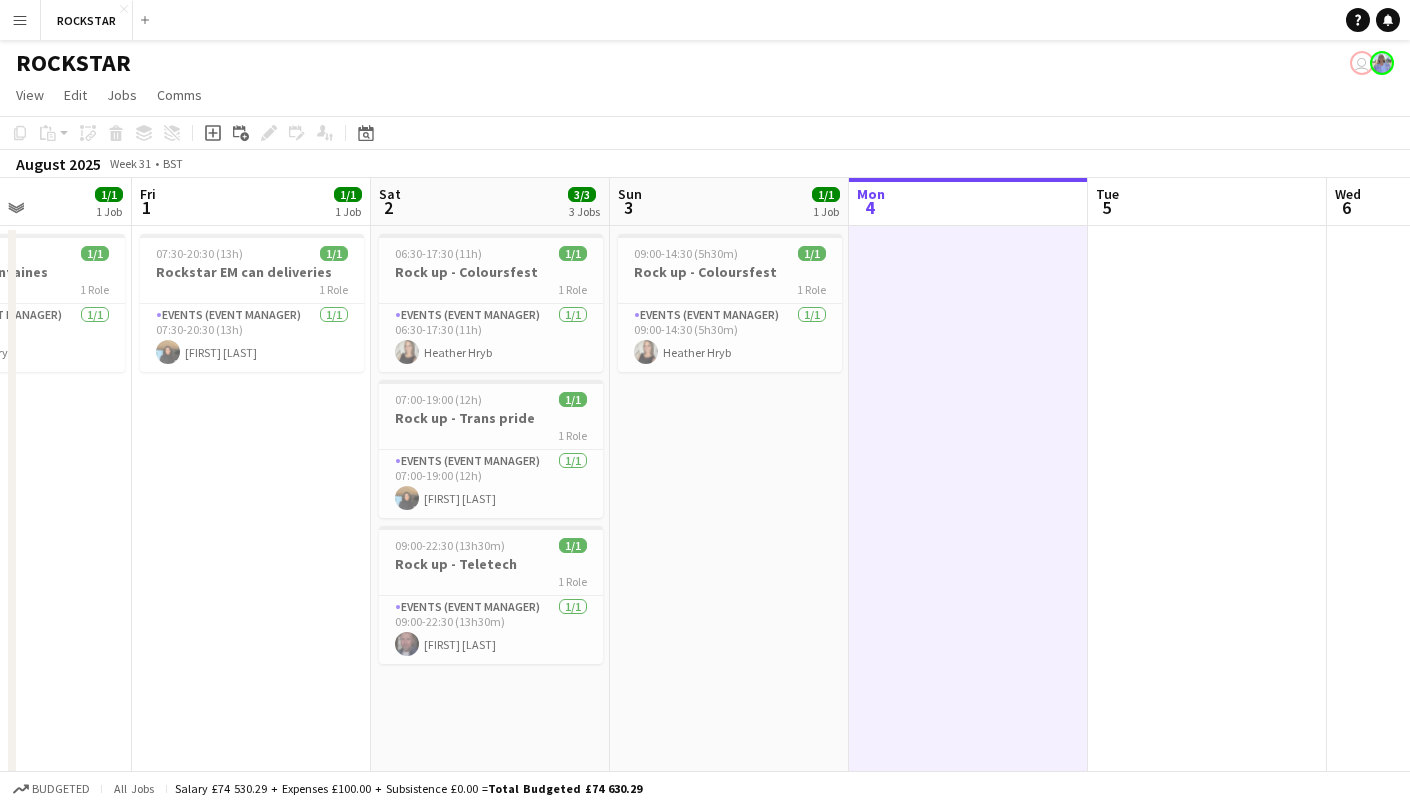 scroll, scrollTop: 5, scrollLeft: 0, axis: vertical 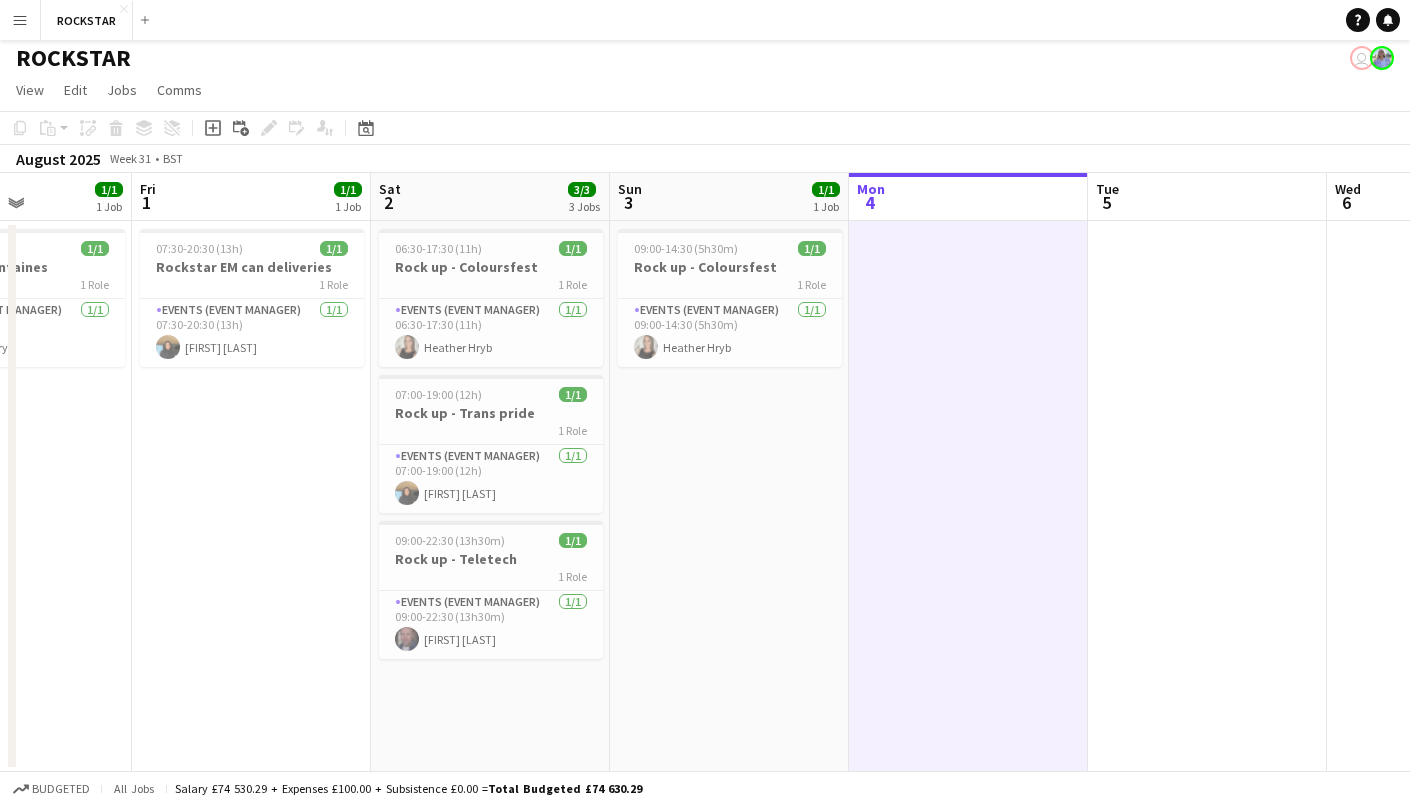 click on "06:30-17:30 (11h)    1/1   Rock up - Coloursfest   1 Role   Events (Event Manager)   1/1   06:30-17:30 (11h)
[FIRST] [LAST]     07:00-19:00 (12h)    1/1   Rock up - Trans pride    1 Role   Events (Event Manager)   1/1   07:00-19:00 (12h)
[FIRST] [LAST]     09:00-22:30 (13h30m)    1/1   Rock up - Teletech   1 Role   Events (Event Manager)   1/1   09:00-22:30 (13h30m)
[FIRST] [LAST]" at bounding box center [490, 496] 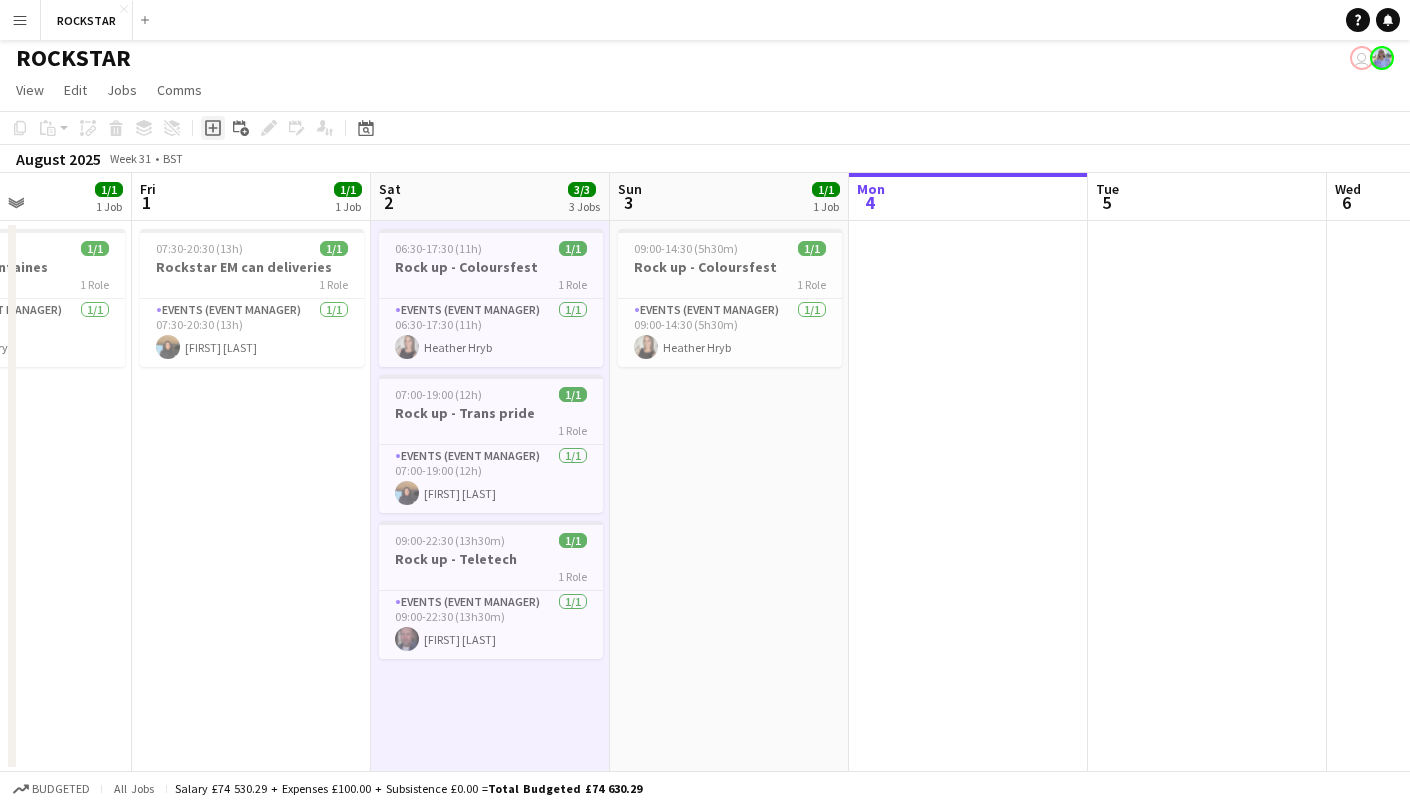 click on "Add job" 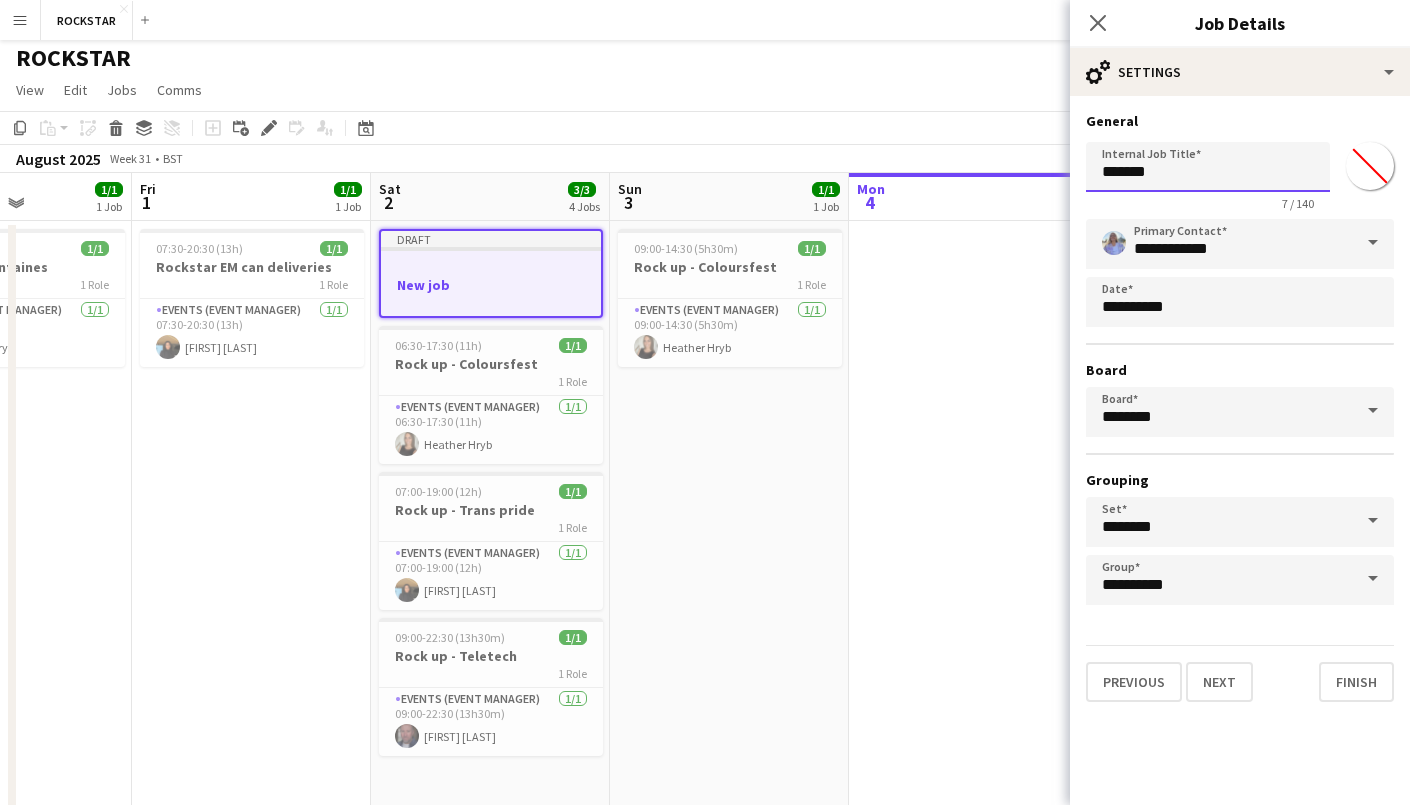 click on "*******" at bounding box center (1208, 167) 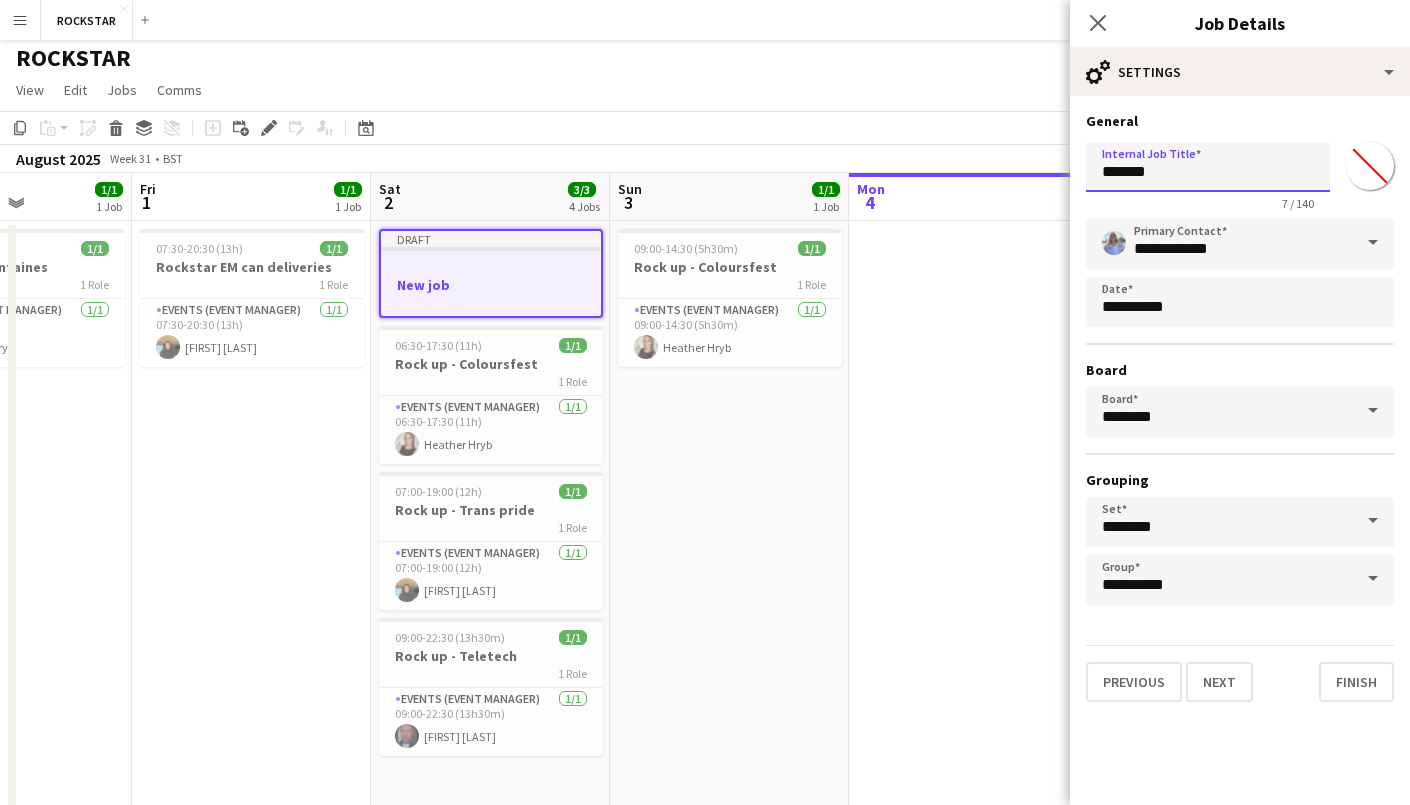 drag, startPoint x: 1203, startPoint y: 165, endPoint x: 1075, endPoint y: 164, distance: 128.0039 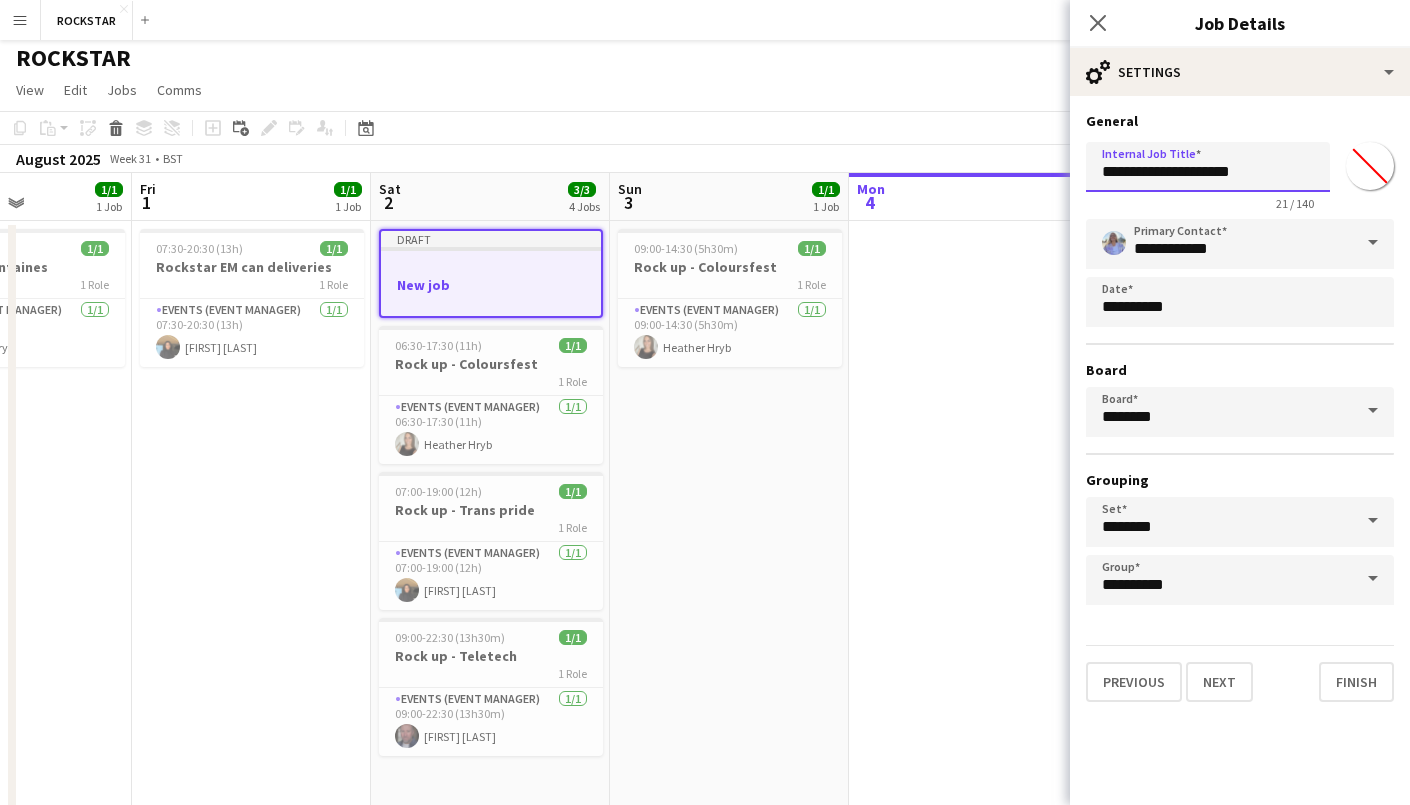 type on "**********" 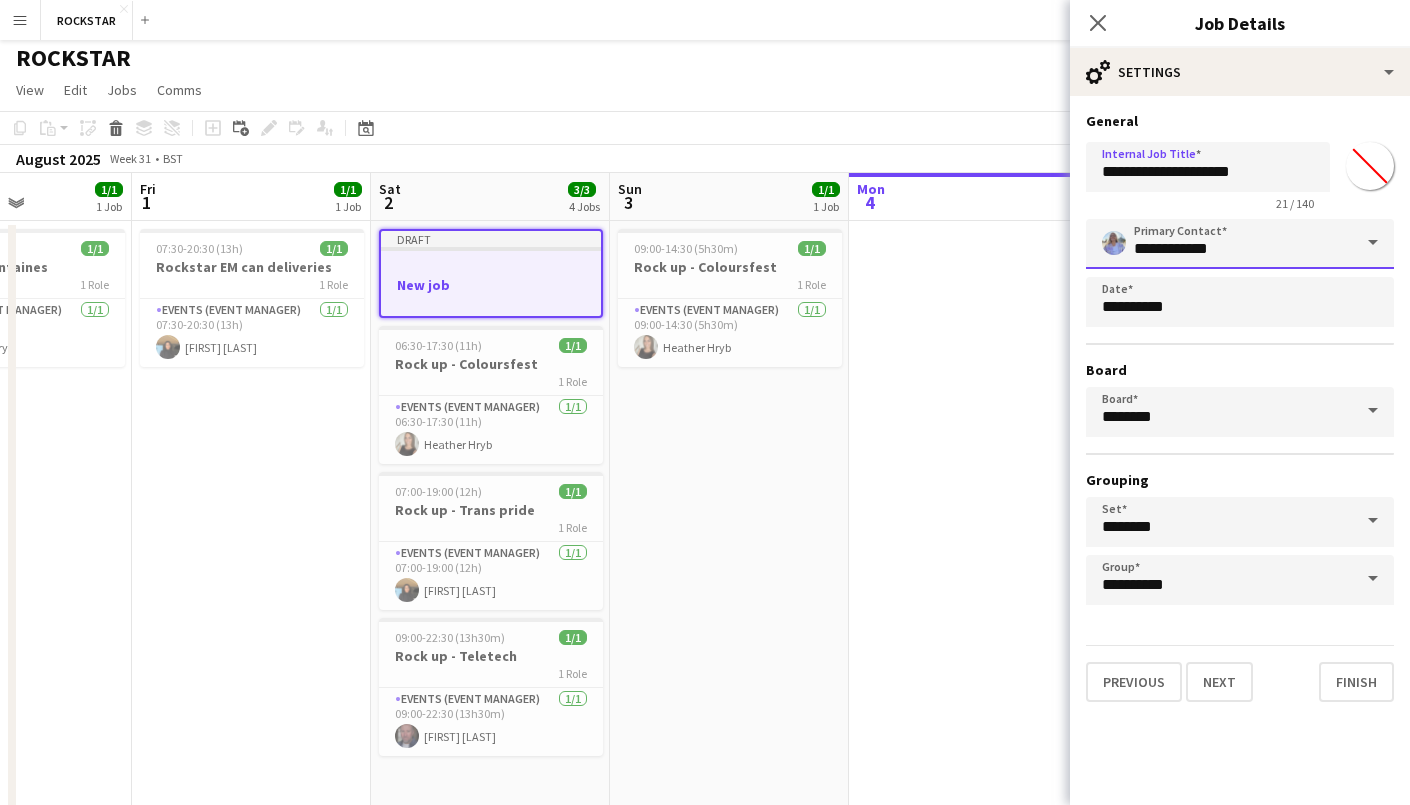 click on "**********" at bounding box center (1240, 244) 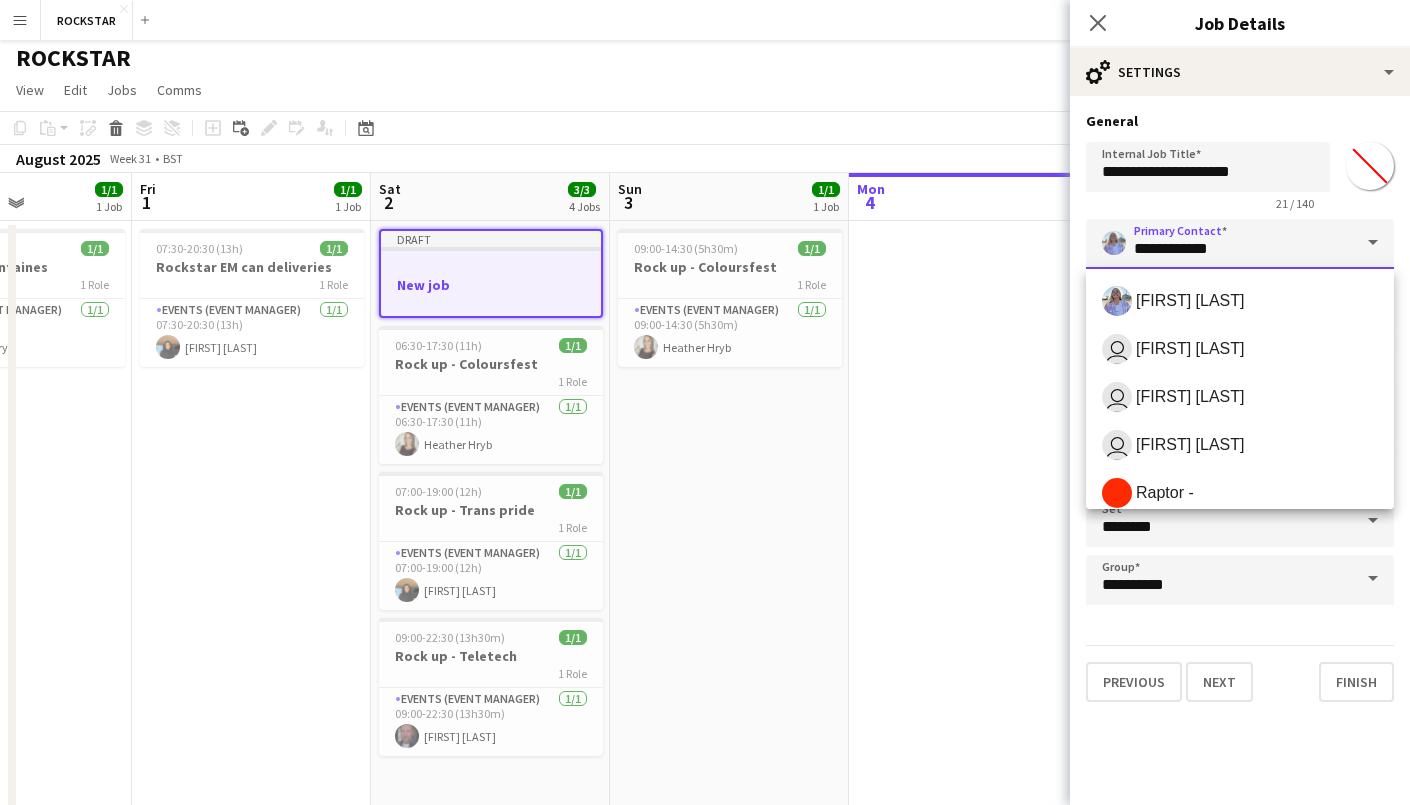 click on "**********" at bounding box center (1240, 244) 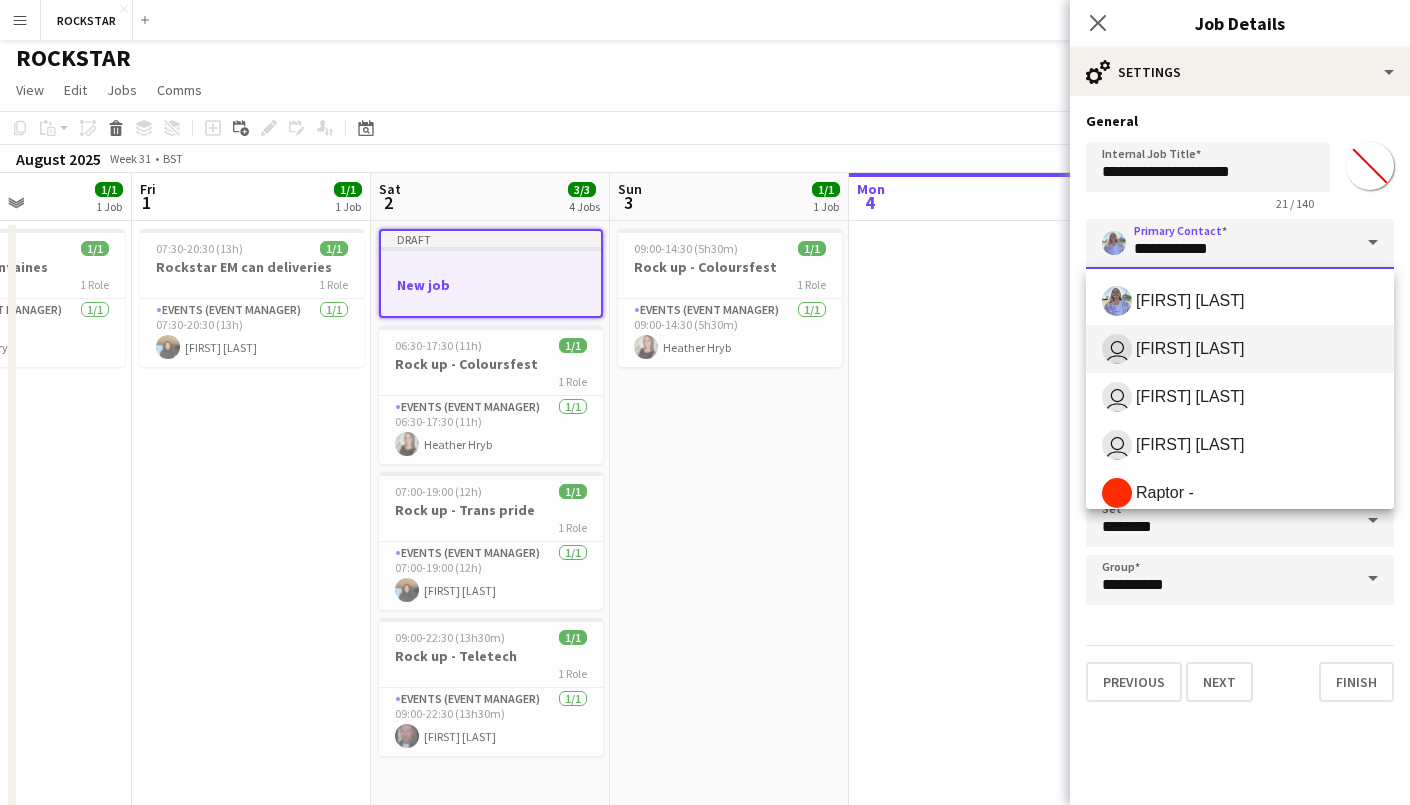 scroll, scrollTop: 208, scrollLeft: 0, axis: vertical 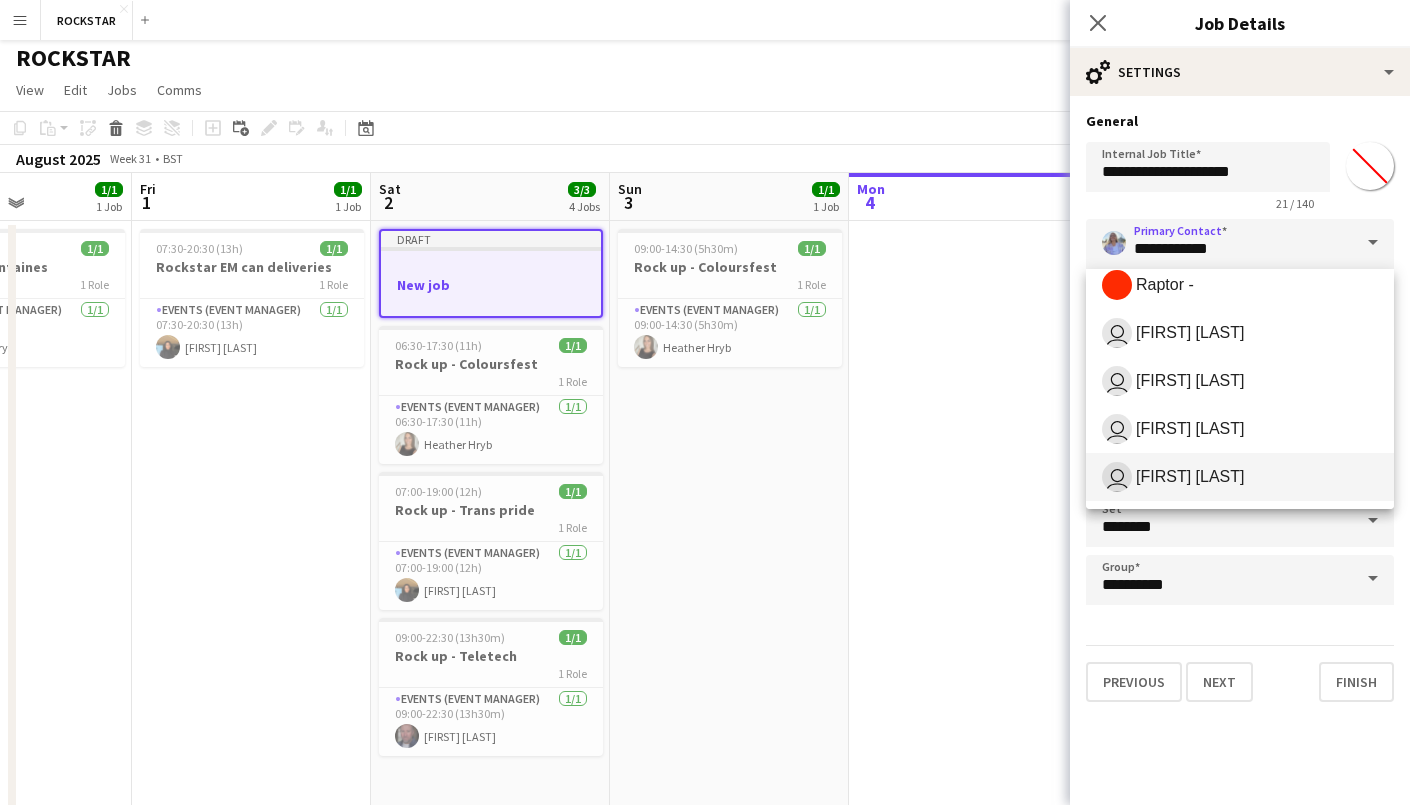 click on "[FIRST]  [LAST]" at bounding box center (1190, 476) 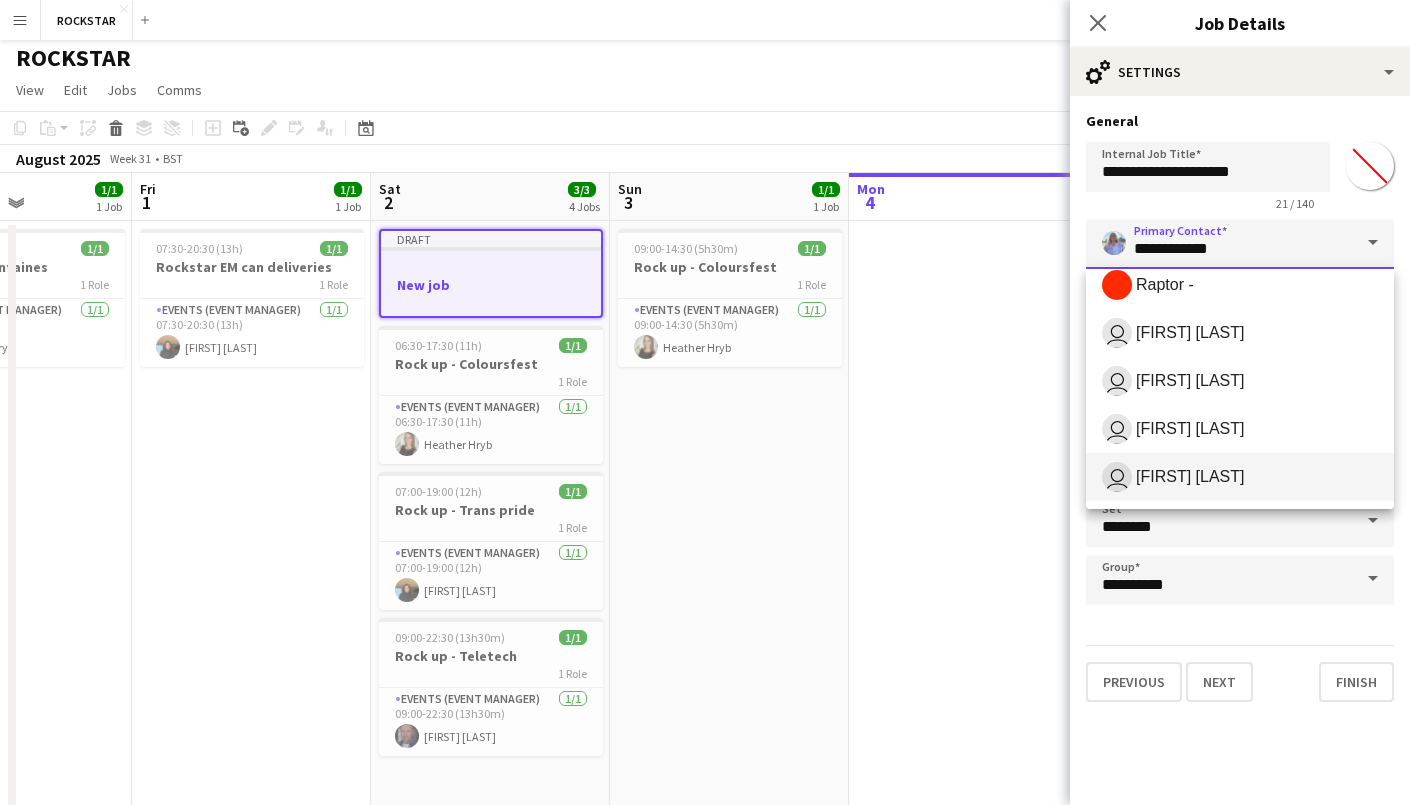type on "**********" 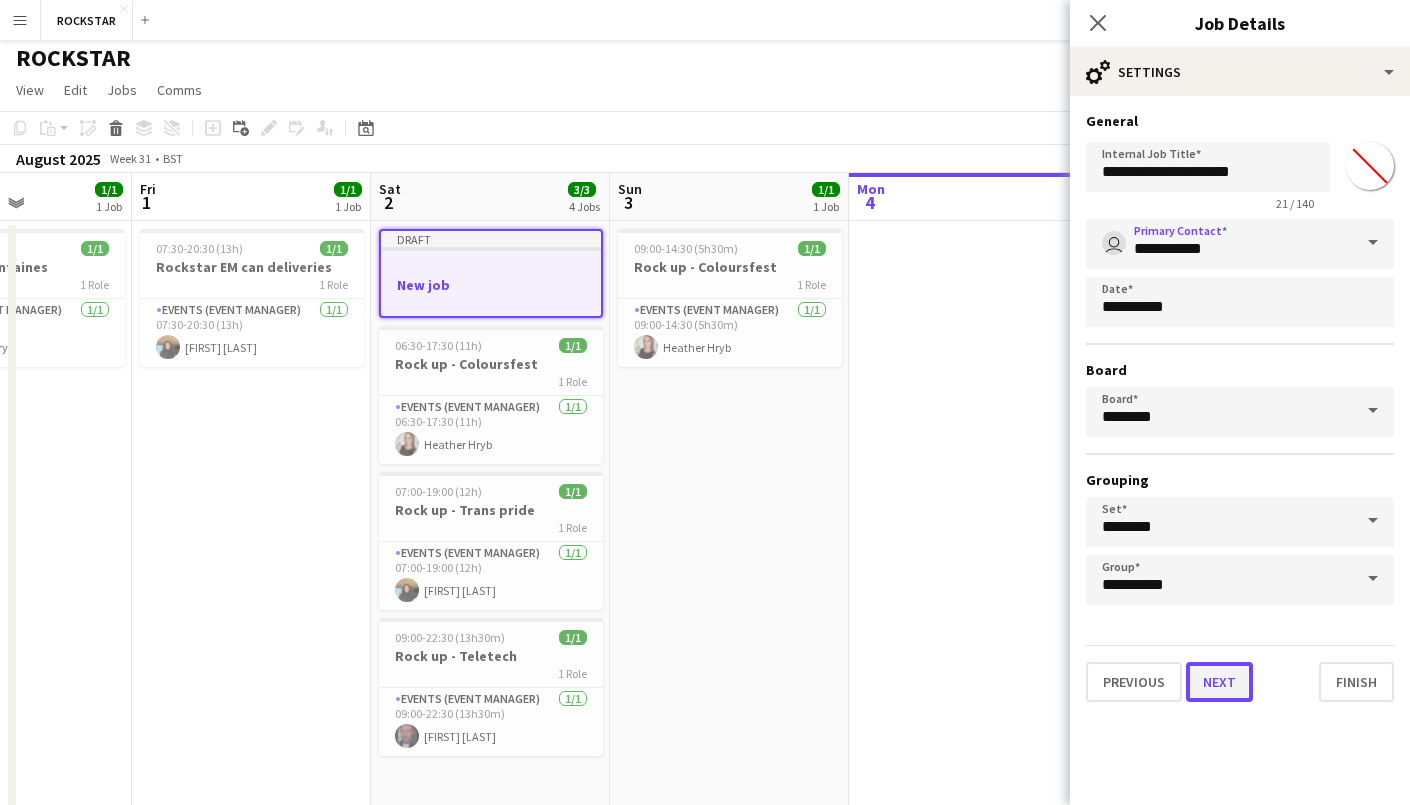 click on "Next" at bounding box center [1219, 682] 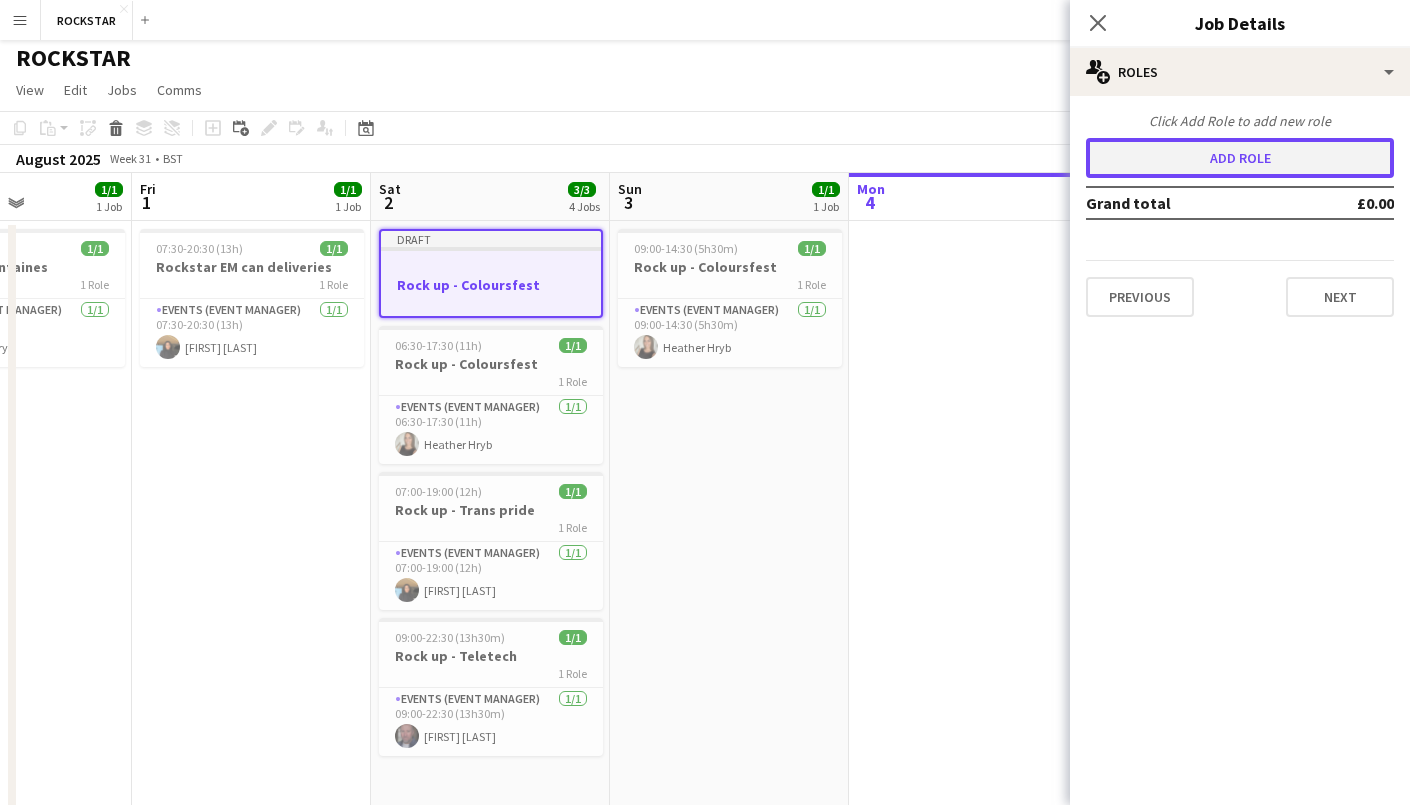 click on "Add role" at bounding box center (1240, 158) 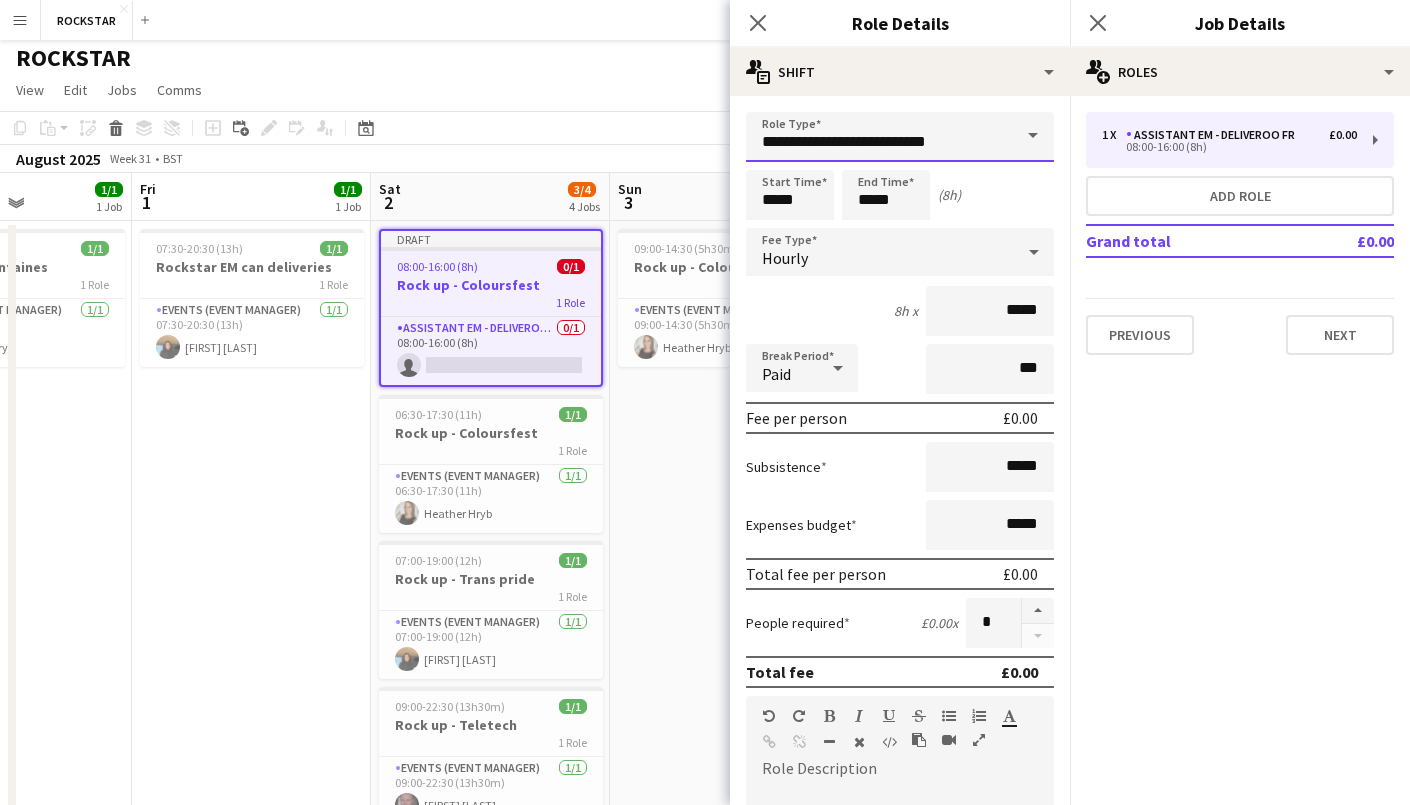 click on "**********" at bounding box center (900, 137) 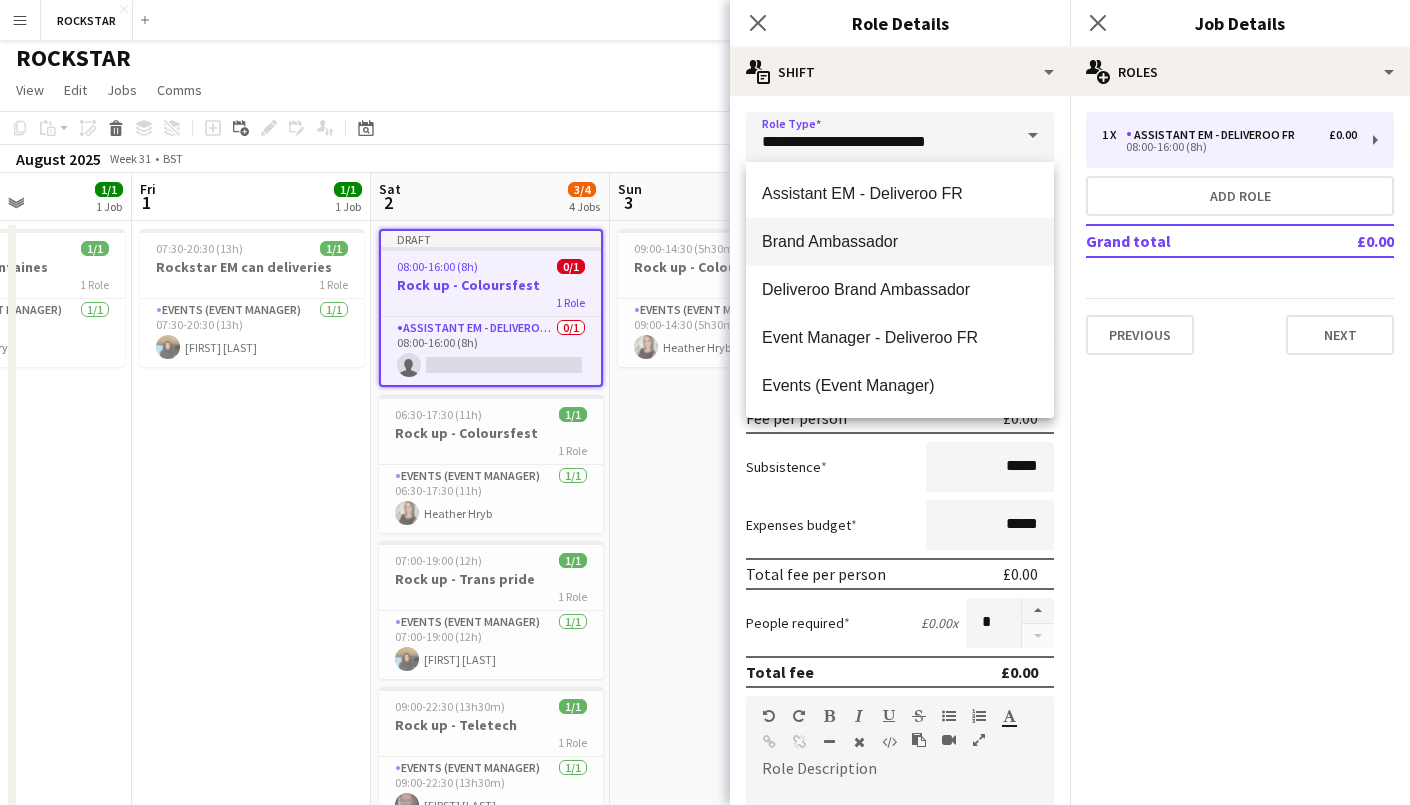 click on "Brand Ambassador" at bounding box center (900, 241) 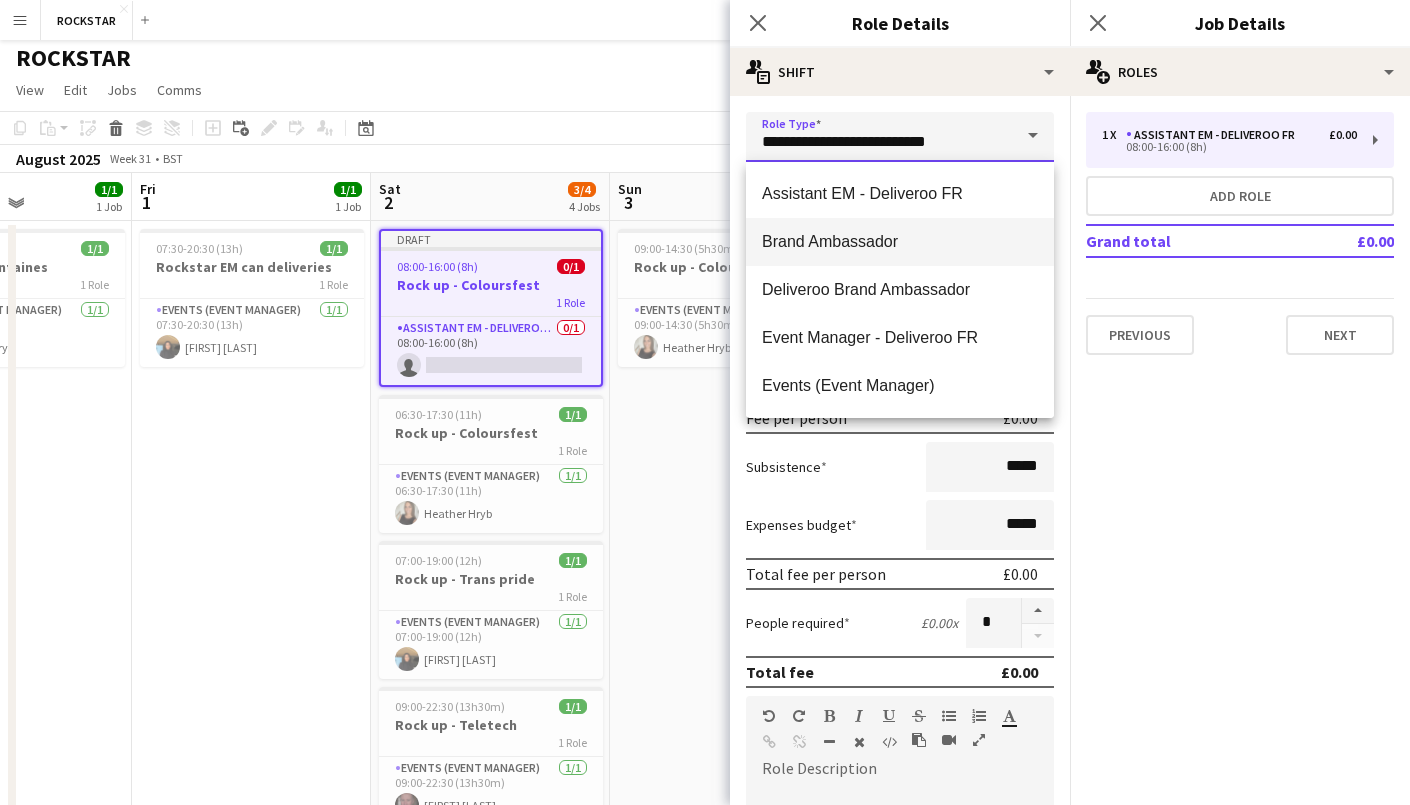 type on "**********" 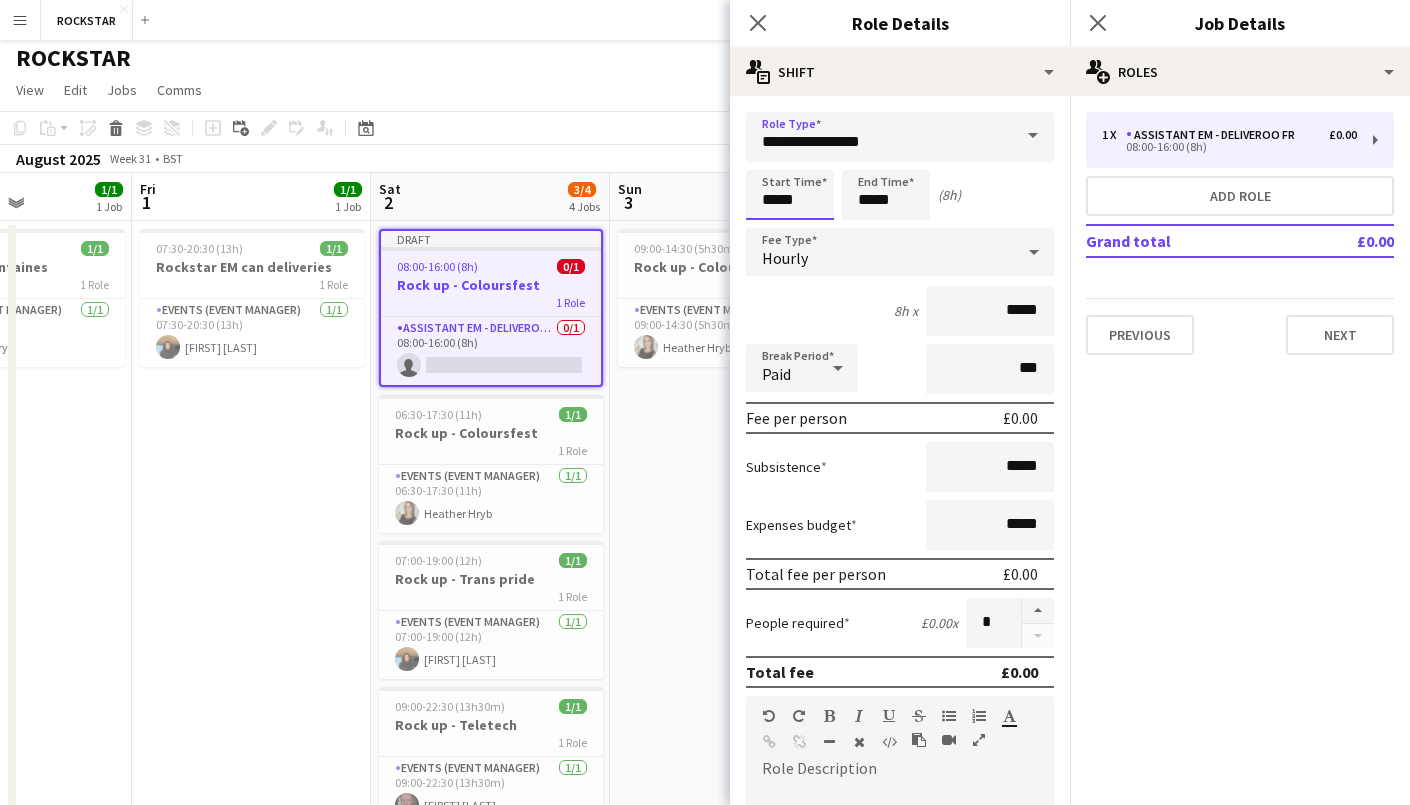 click on "*****" at bounding box center (790, 195) 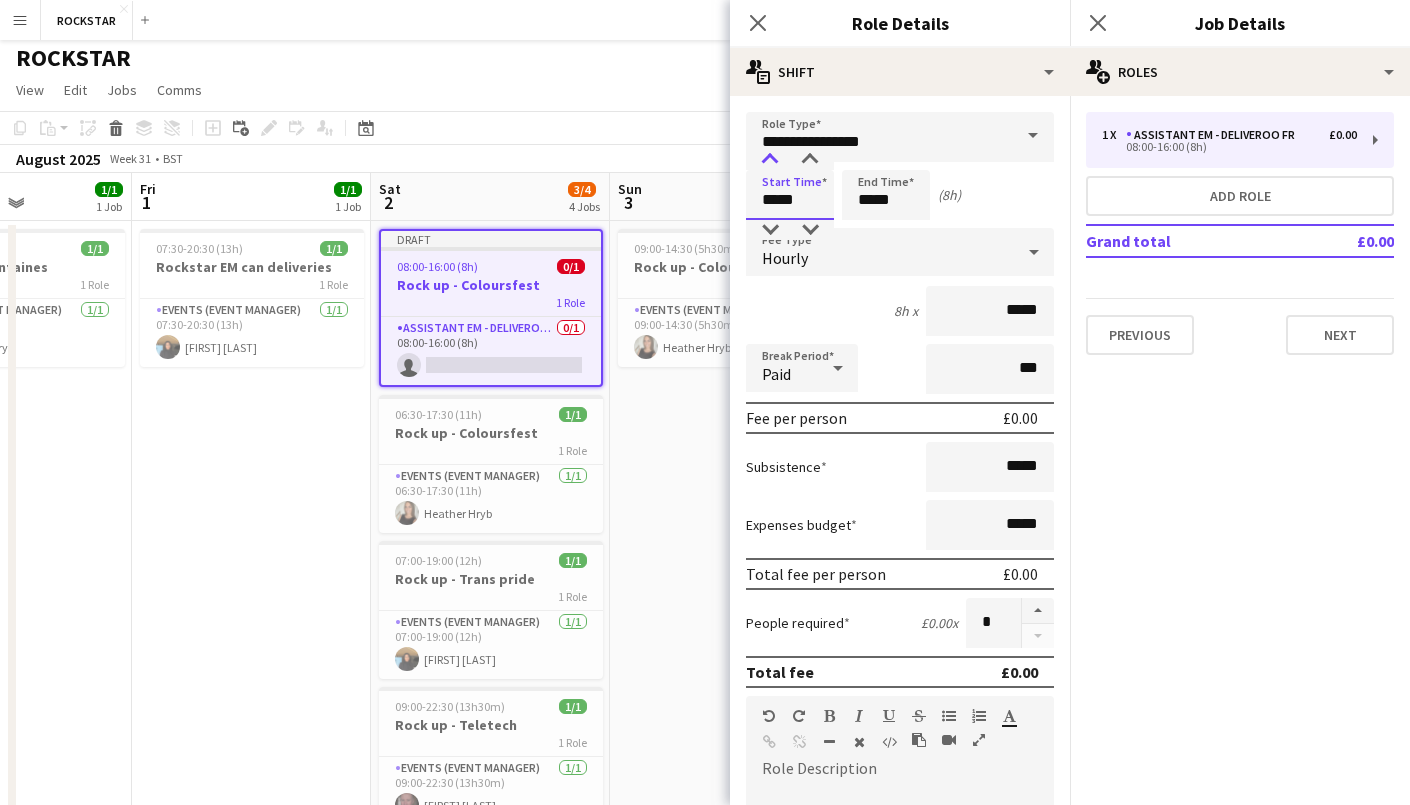 click at bounding box center (770, 160) 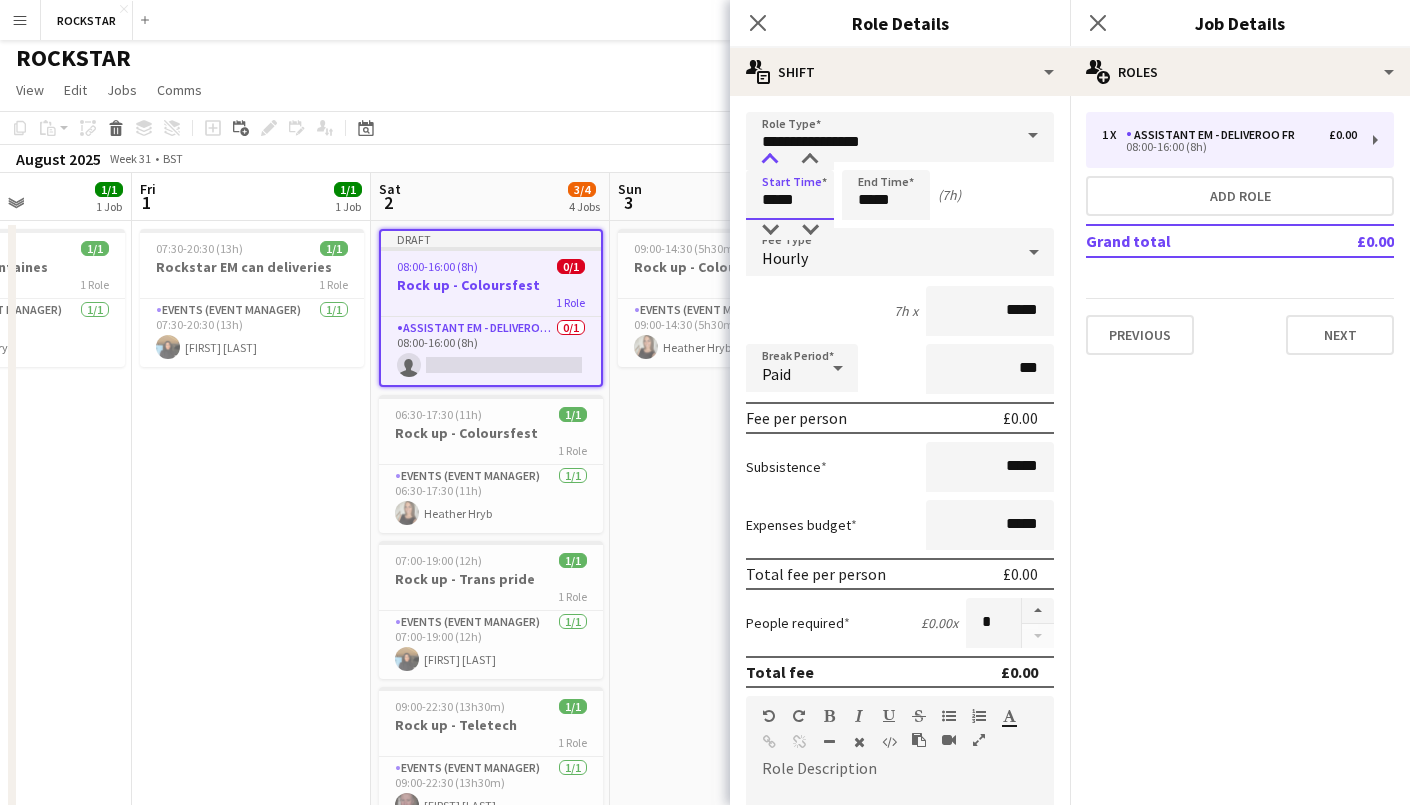 click at bounding box center [770, 160] 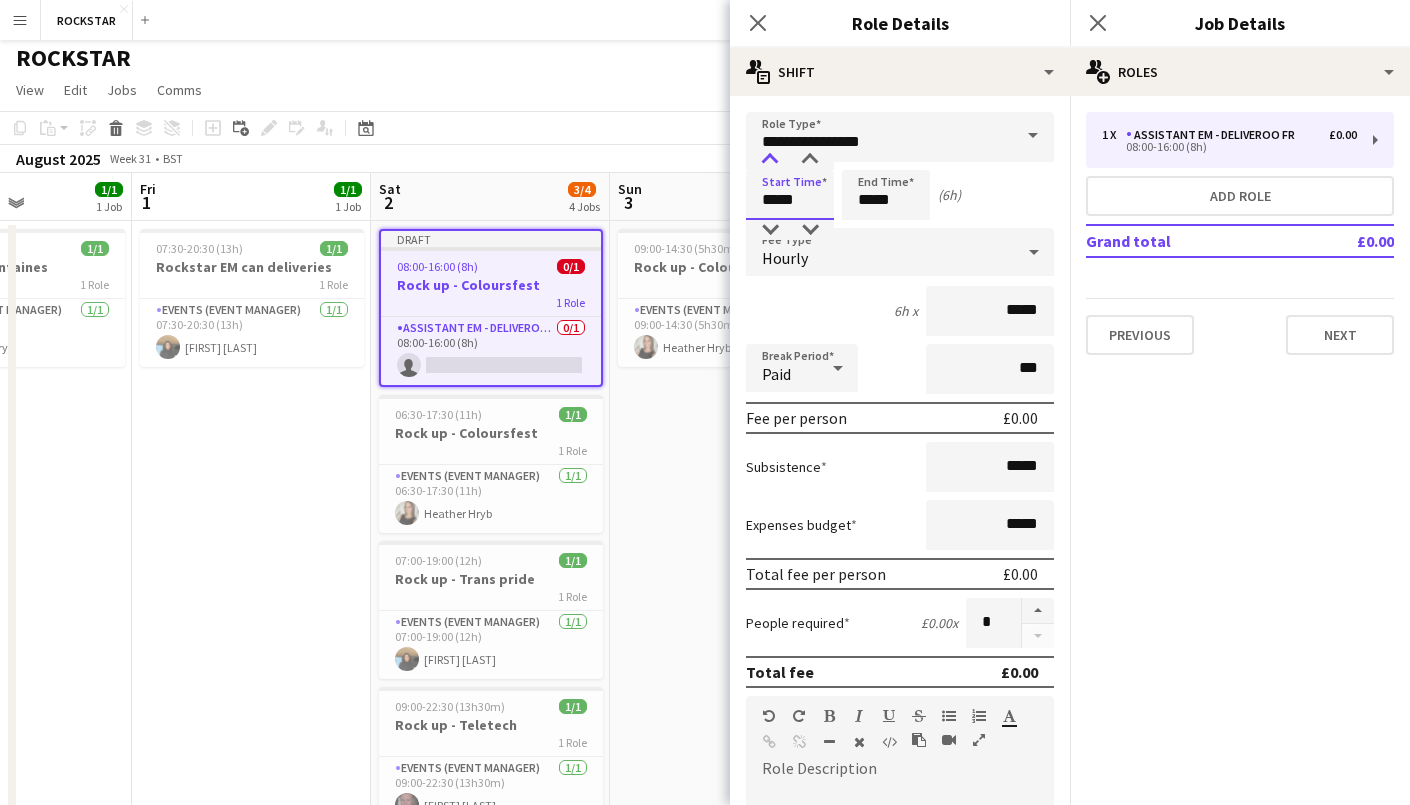 click at bounding box center (770, 160) 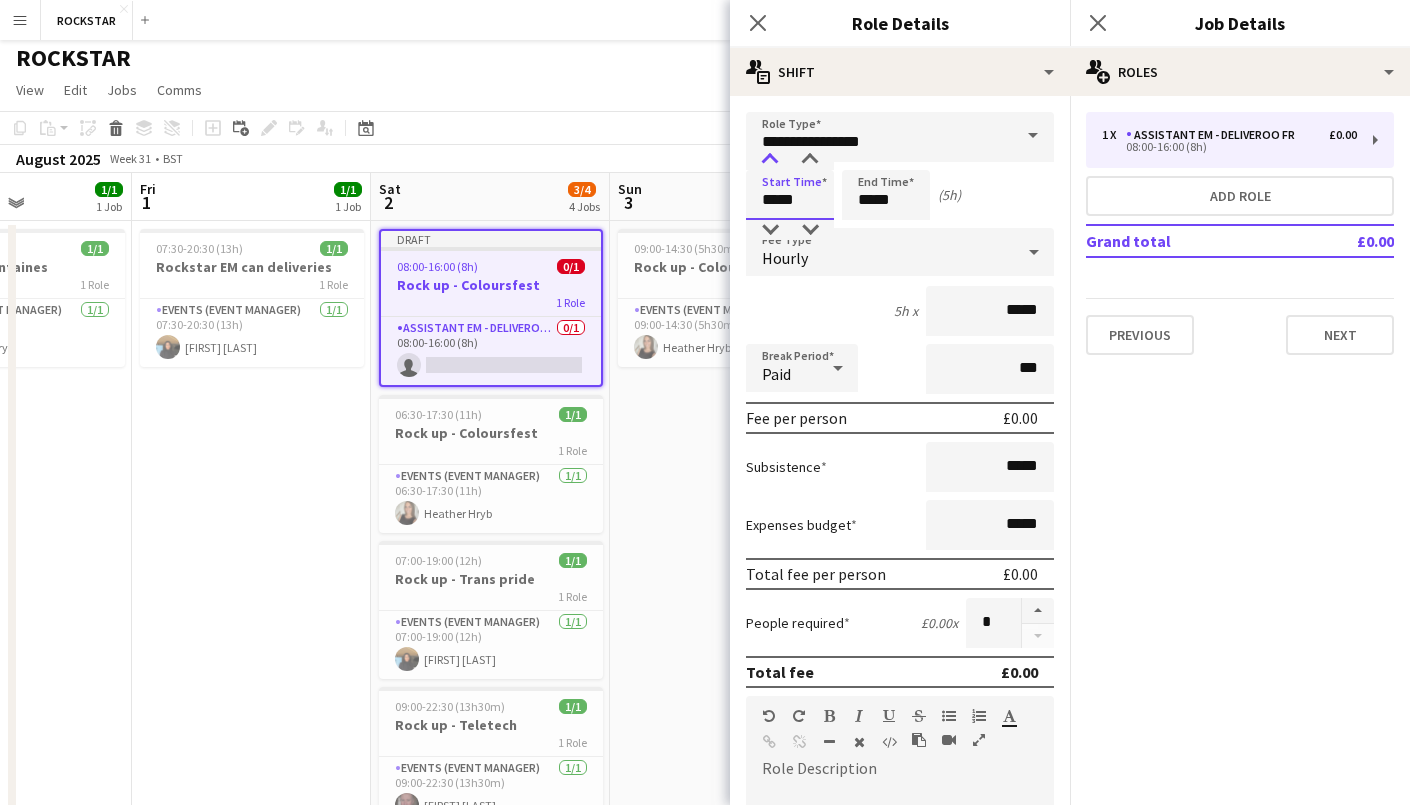 click at bounding box center (770, 160) 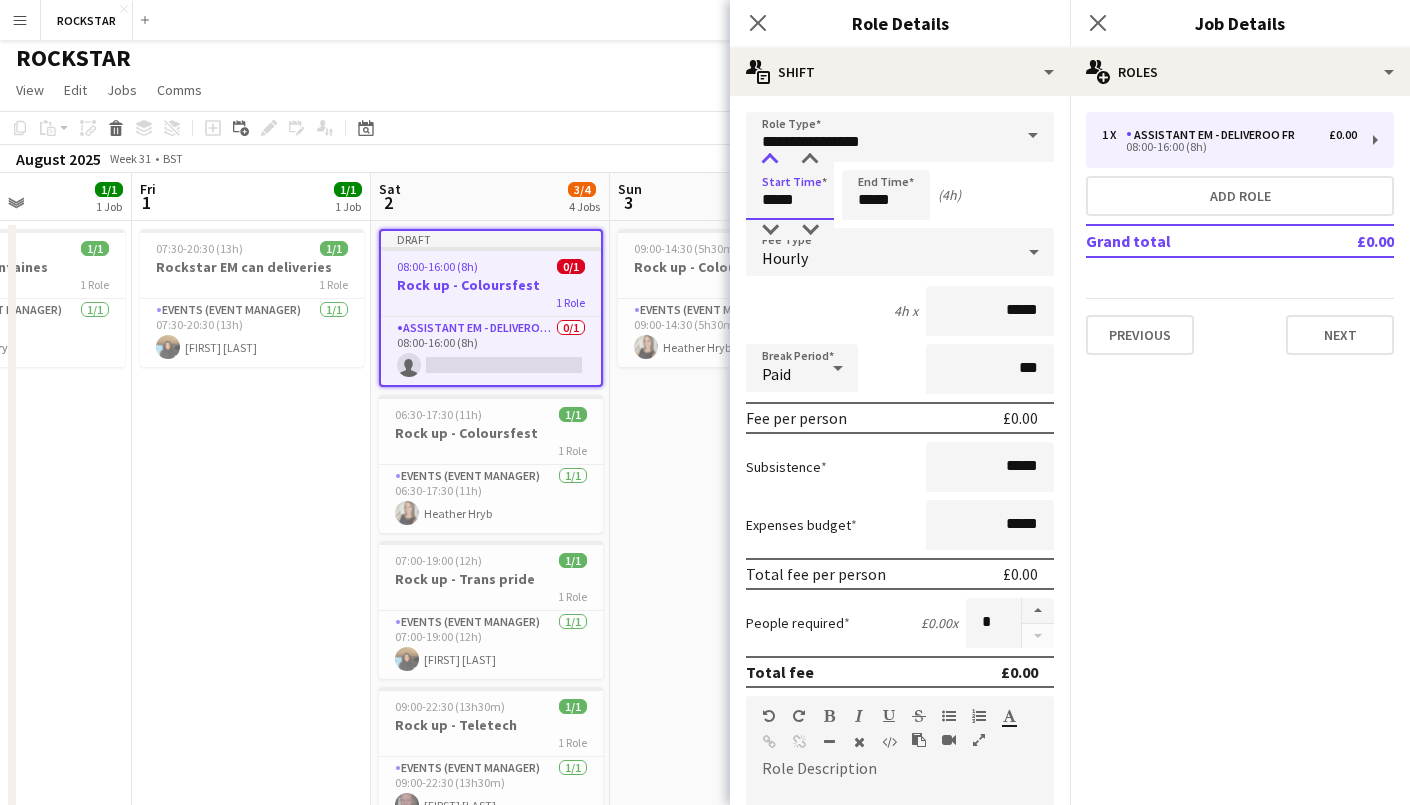 type on "*****" 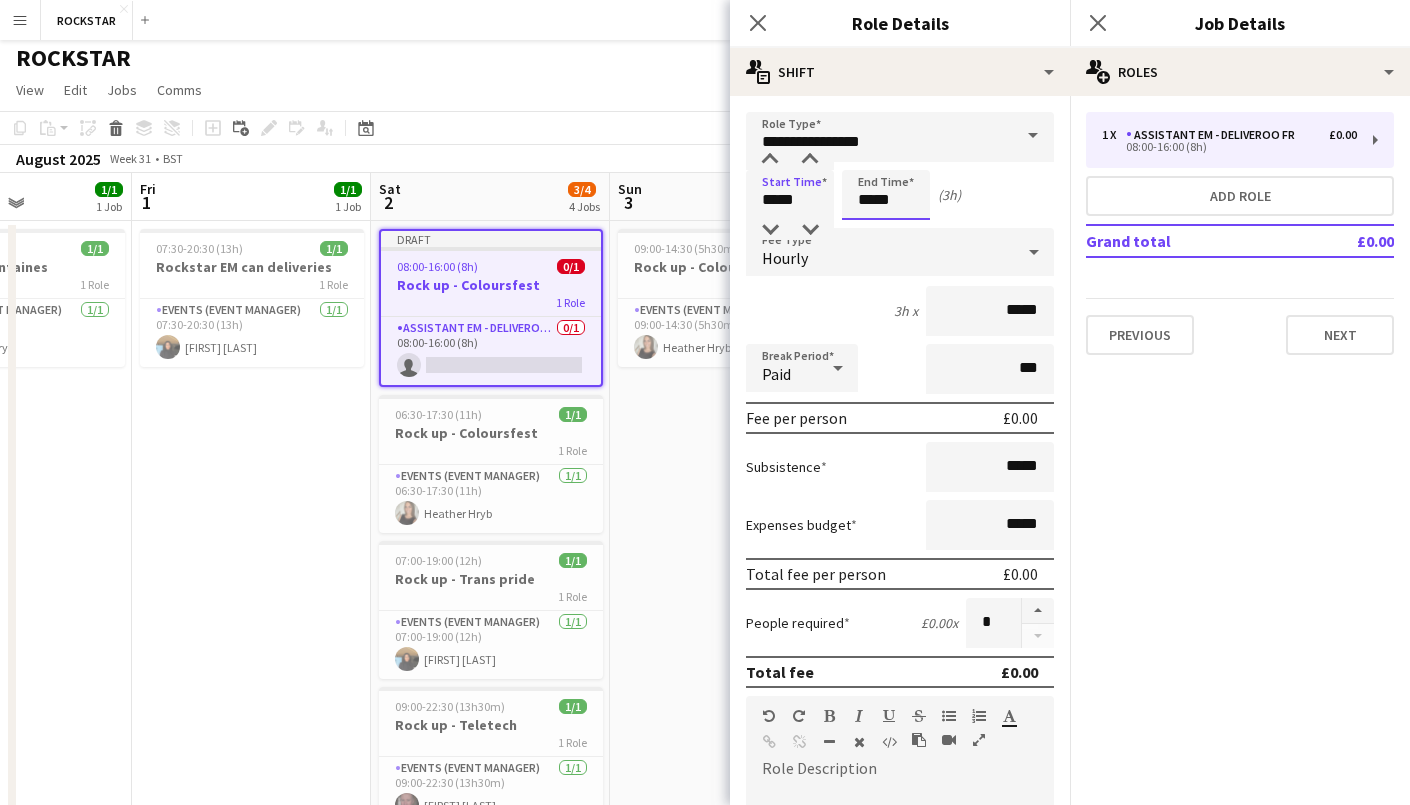 click on "*****" at bounding box center [886, 195] 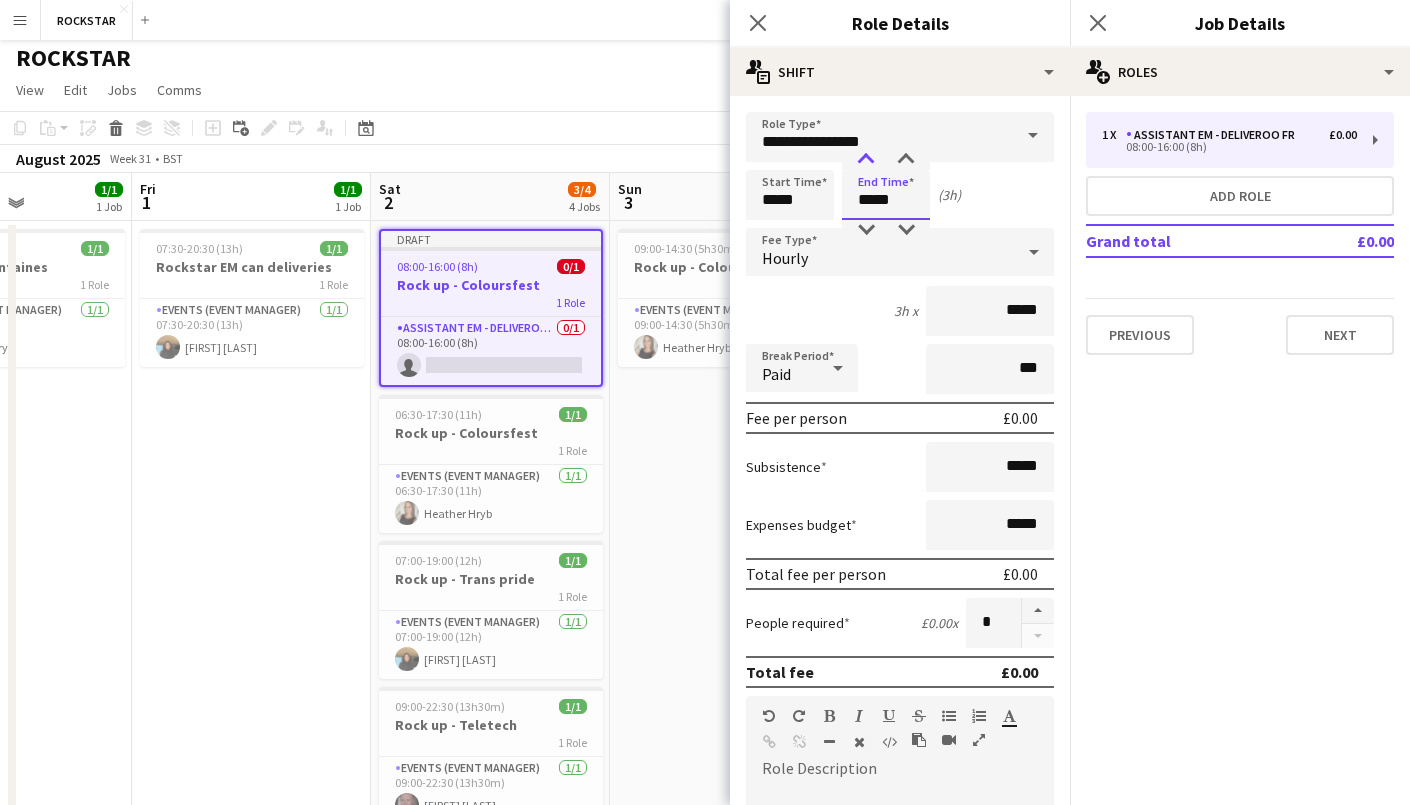 click at bounding box center [866, 160] 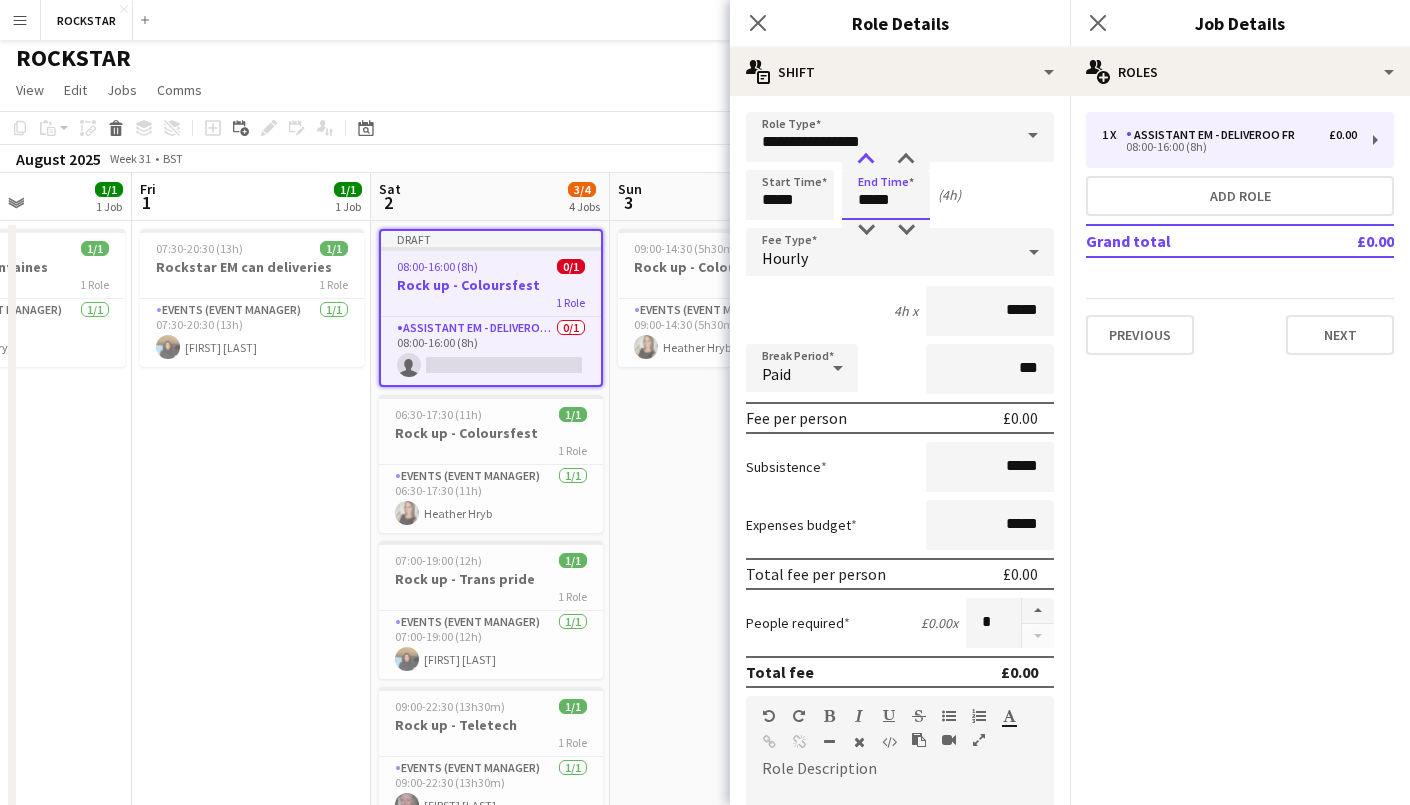 click at bounding box center [866, 160] 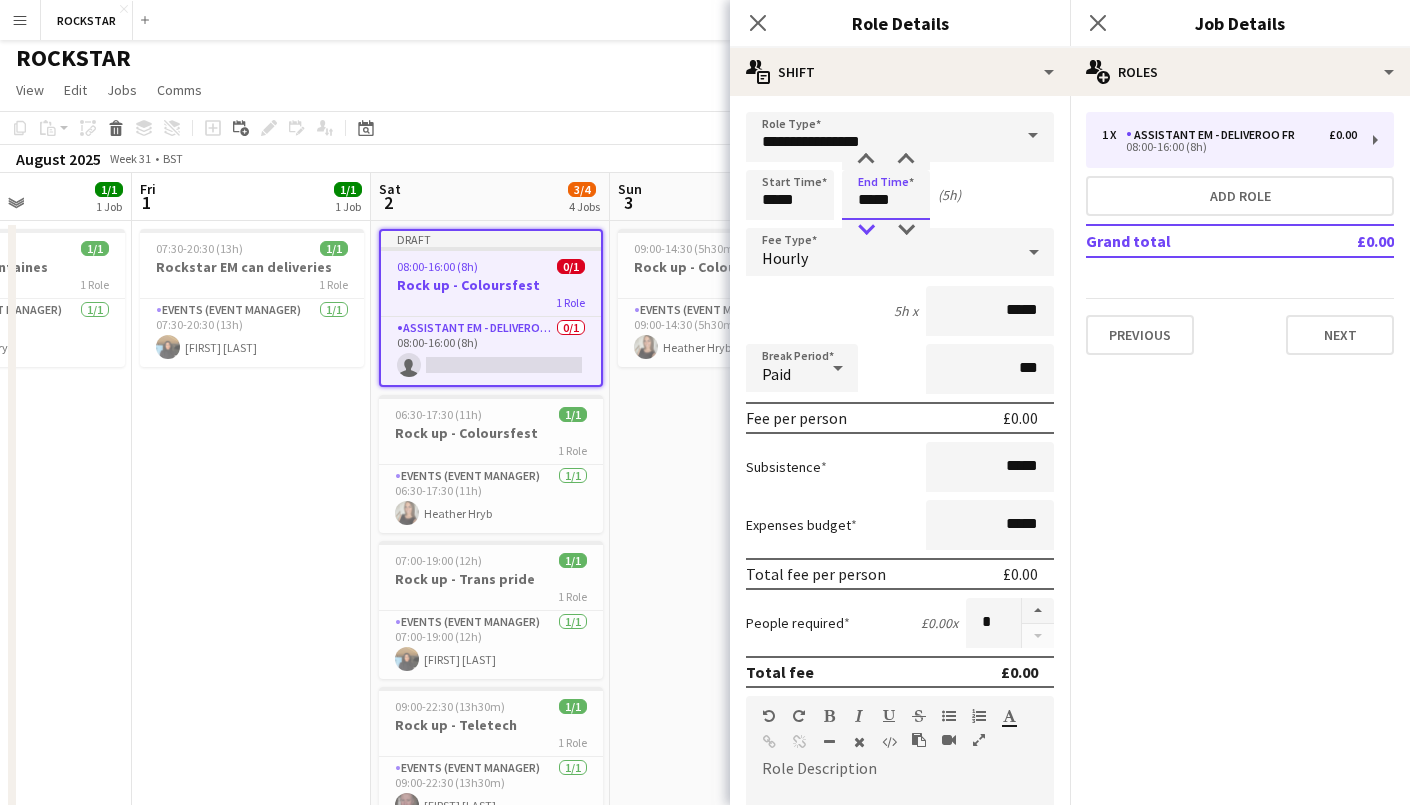 type on "*****" 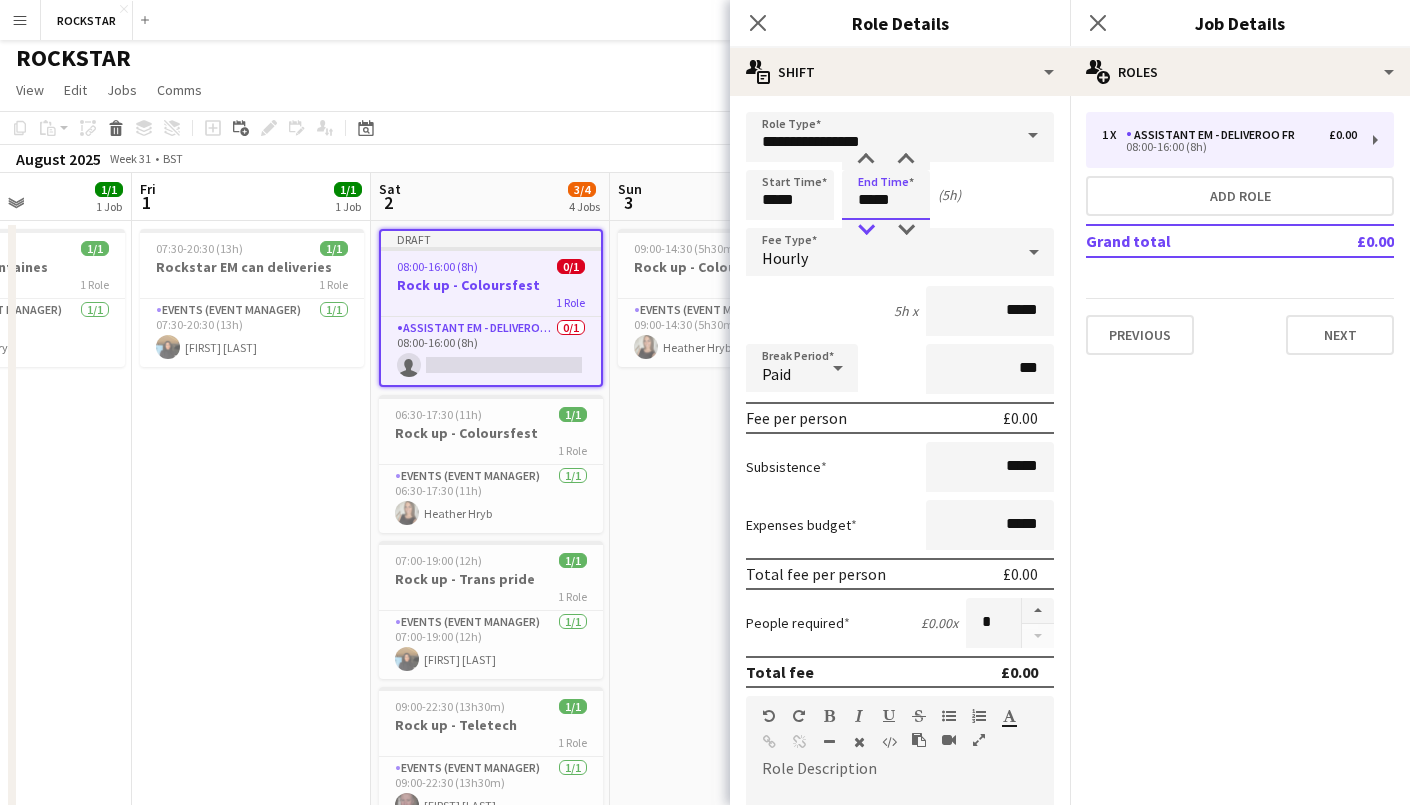 click at bounding box center [866, 230] 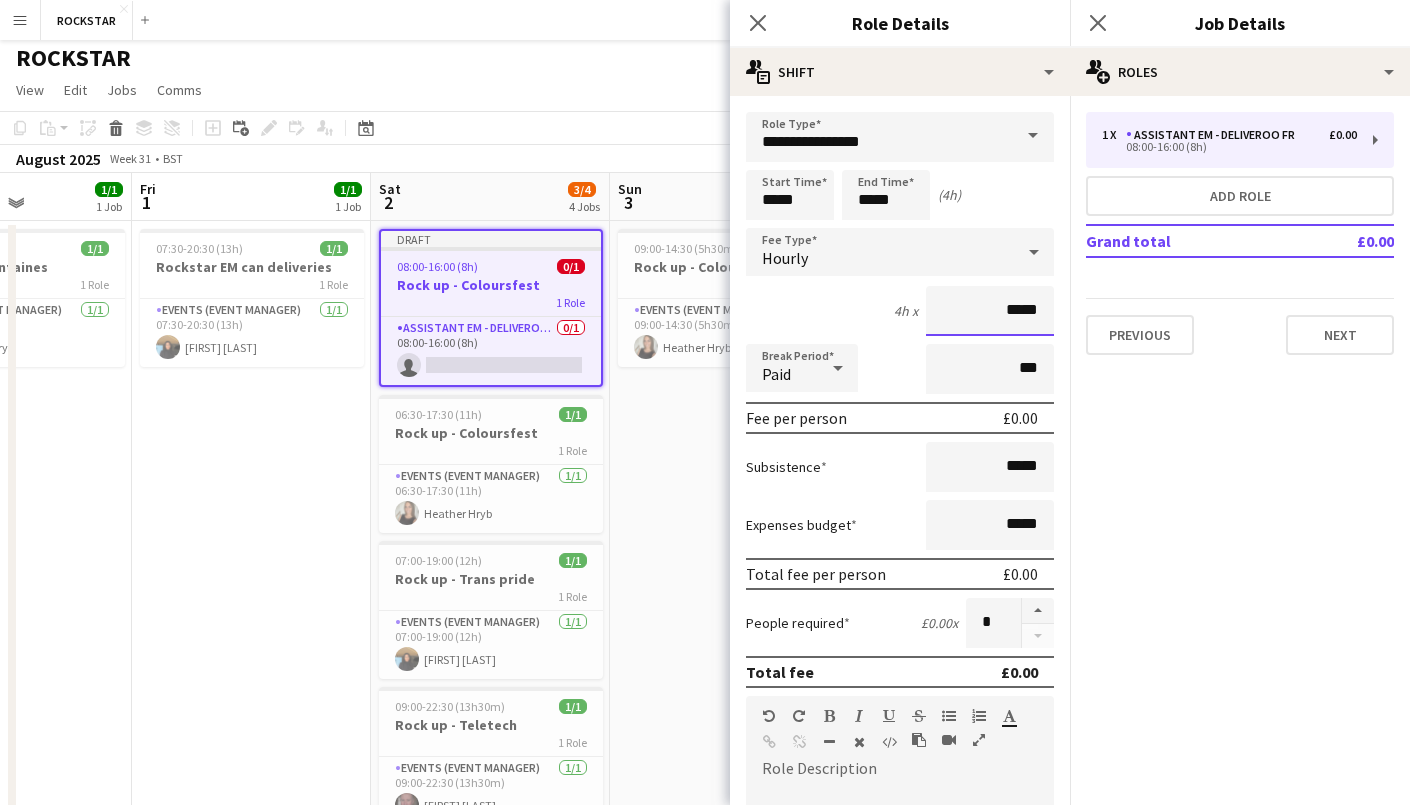 drag, startPoint x: 1041, startPoint y: 313, endPoint x: 1012, endPoint y: 310, distance: 29.15476 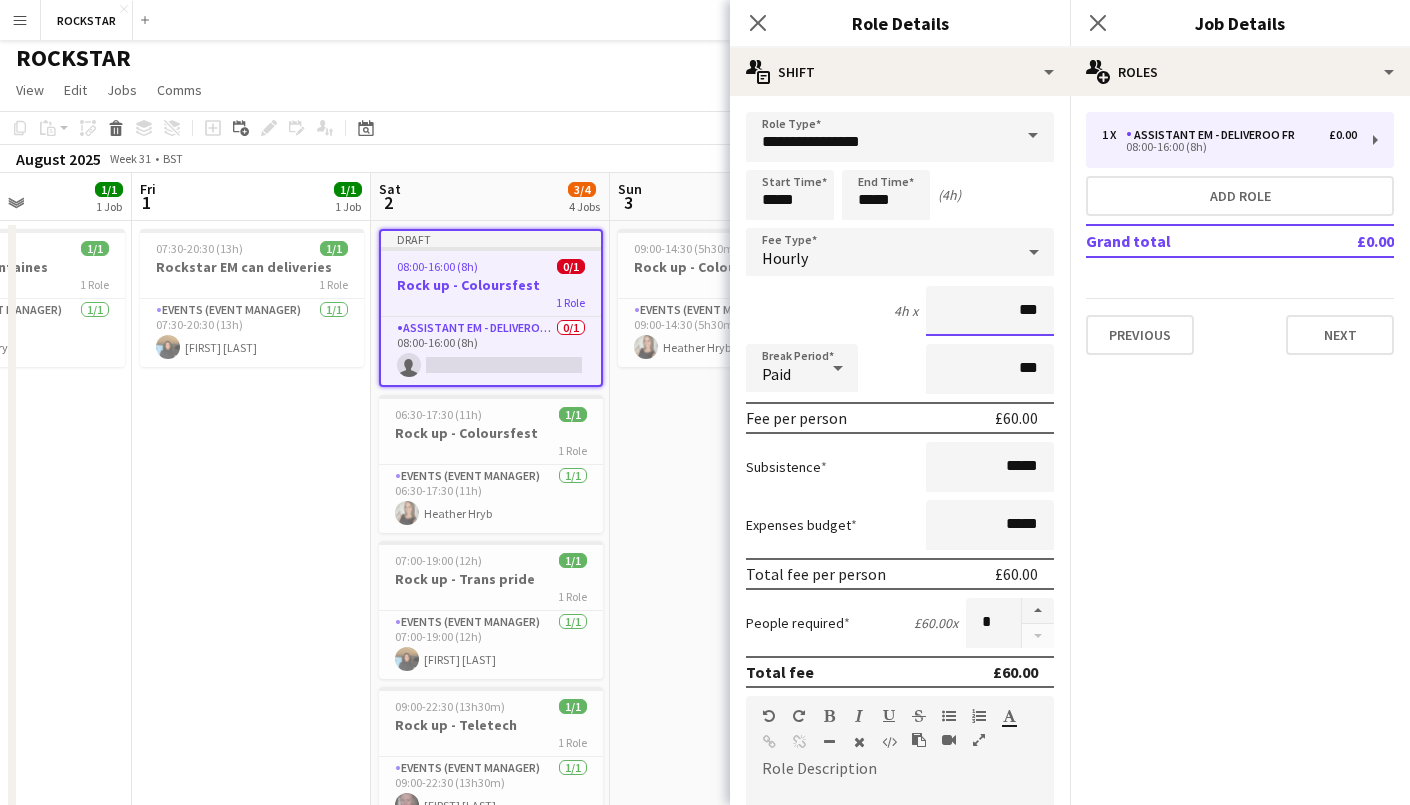 type on "******" 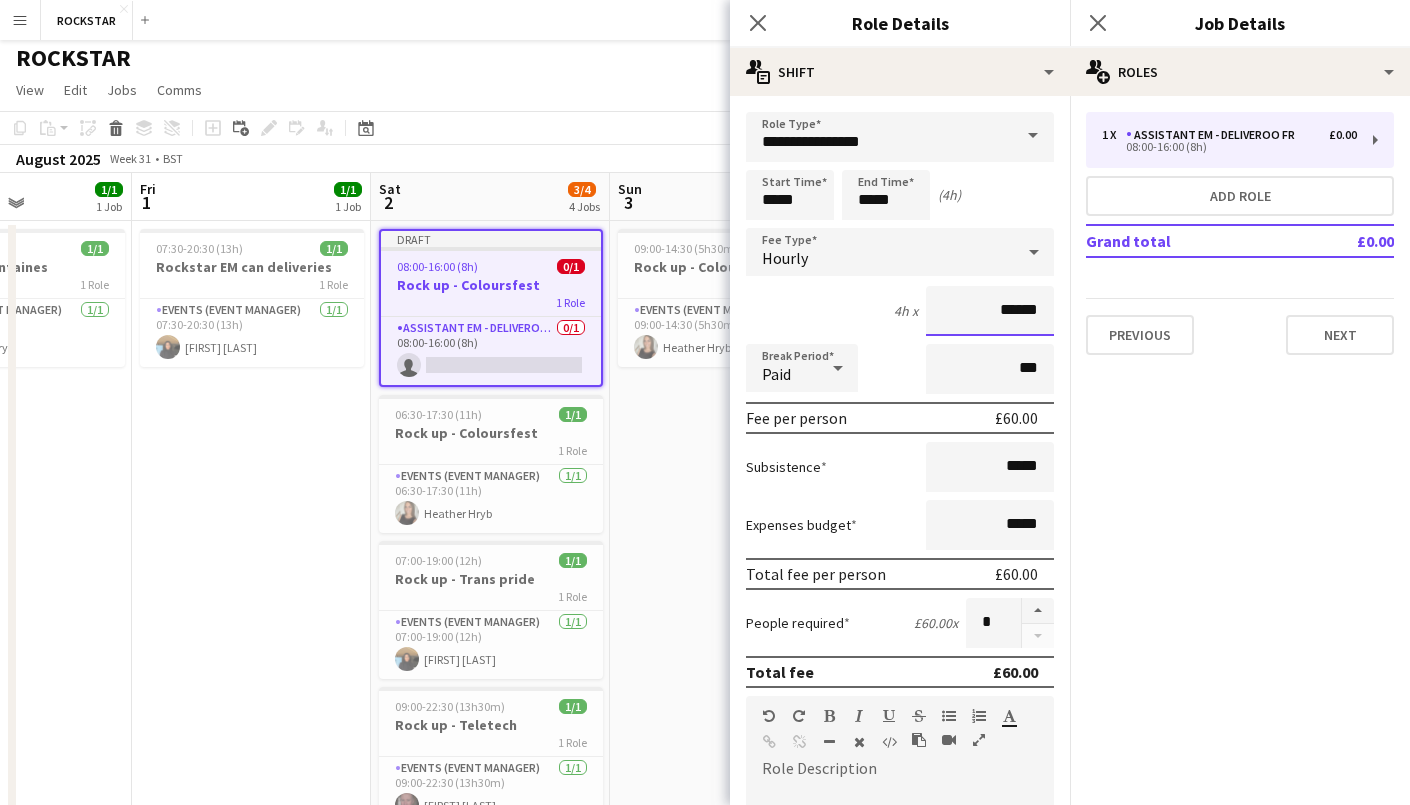 scroll, scrollTop: 50, scrollLeft: 0, axis: vertical 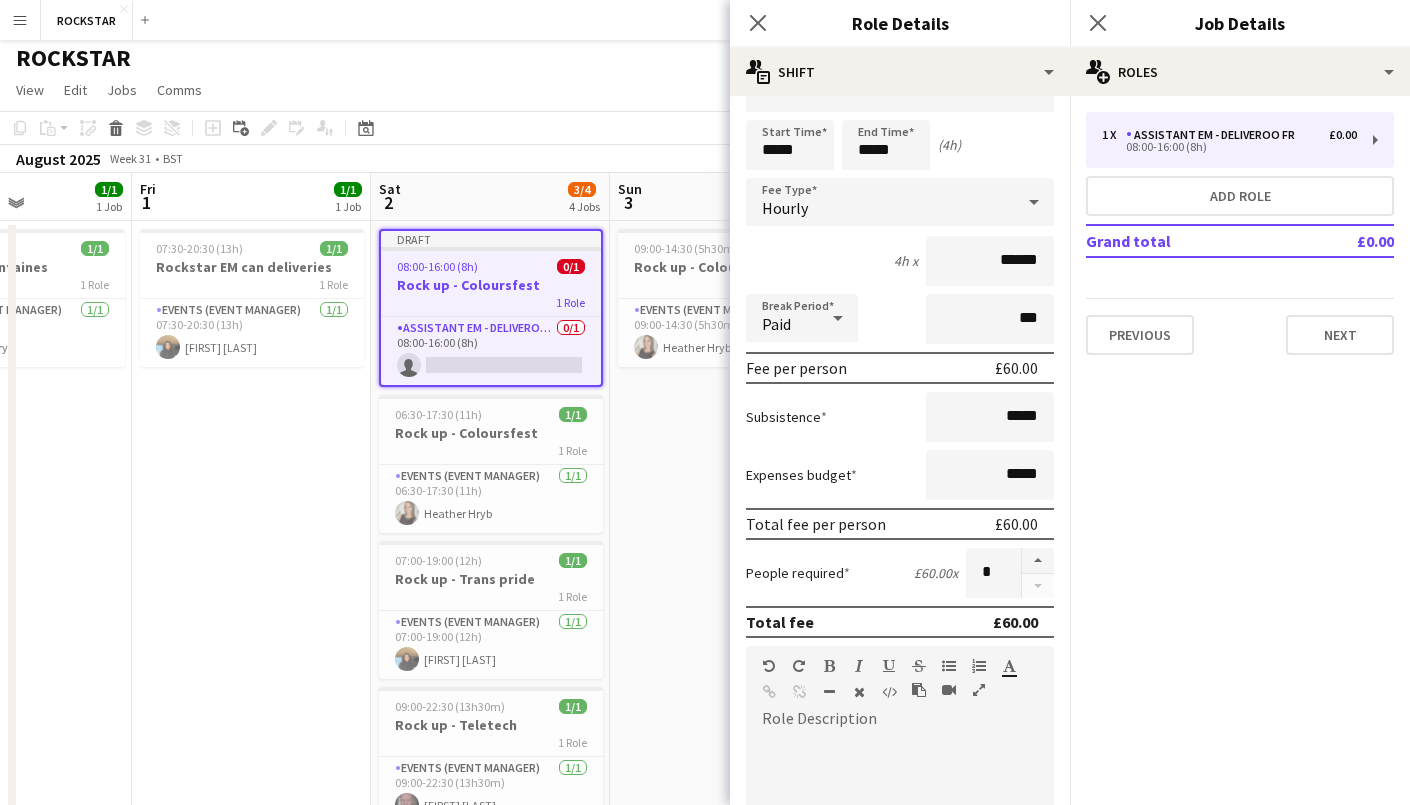 click on "default   Heading 1   Heading 2   Heading 3   Heading 4   Heading 5   Heading 6   Heading 7   Paragraph   Predefined   Standard   default  Times New Roman   Arial   Times New Roman   Calibri   Comic Sans MS  3   1   2   3   4   5   6   7  ******* *******" at bounding box center [900, 683] 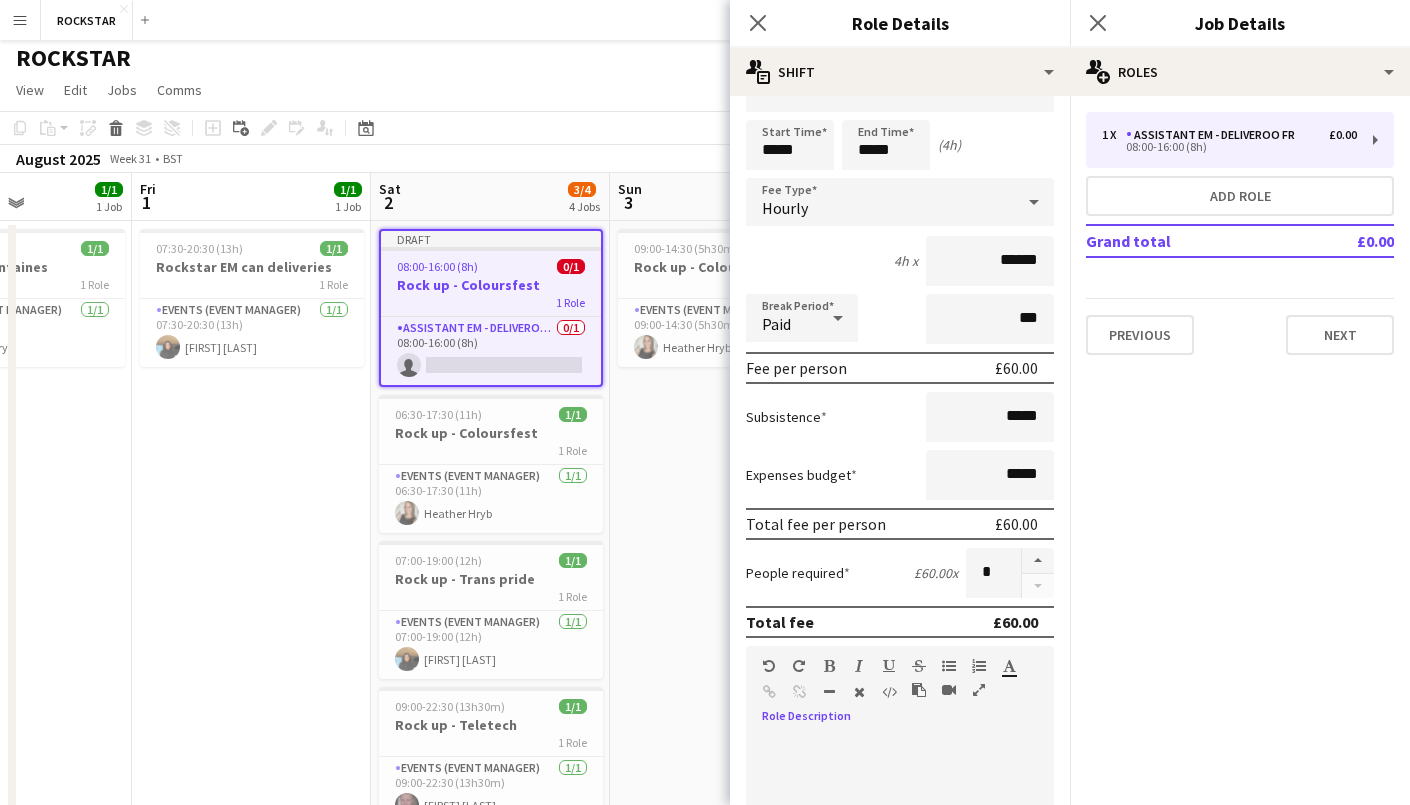 type 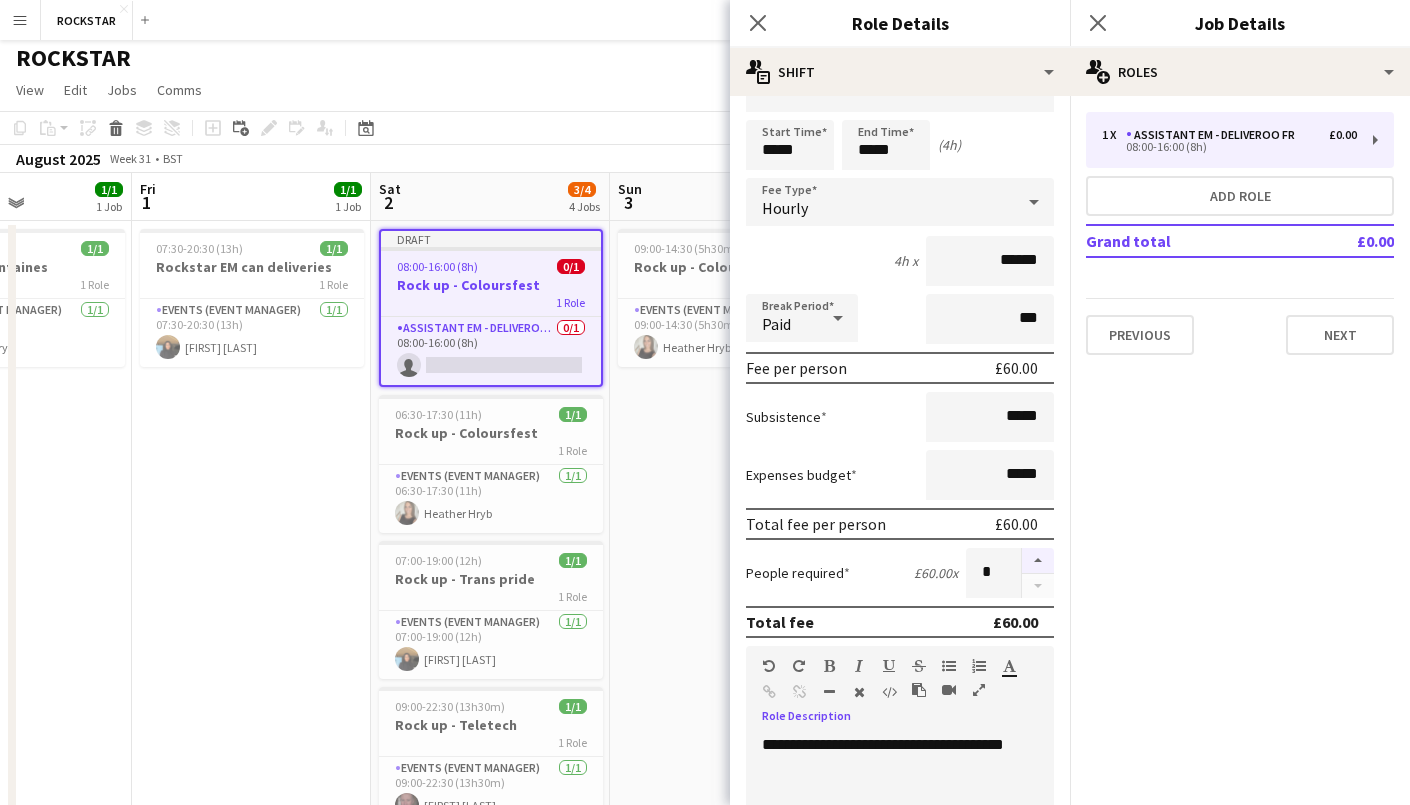 click at bounding box center (1038, 561) 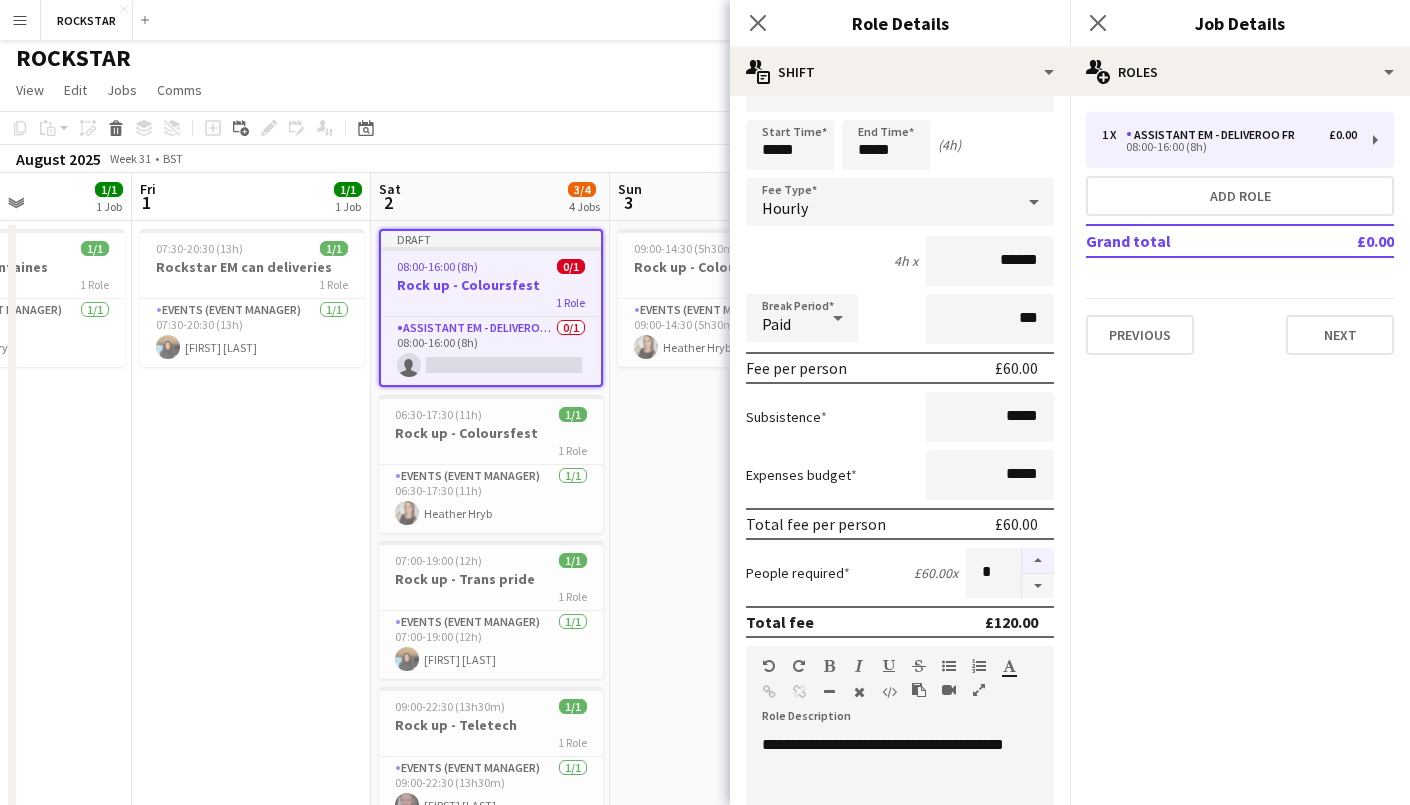 click at bounding box center [1038, 561] 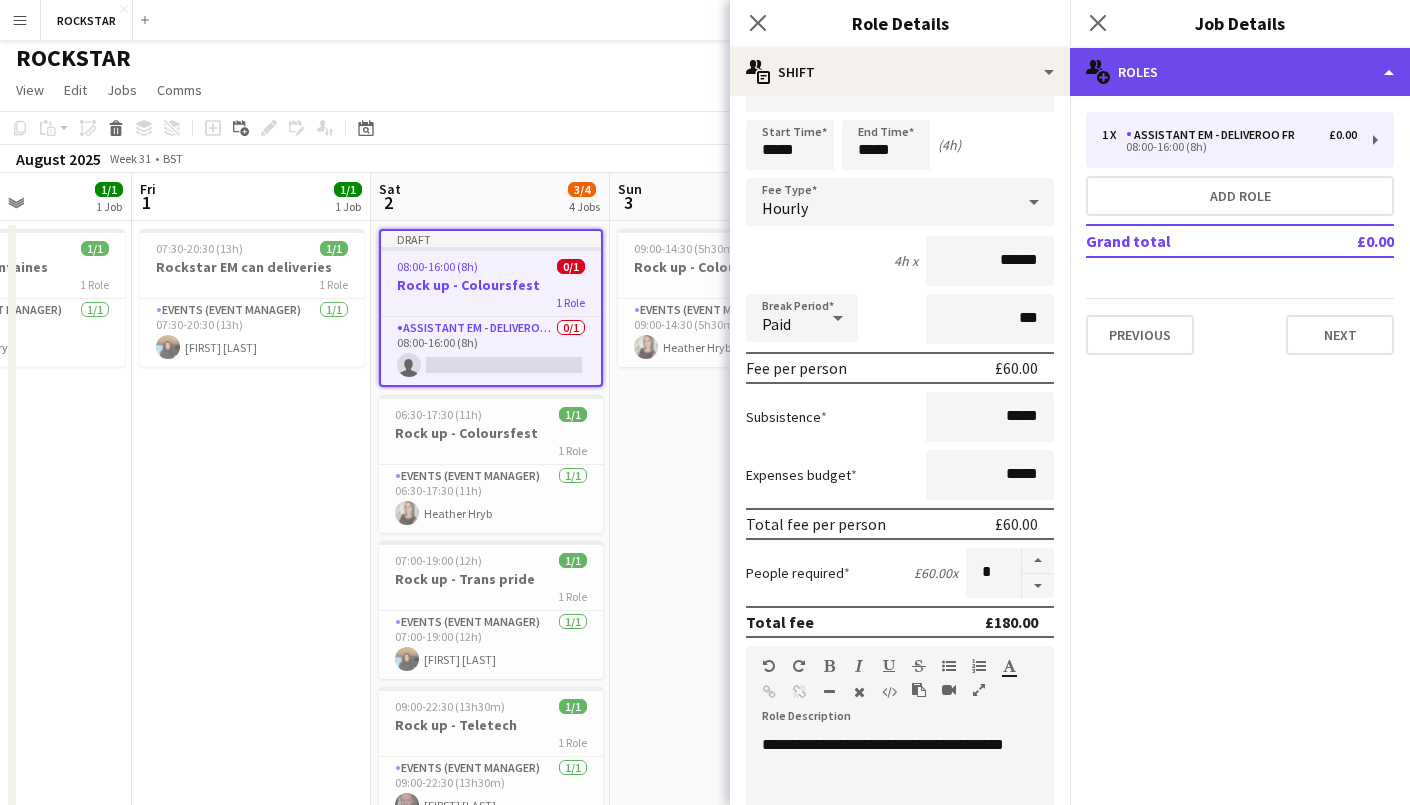 click on "multiple-users-add
Roles" 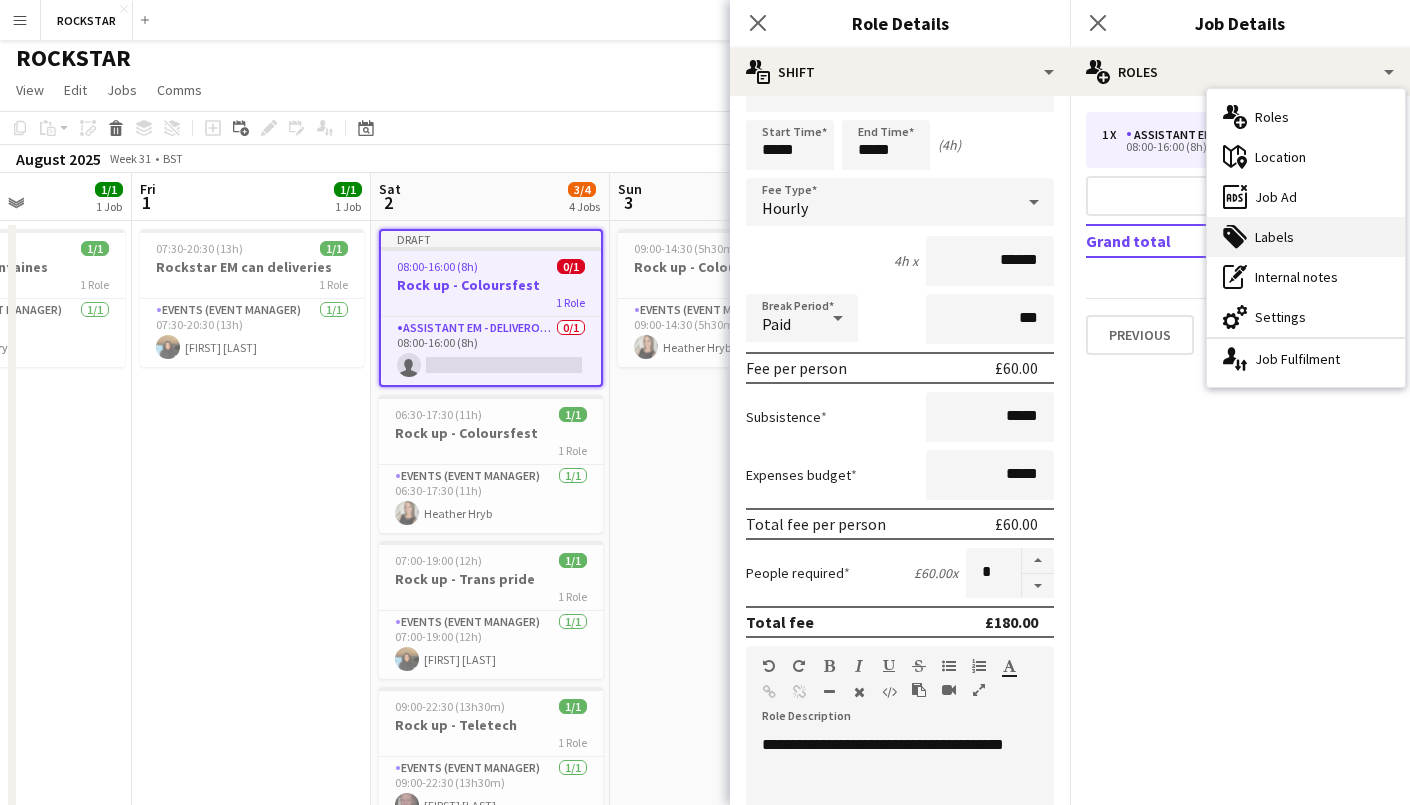 click on "tags-double
Labels" at bounding box center [1306, 237] 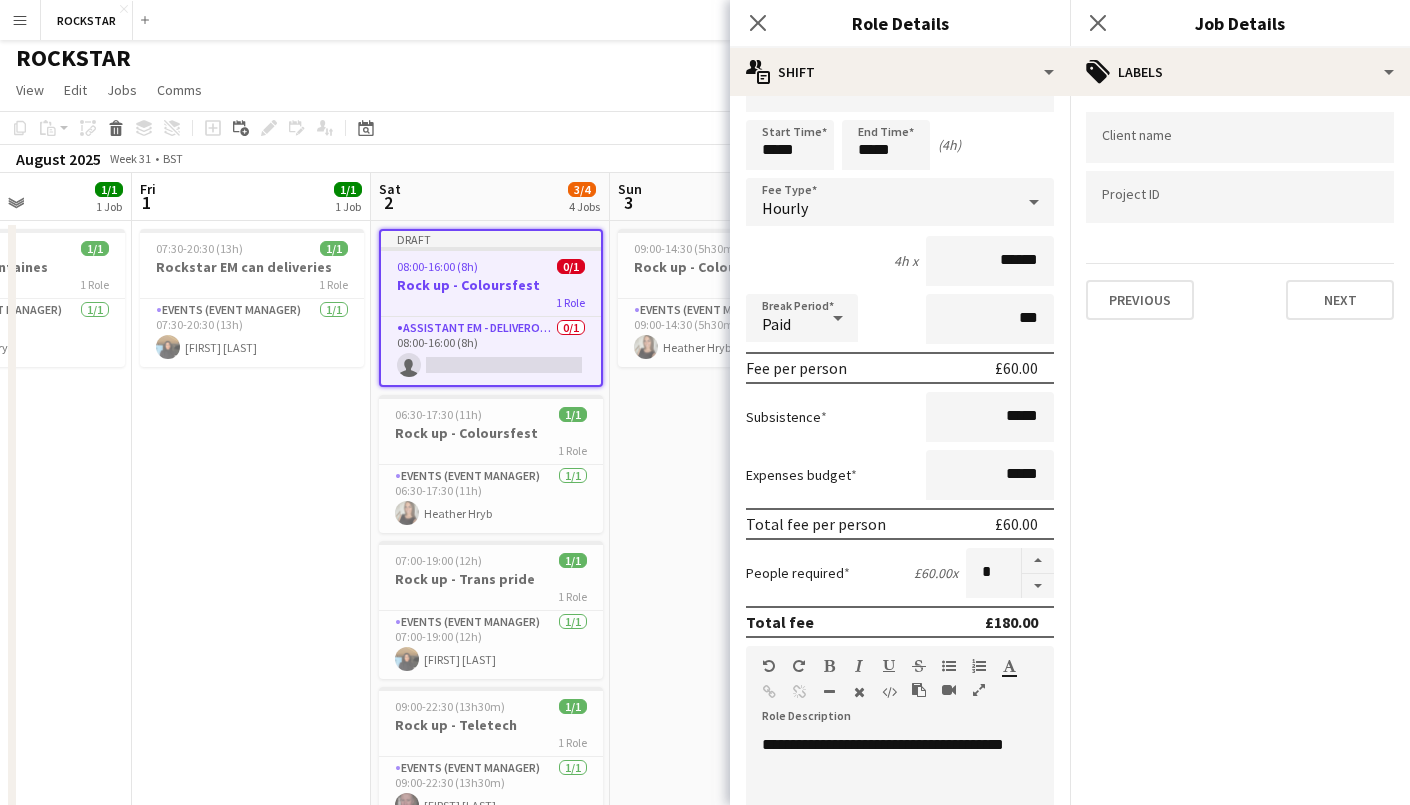 click at bounding box center [1240, 138] 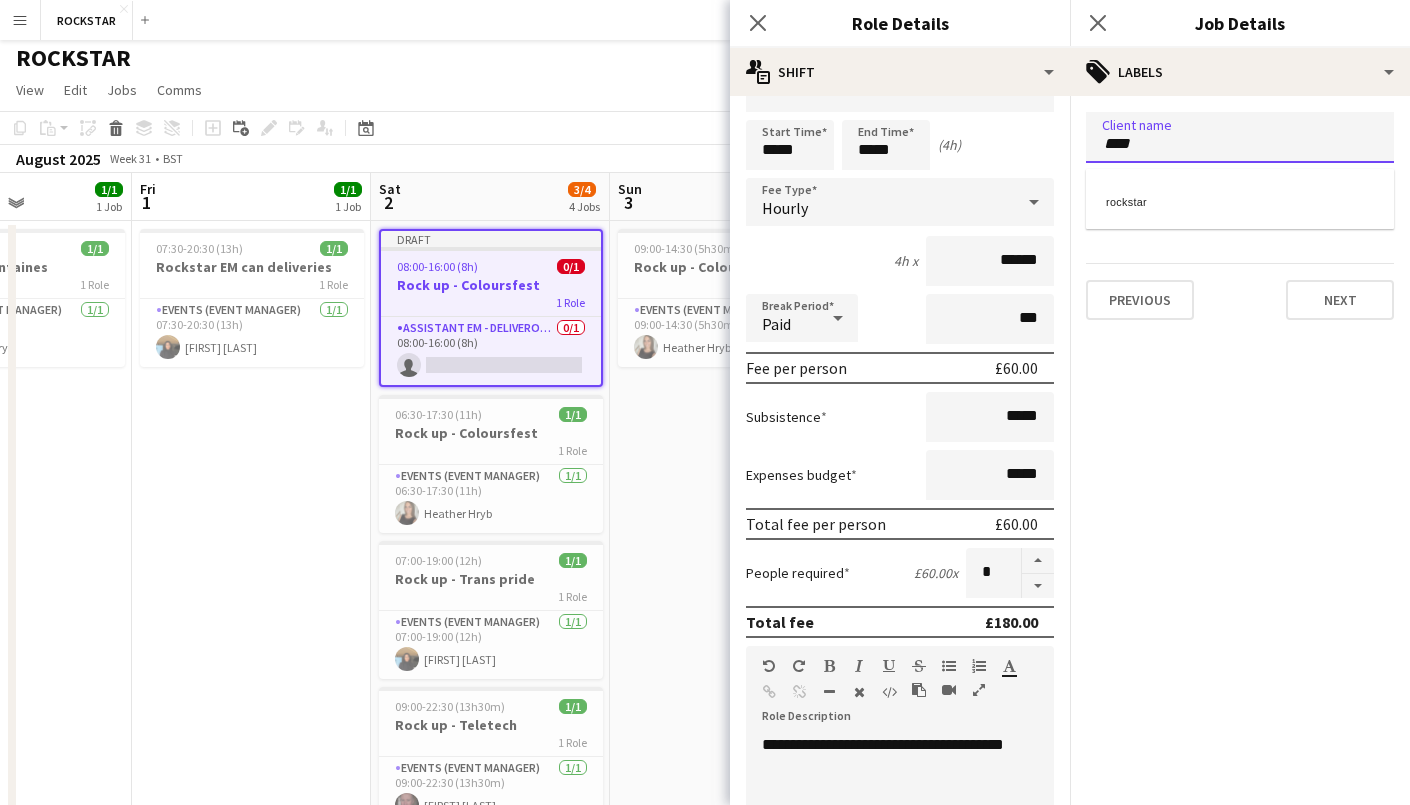 type on "****" 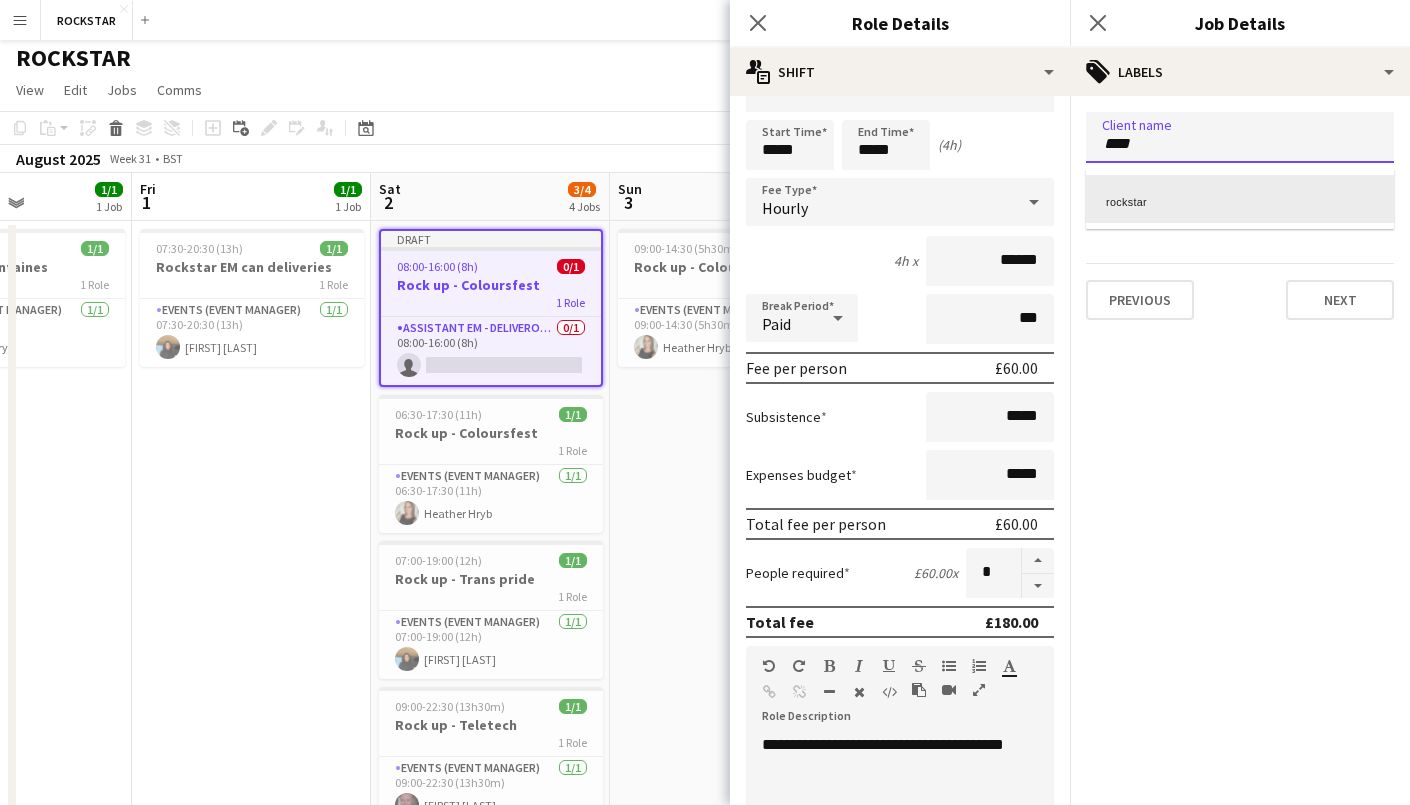 click on "rockstar" at bounding box center (1240, 199) 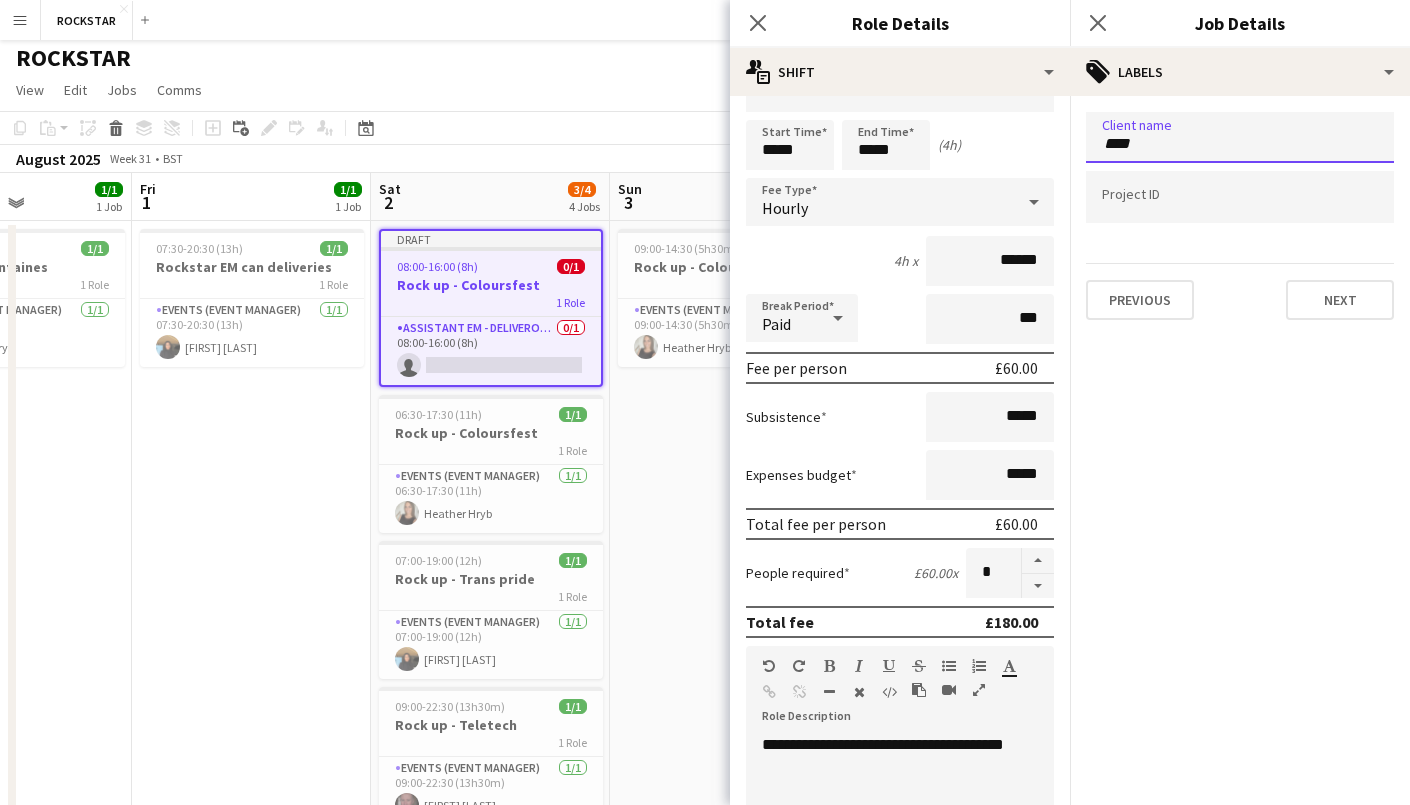 type 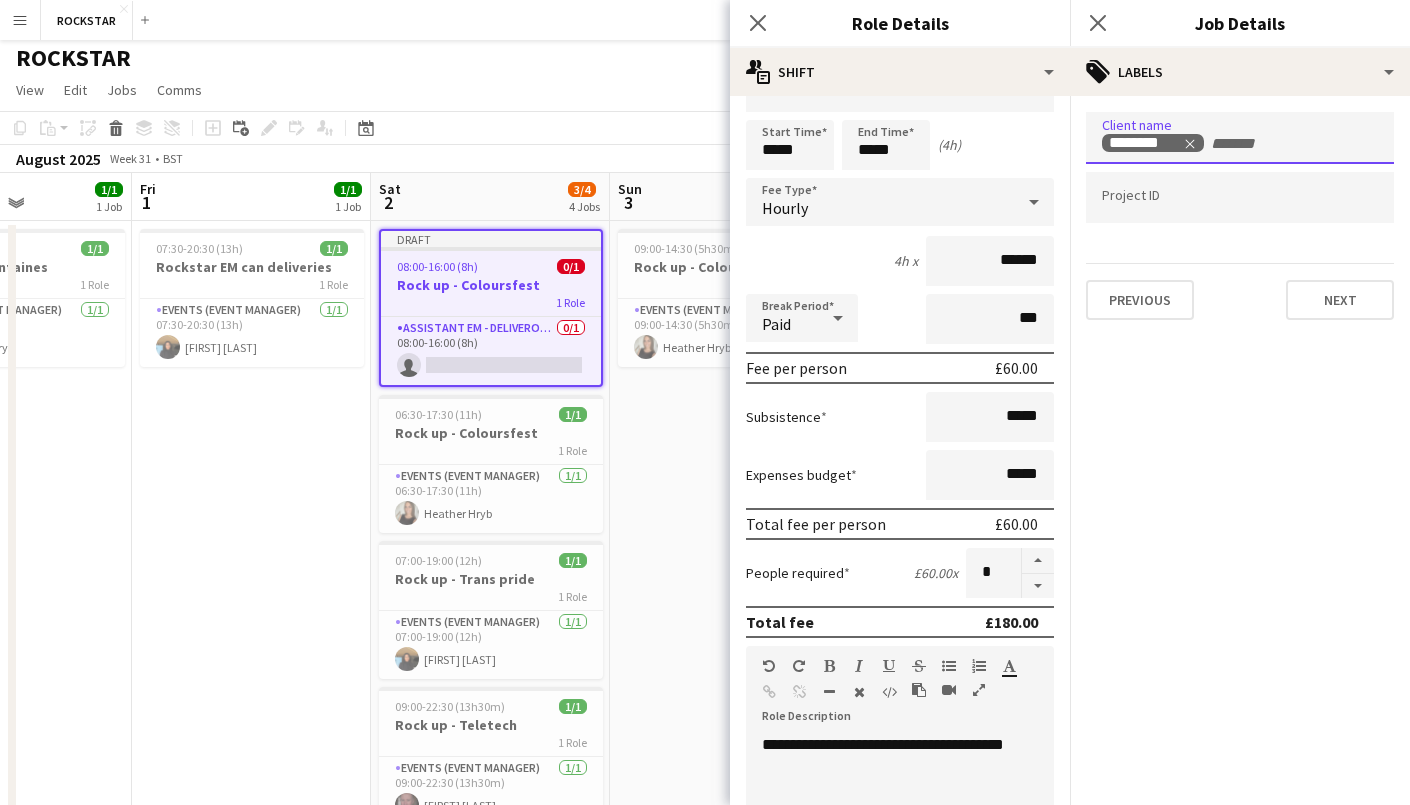 click at bounding box center [1240, 198] 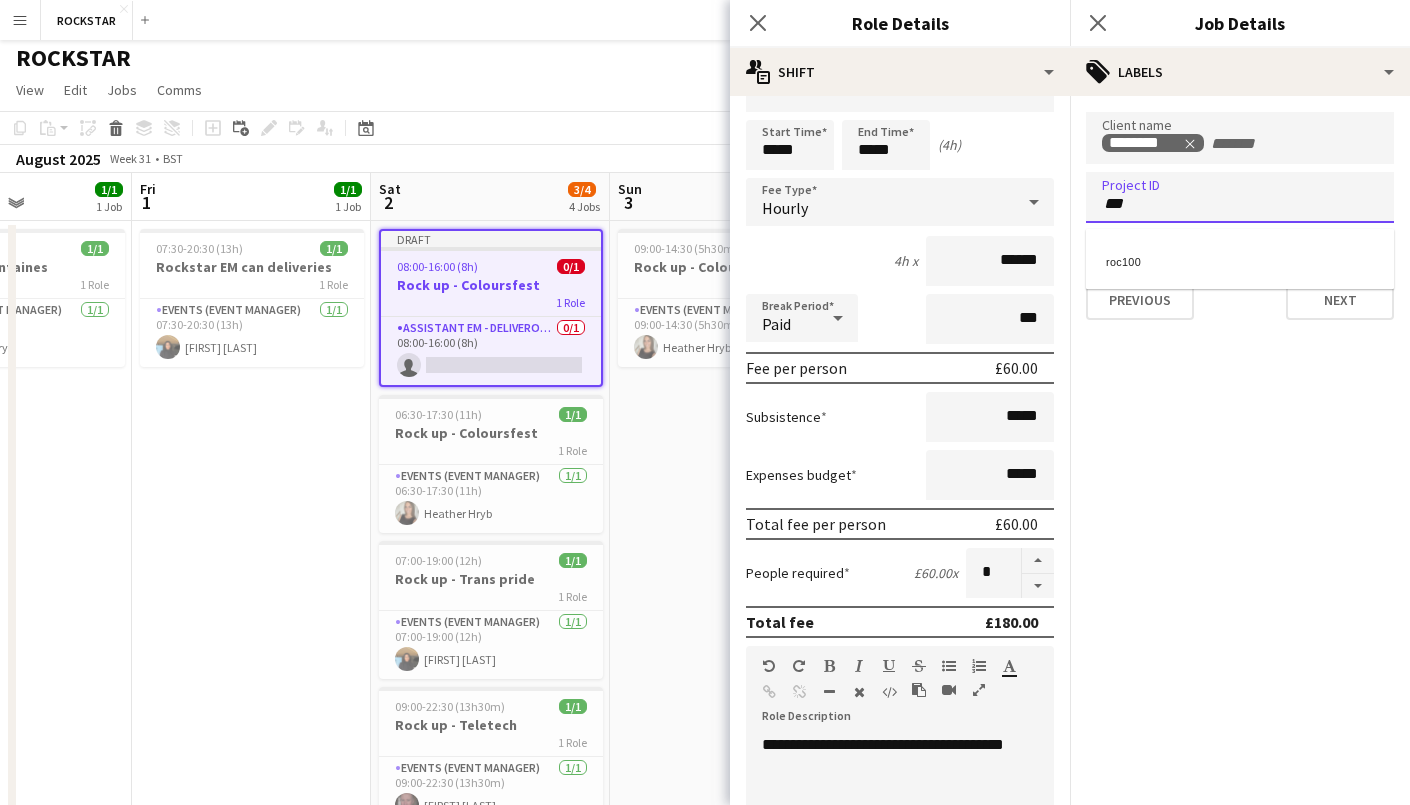 type on "***" 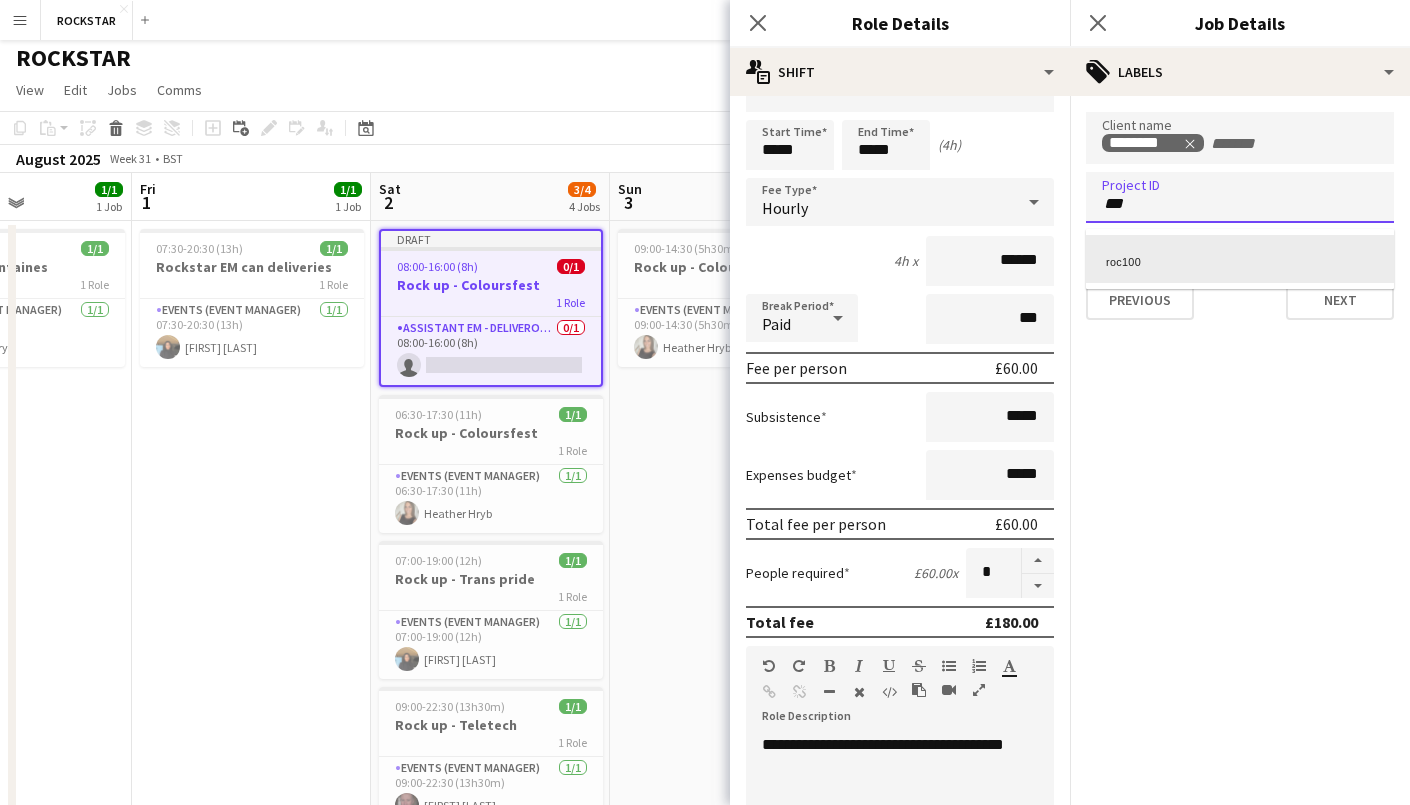 click on "roc100" at bounding box center (1240, 259) 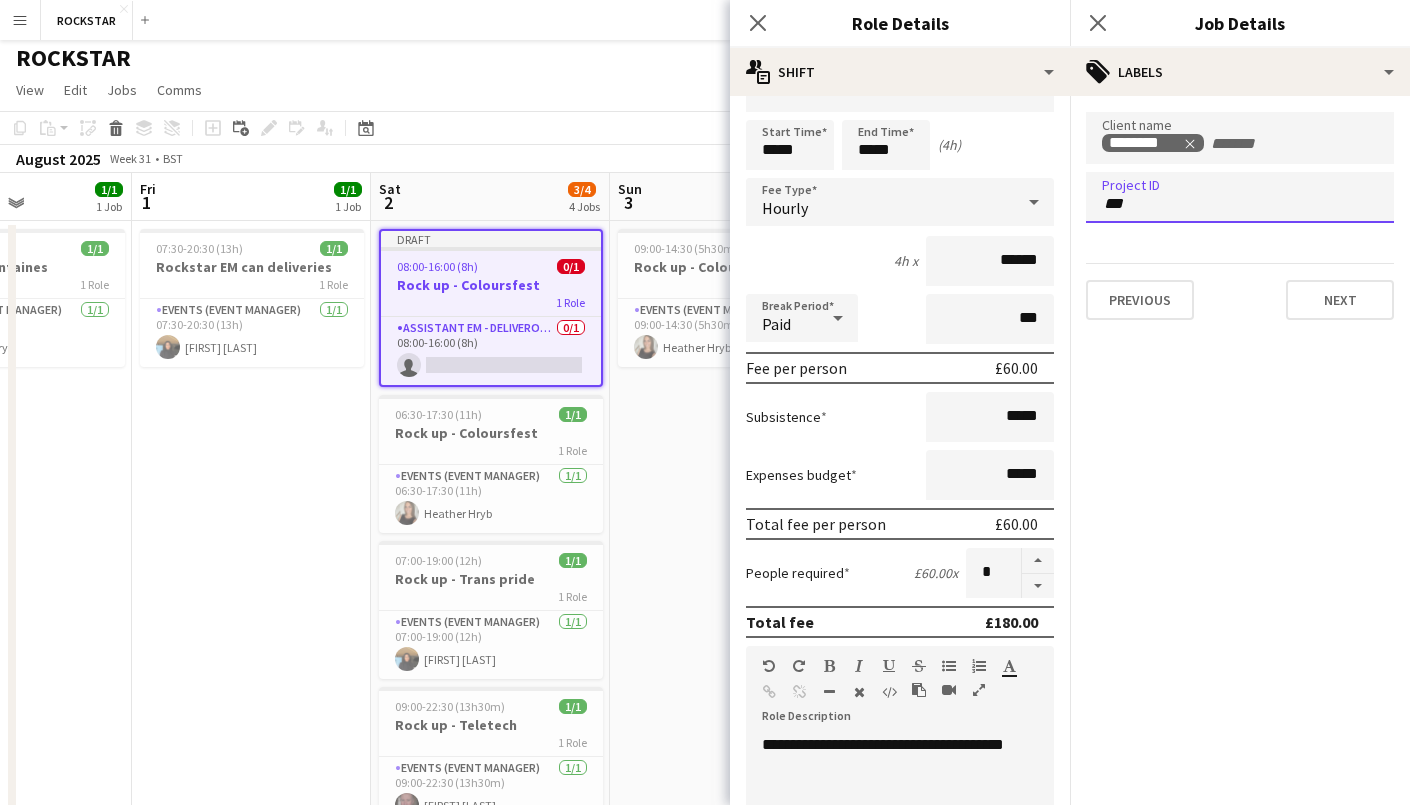 type 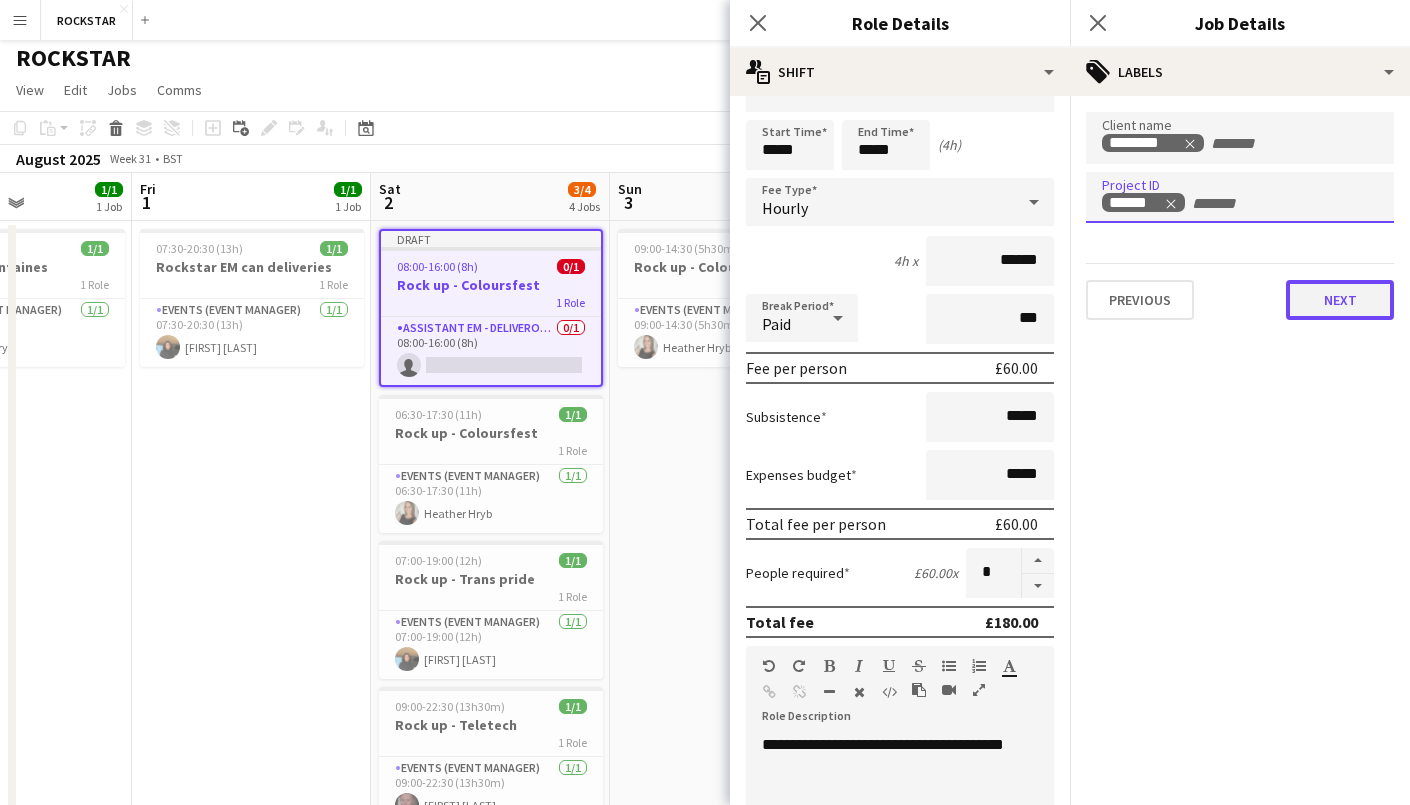 click on "Next" at bounding box center [1340, 300] 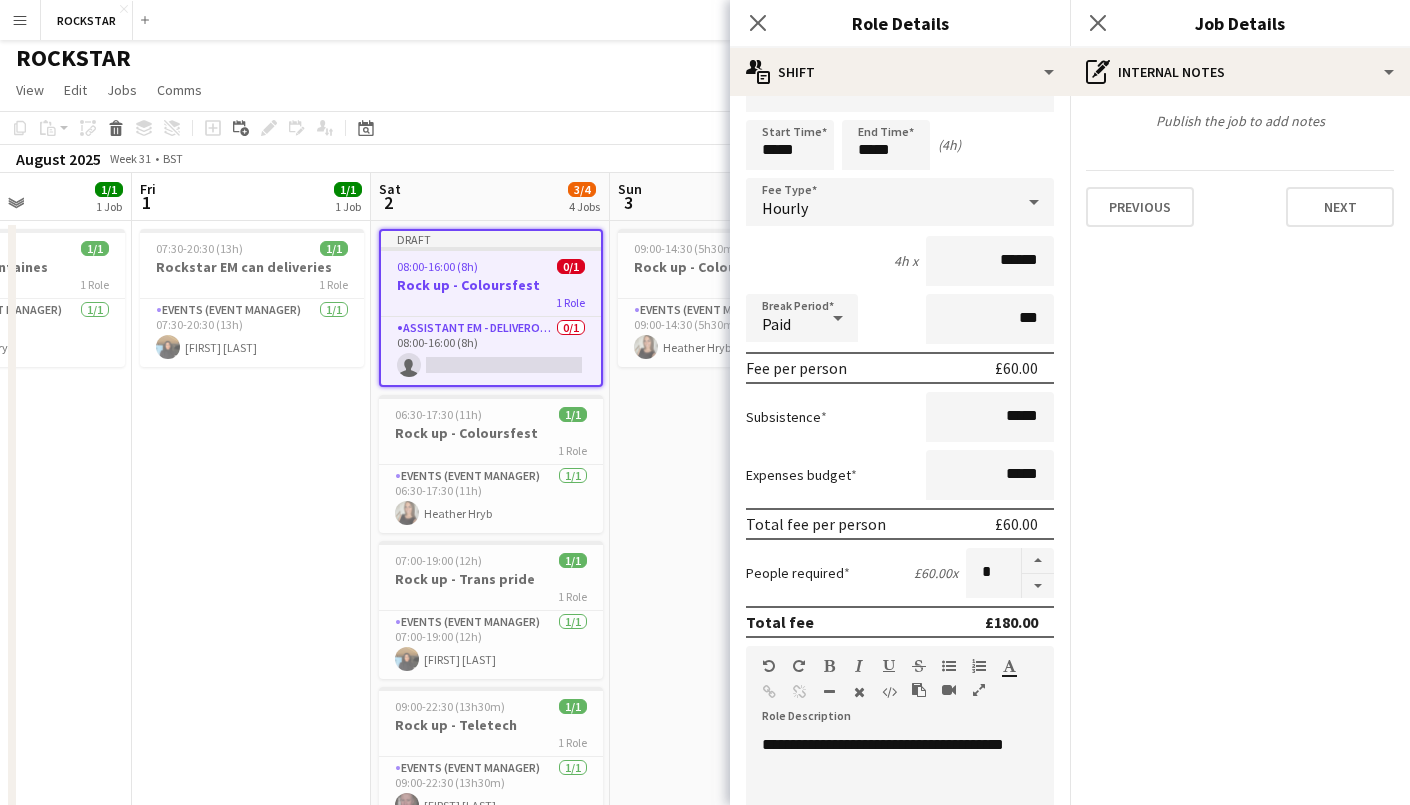click on "09:00-14:30 (5h30m)    1/1   Rock up - Coloursfest   1 Role   Events (Event Manager)   1/1   09:00-14:30 (5h30m)
[FIRST] [LAST]" at bounding box center [729, 543] 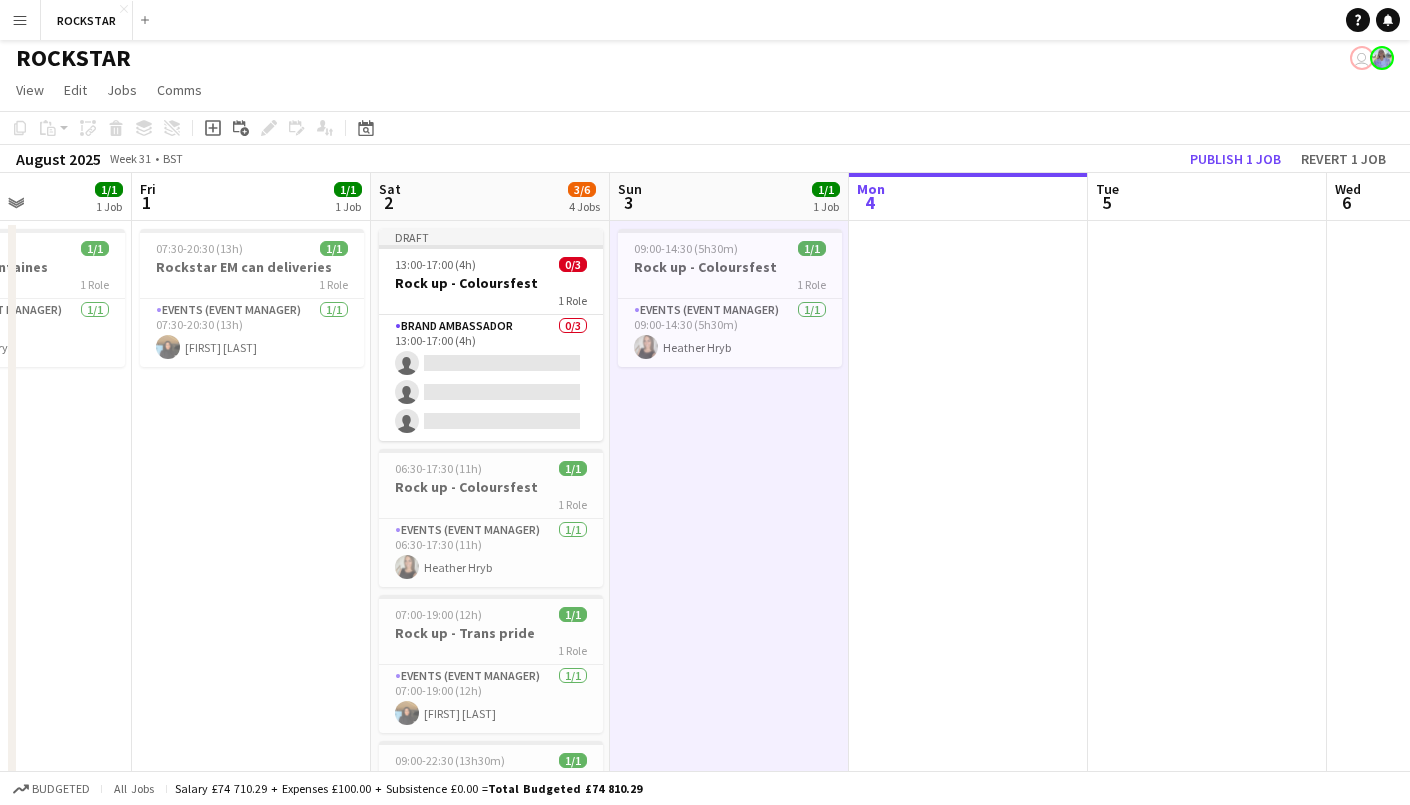 scroll, scrollTop: 11, scrollLeft: 585, axis: both 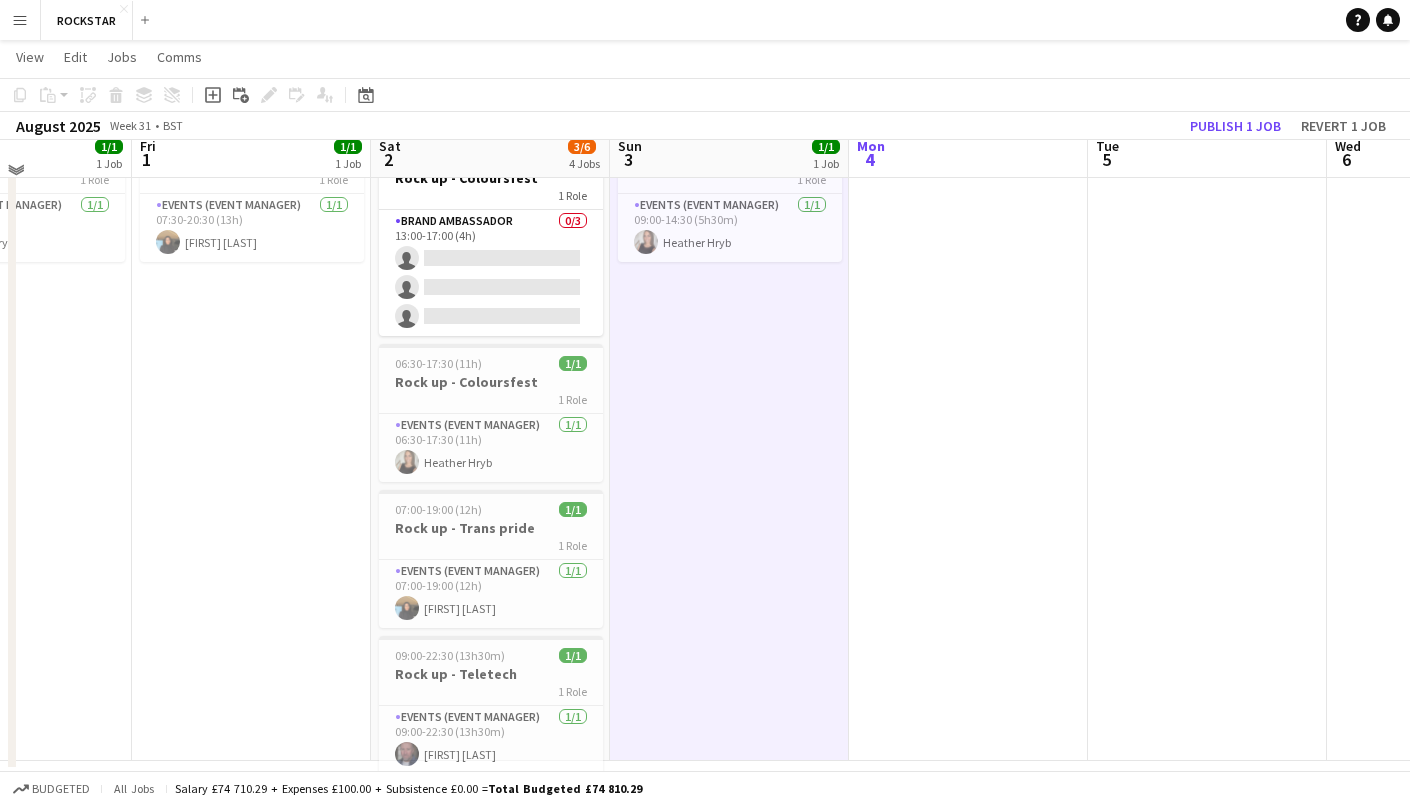 click on "09:00-14:30 (5h30m)    1/1   Rock up - Coloursfest   1 Role   Events (Event Manager)   1/1   09:00-14:30 (5h30m)
[FIRST] [LAST]" at bounding box center [729, 438] 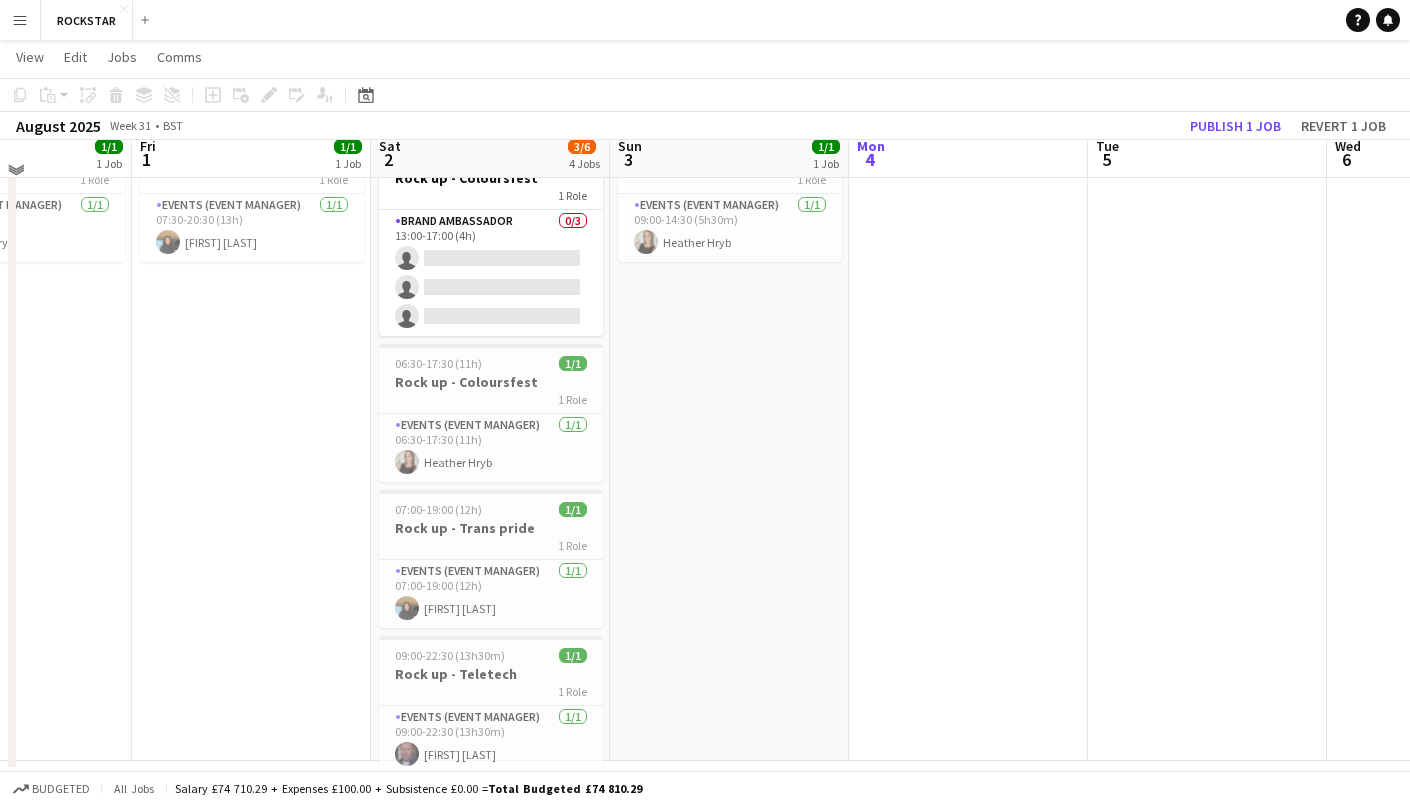 scroll, scrollTop: 0, scrollLeft: 585, axis: horizontal 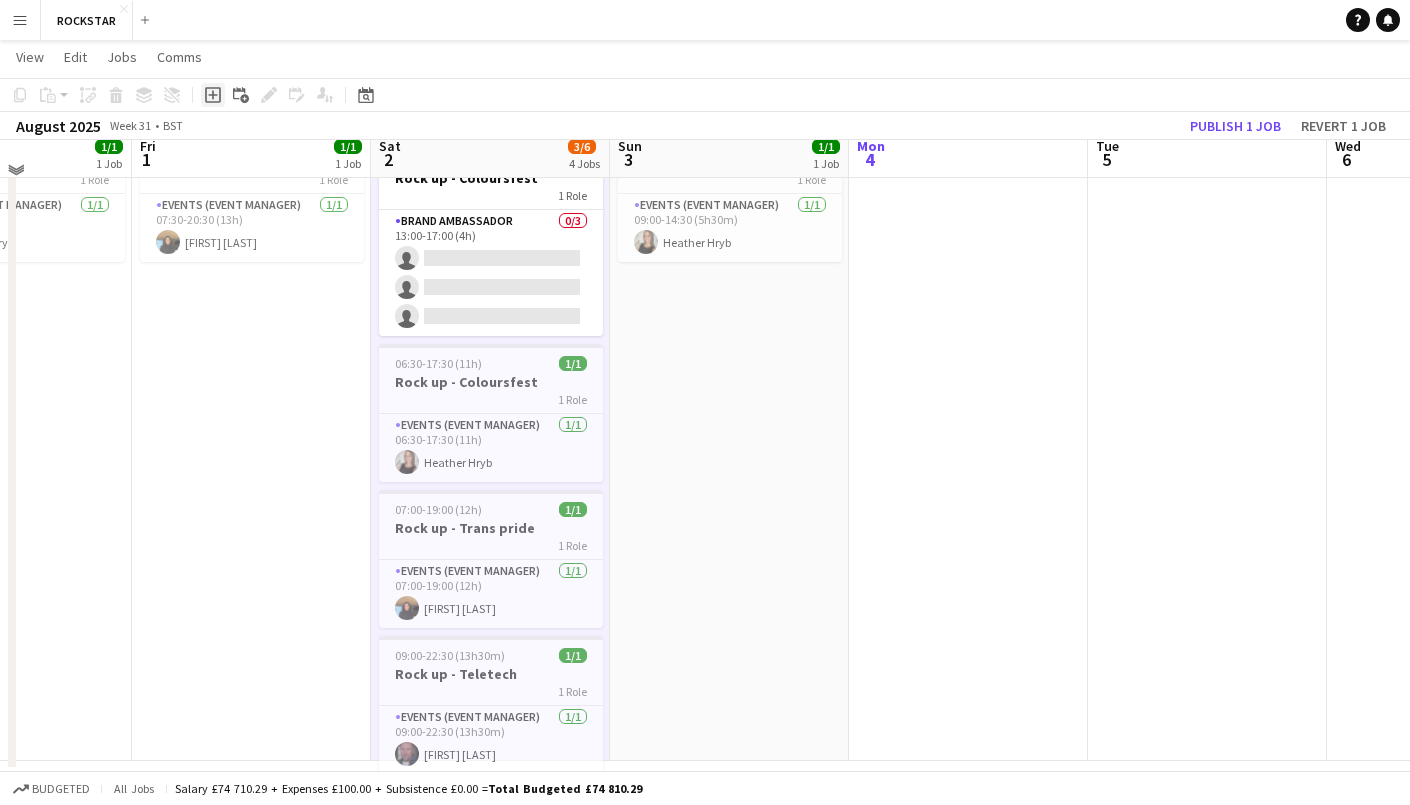 click 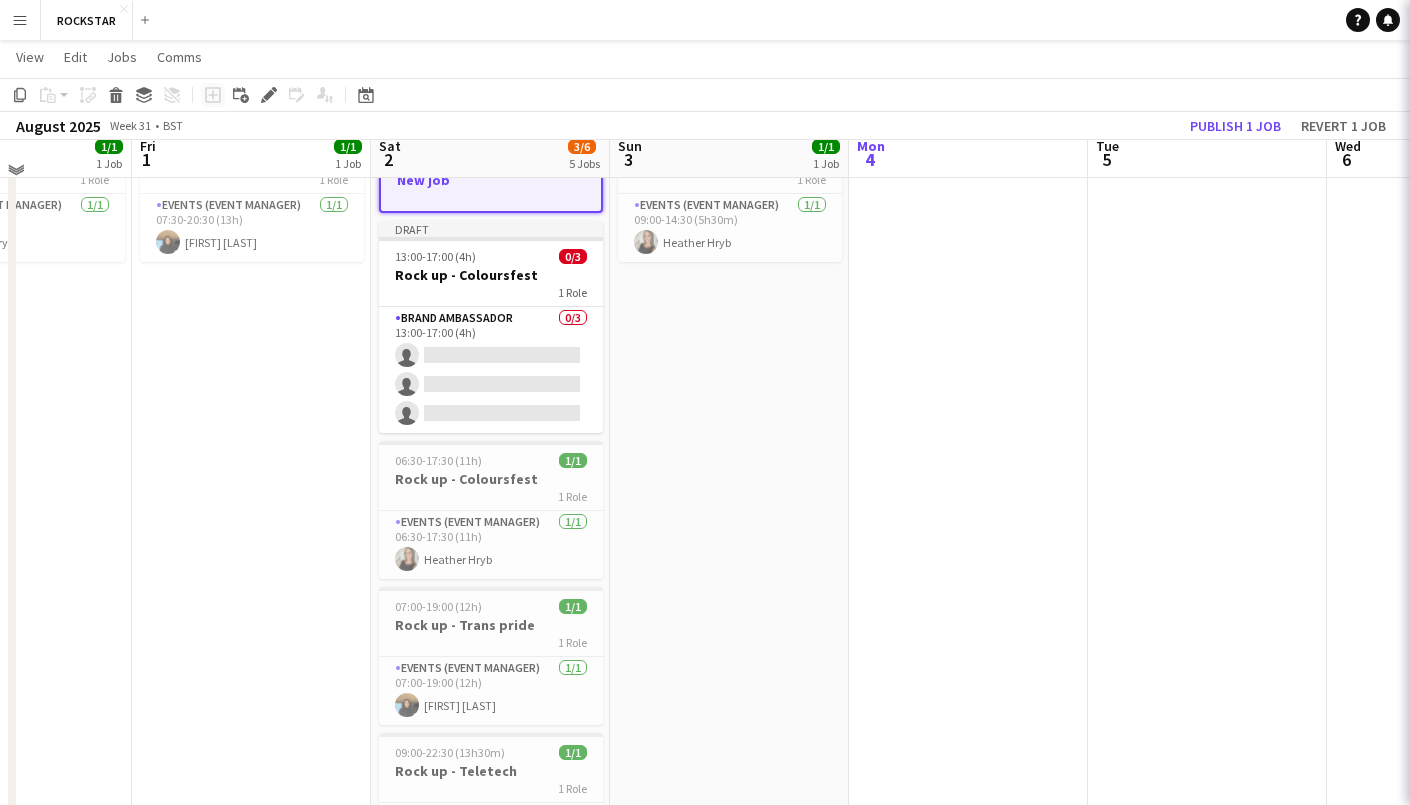 scroll, scrollTop: 11, scrollLeft: 585, axis: both 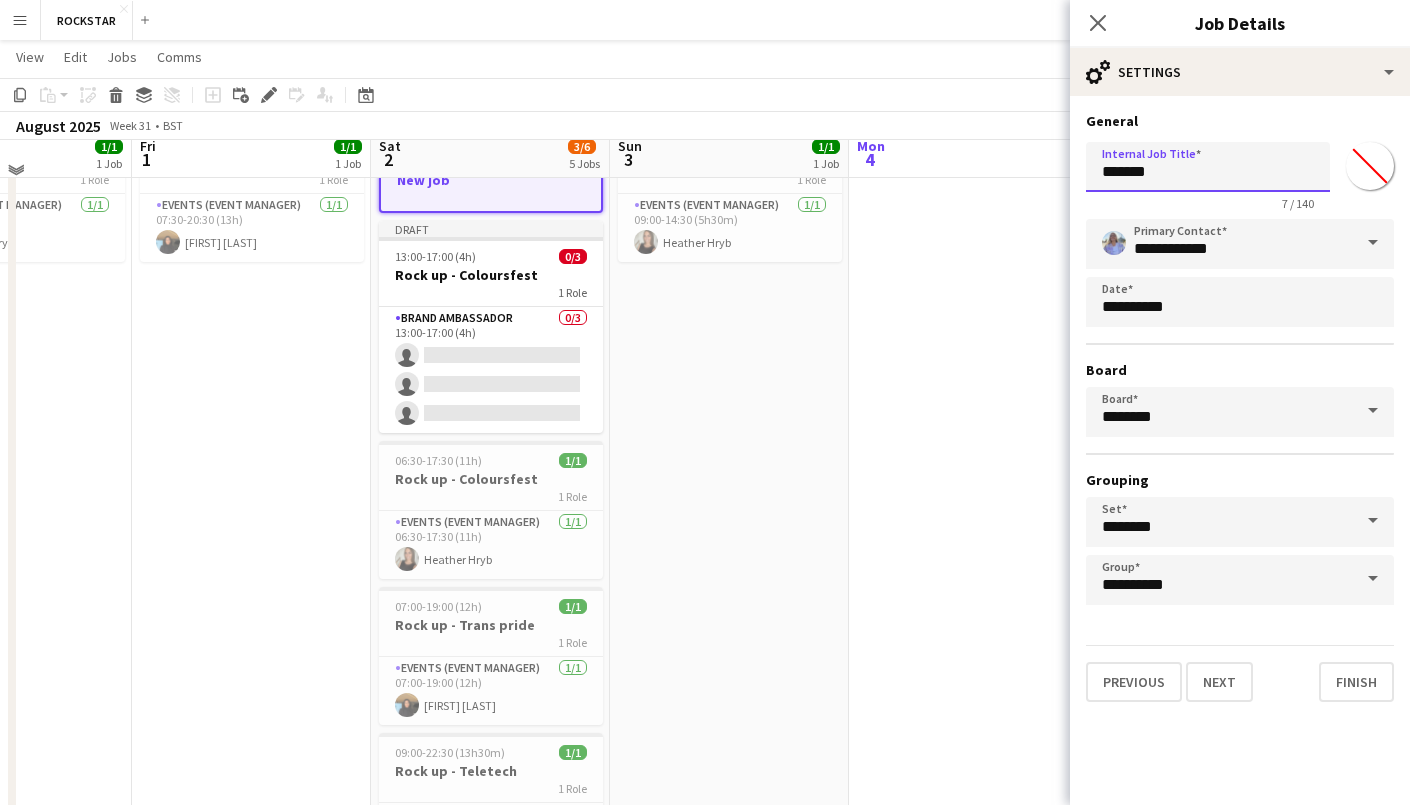 drag, startPoint x: 1191, startPoint y: 173, endPoint x: 948, endPoint y: 147, distance: 244.387 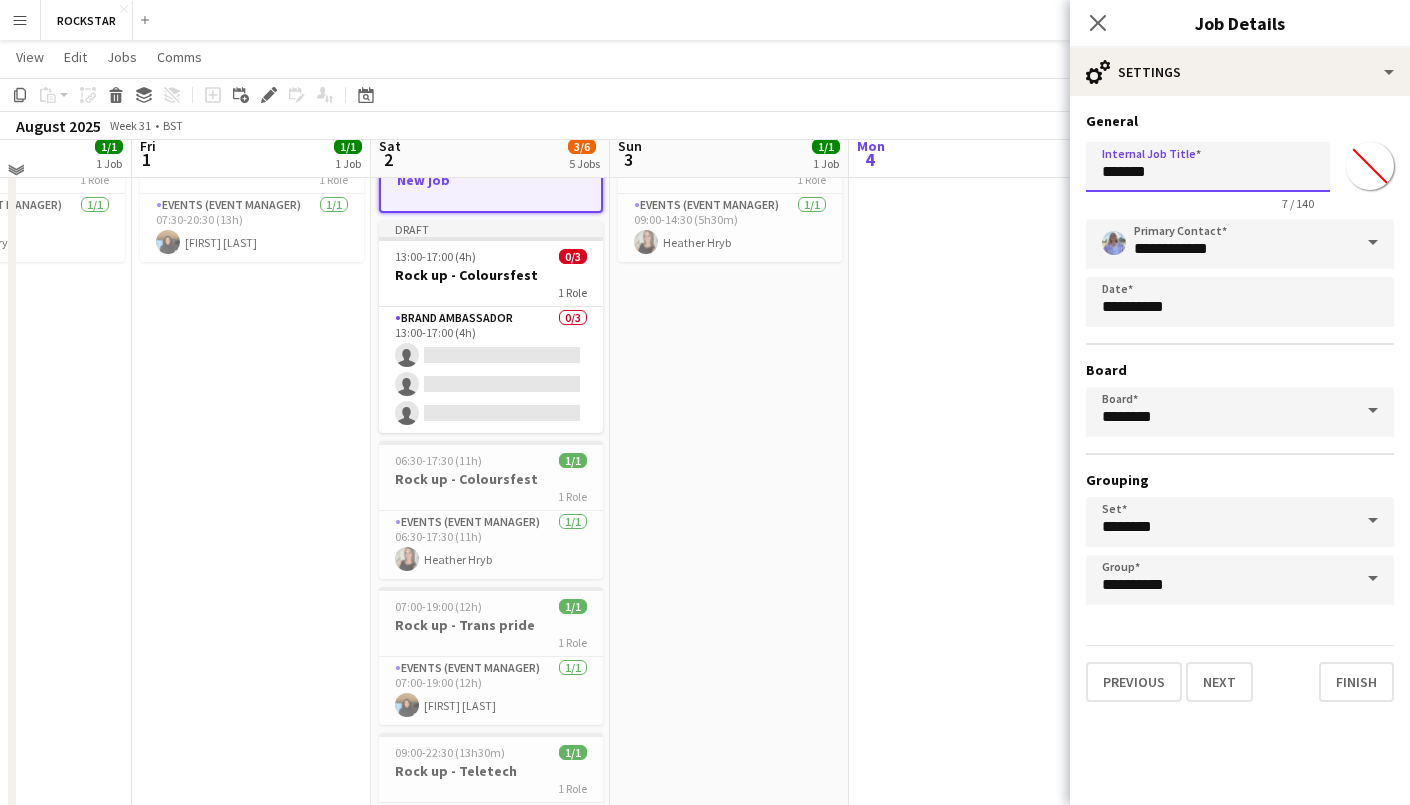 click on "Menu
Boards
Boards   Boards   All jobs   Status
Workforce
Workforce   My Workforce   Recruiting
Comms
Comms
Pay
Pay   Approvals
Platform Settings
Platform Settings   Your settings
Training Academy
Training Academy
Knowledge Base
Knowledge Base
Product Updates
Product Updates   Log Out   Privacy   ROCKSTAR
Close
Add
Help
Notifications
ROCKSTAR
user
View  Day view expanded Day view collapsed Month view Date picker Jump to today Expand Linked Jobs Collapse Linked Jobs  Edit  Copy Ctrl+C  Paste  Ctrl+V" at bounding box center [705, 401] 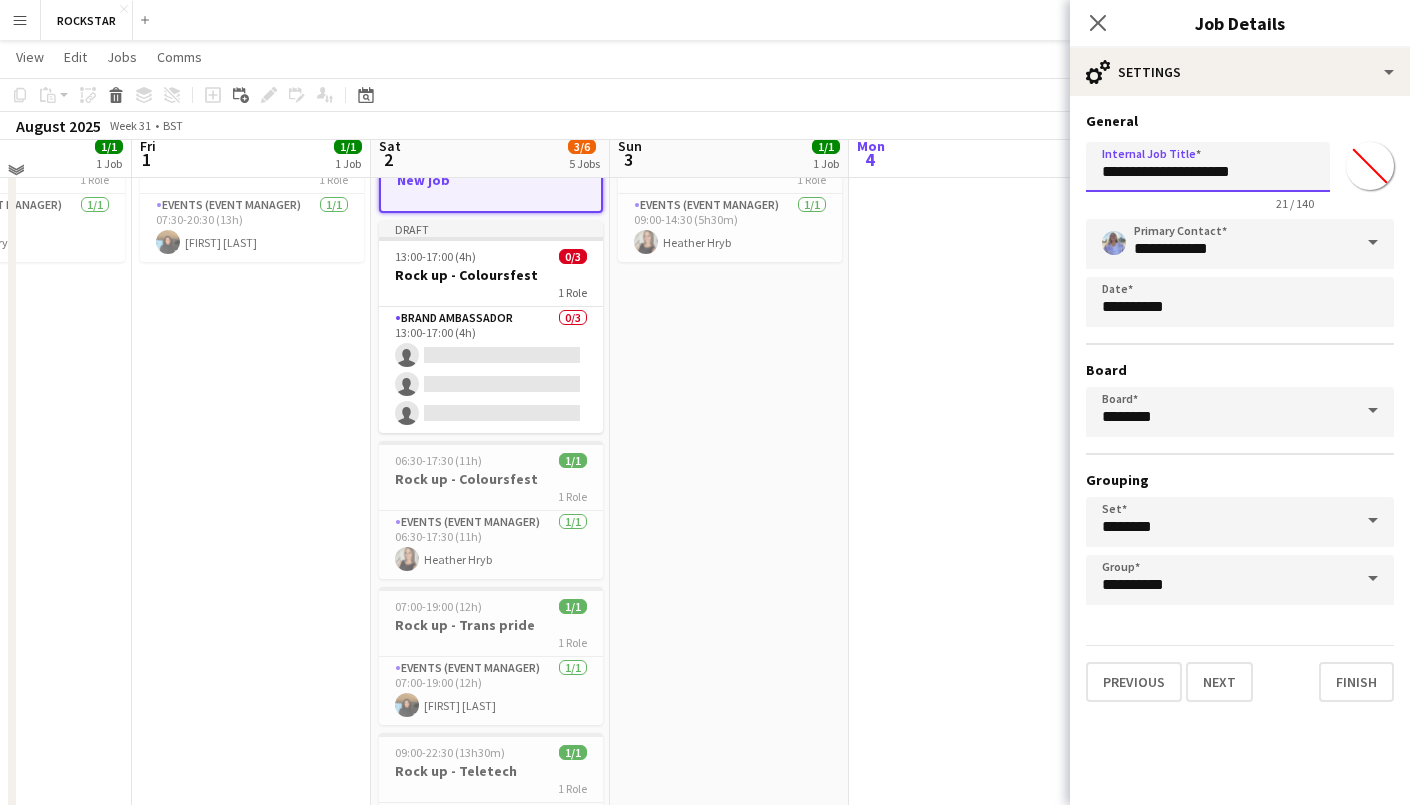 type on "**********" 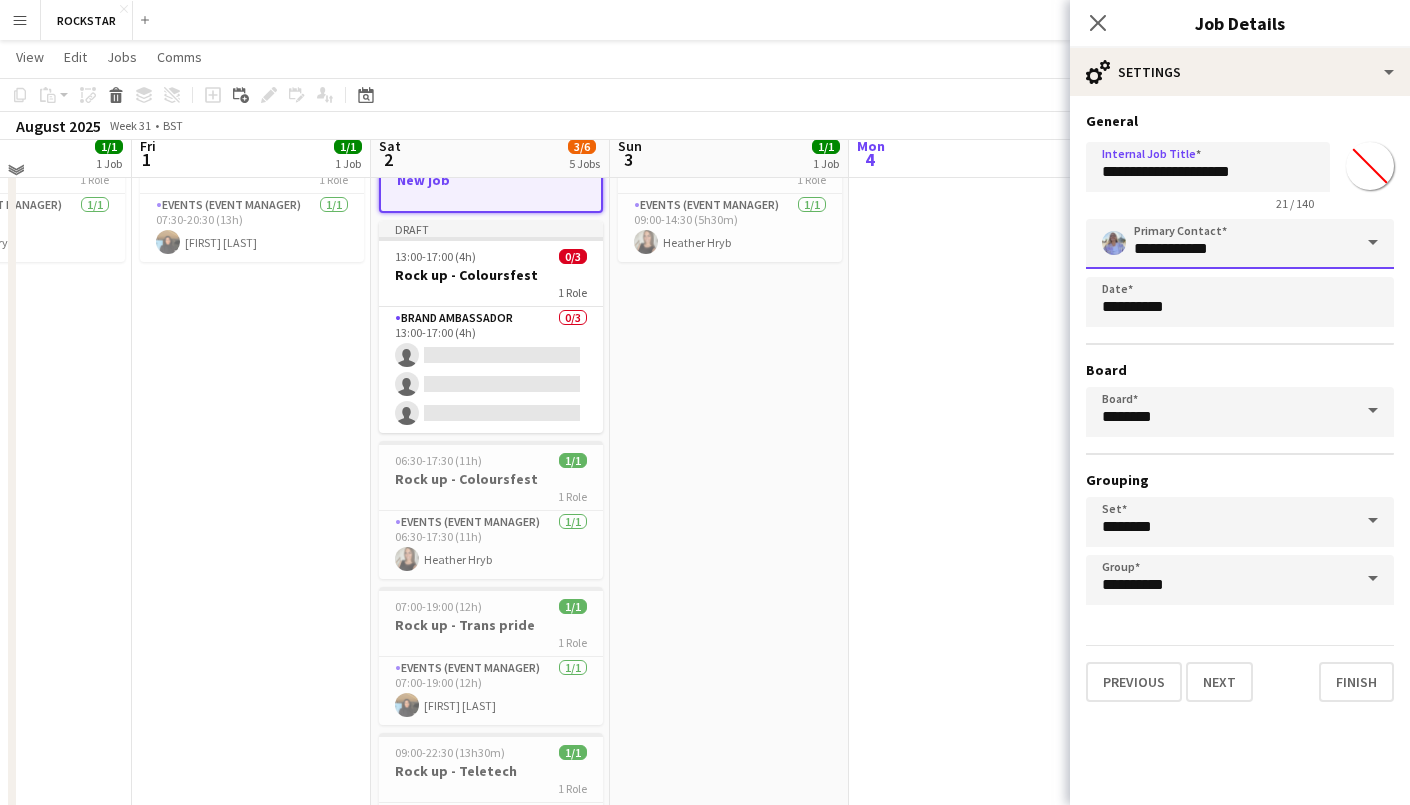 click on "**********" at bounding box center [1240, 244] 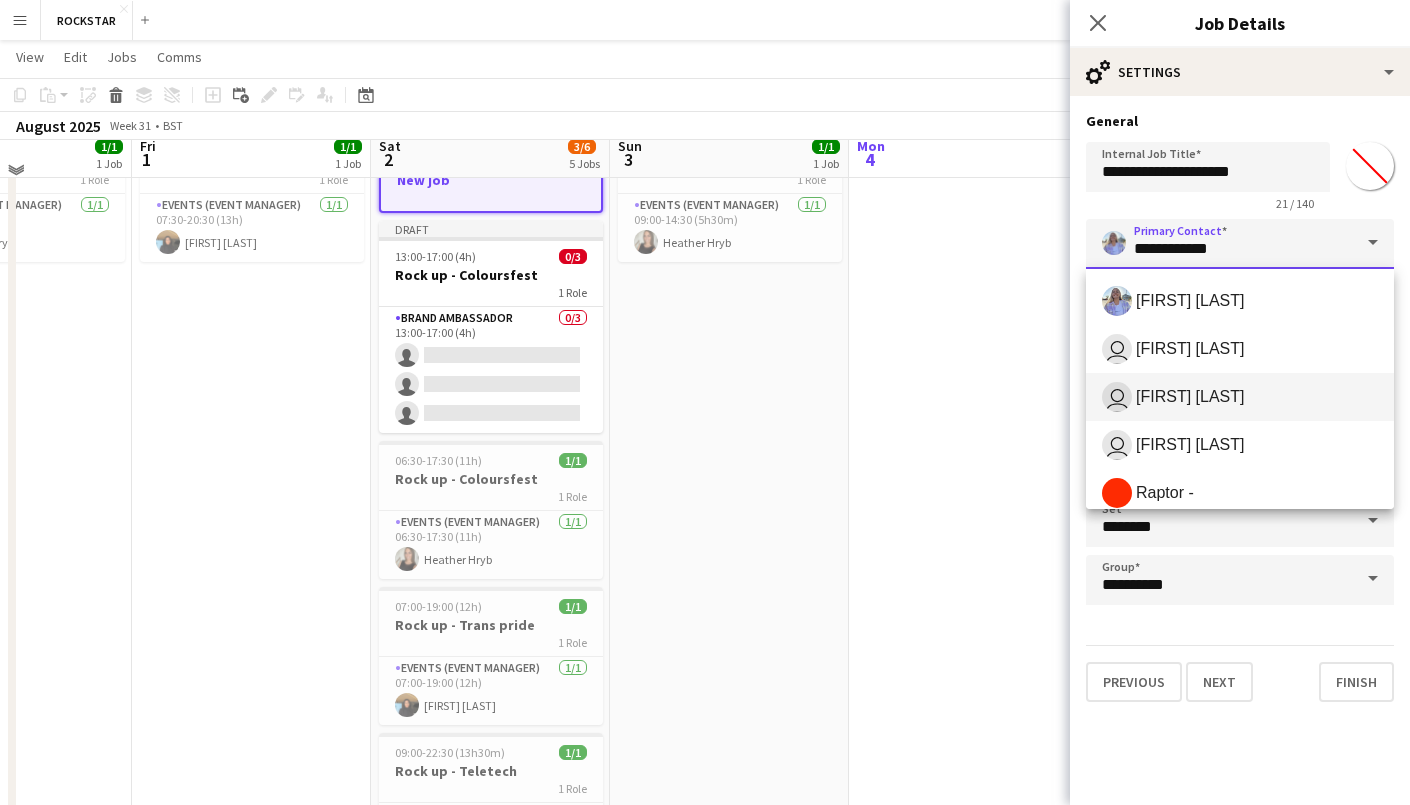 scroll, scrollTop: 208, scrollLeft: 0, axis: vertical 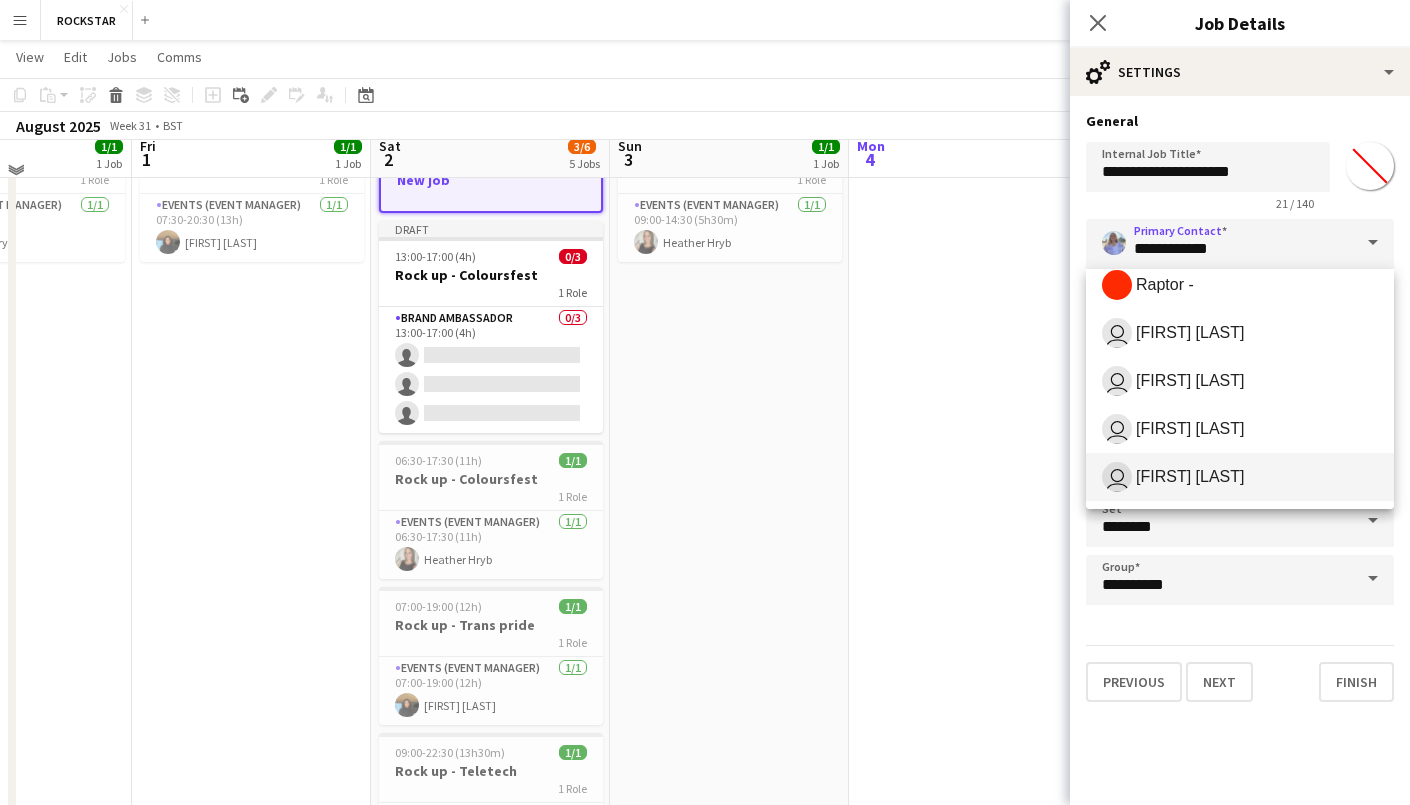 click on "user
[FIRST]  [LAST]" at bounding box center [1240, 477] 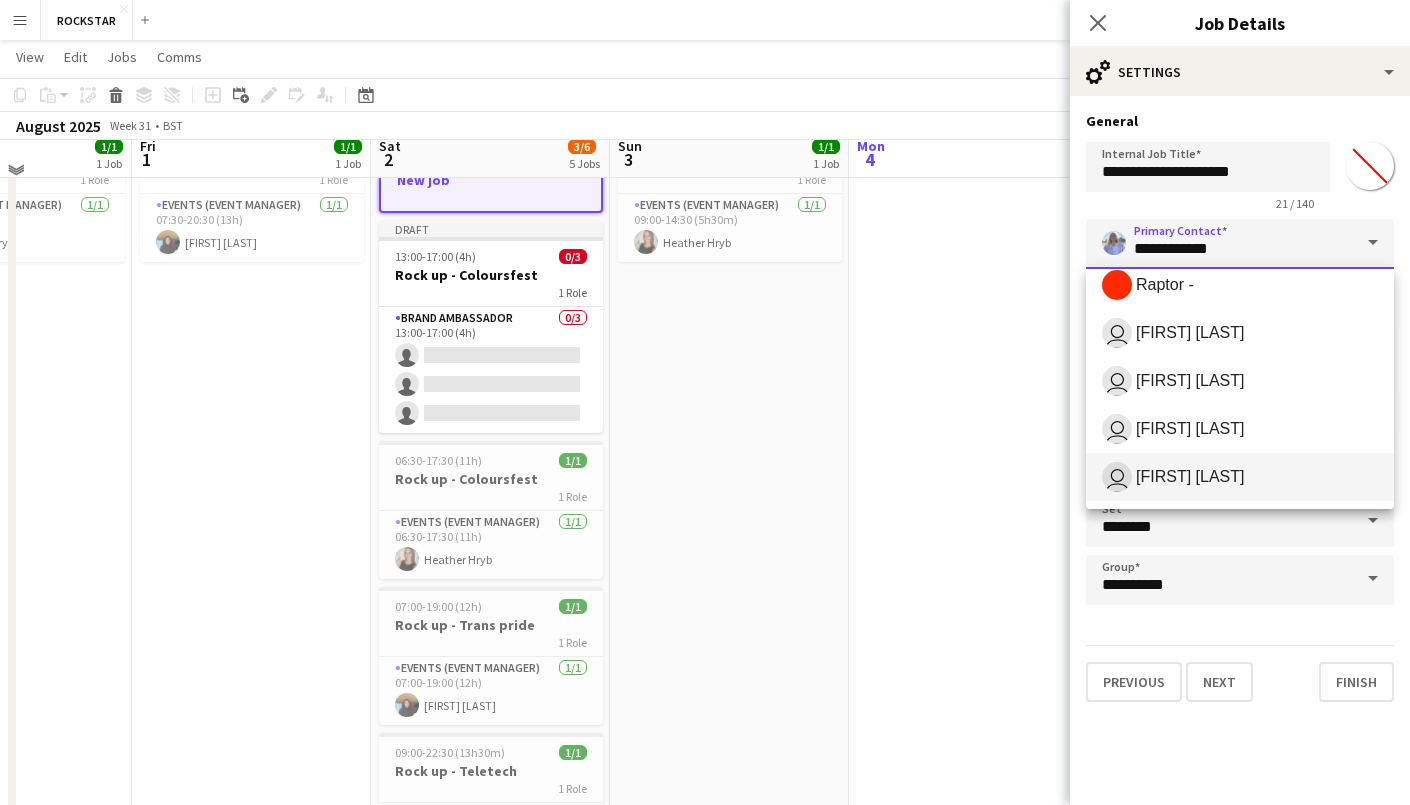 type on "**********" 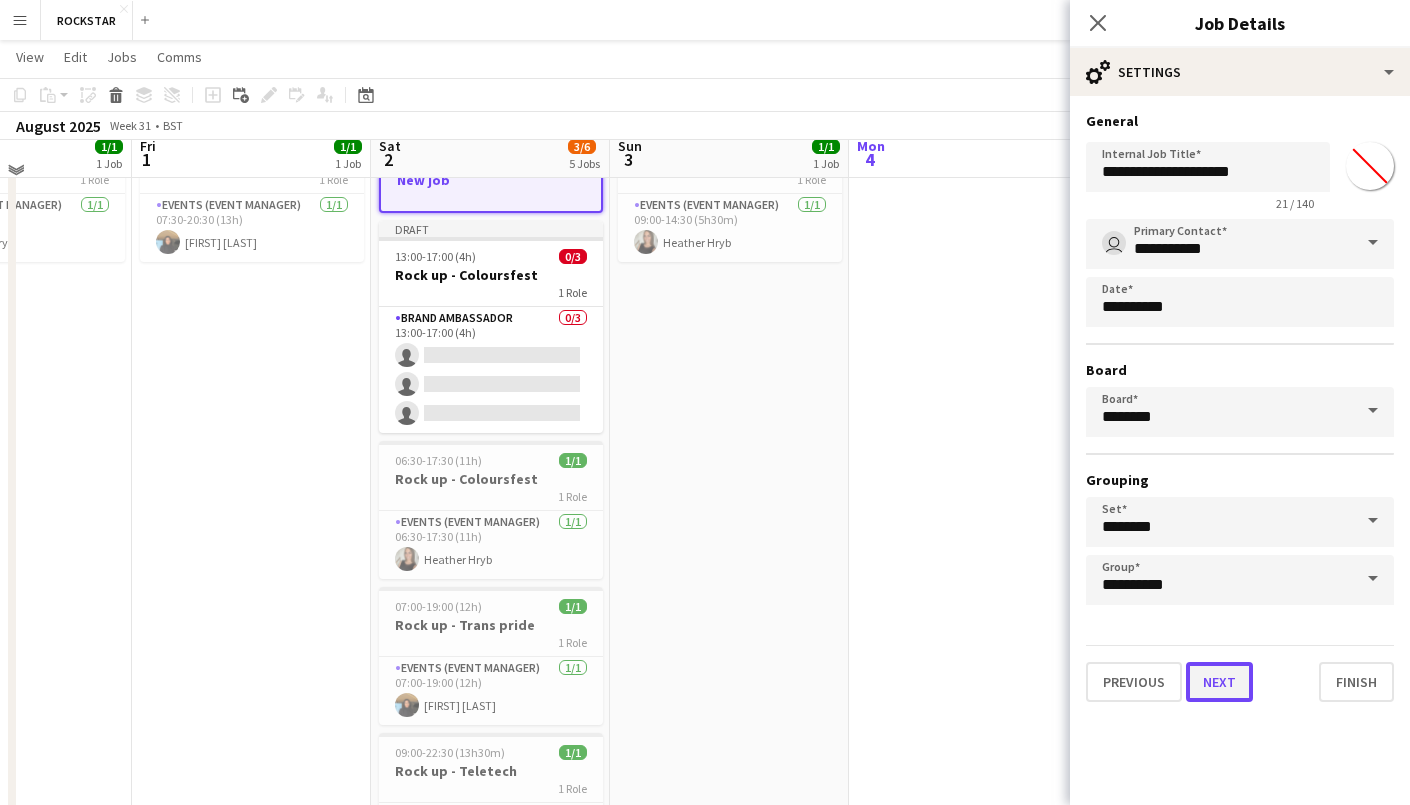 click on "Next" at bounding box center (1219, 682) 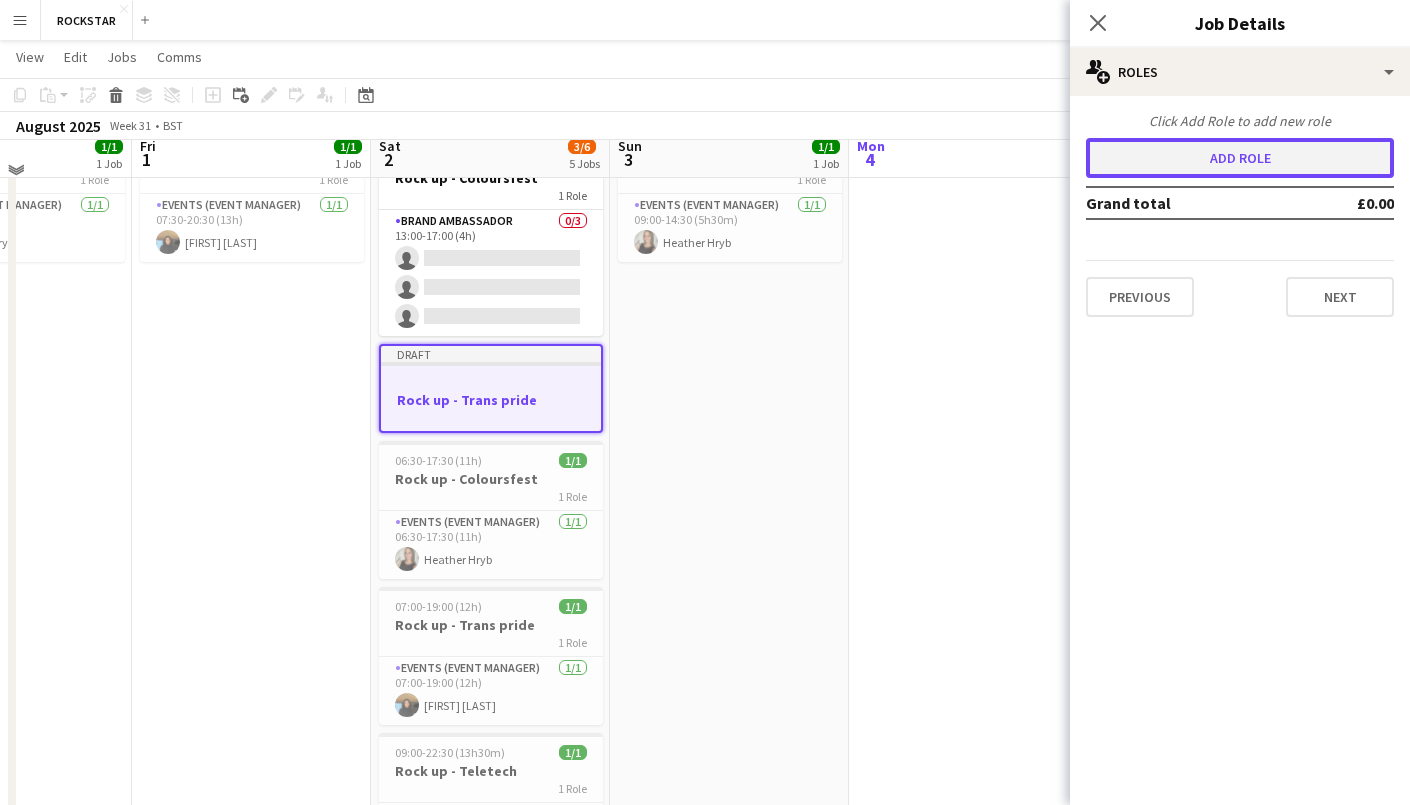 click on "Add role" at bounding box center (1240, 158) 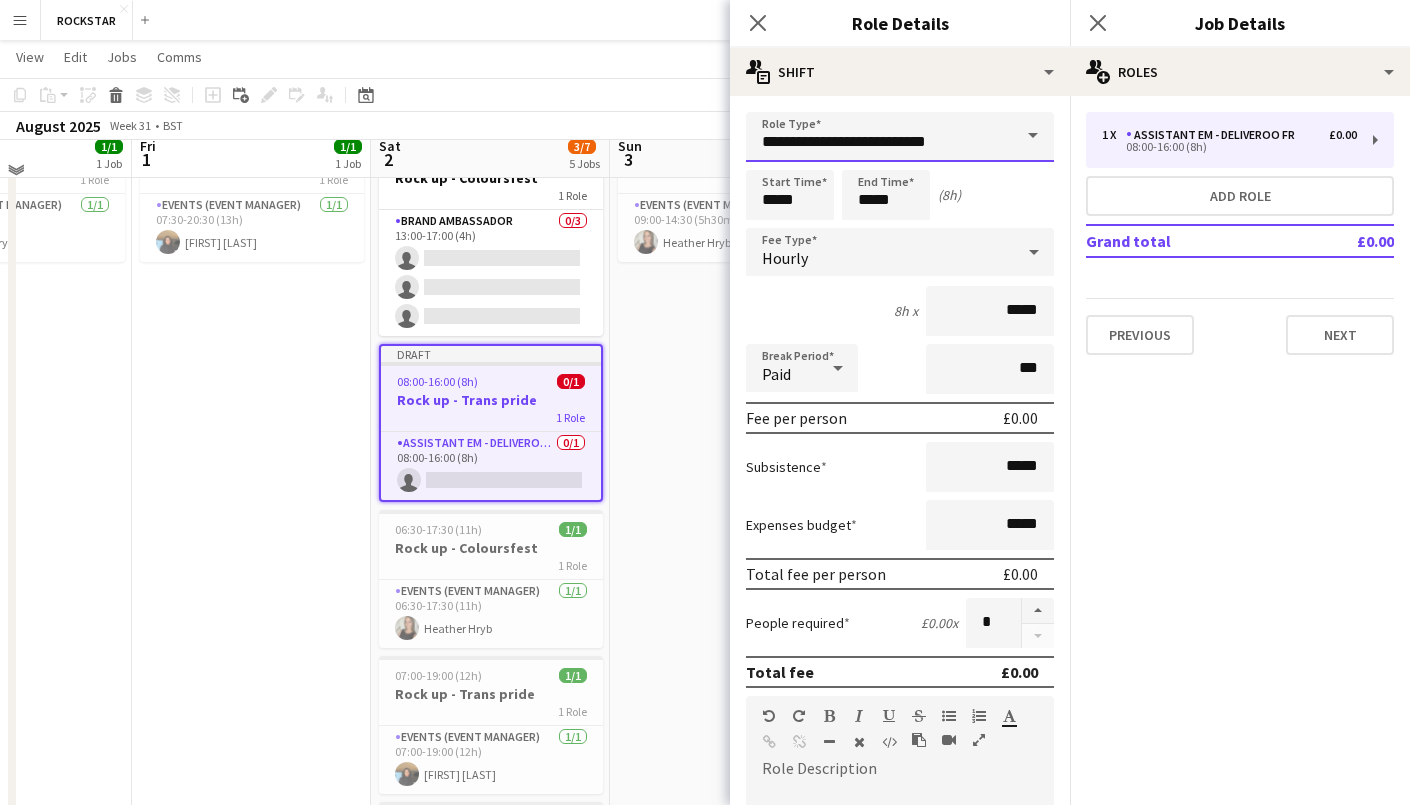 click on "**********" at bounding box center [900, 137] 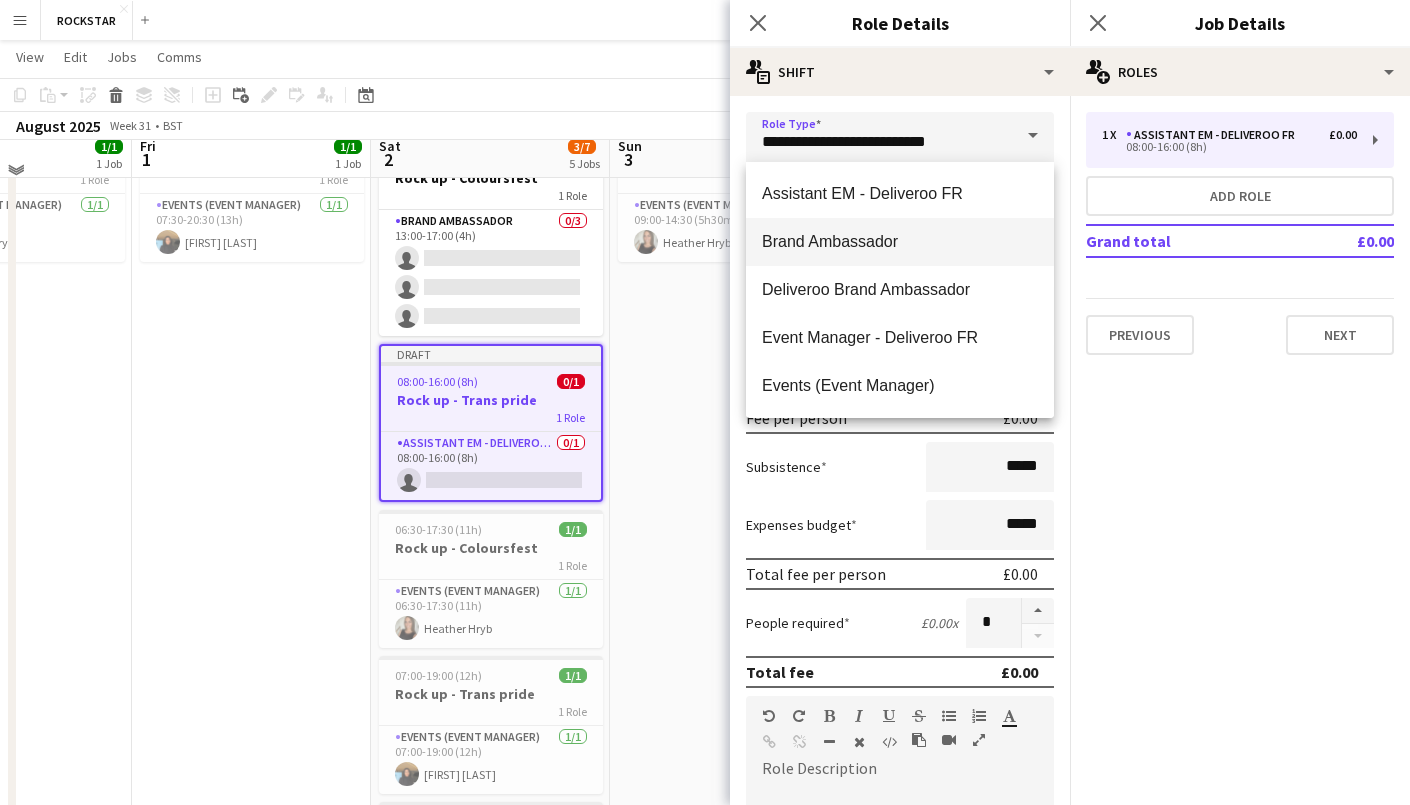 click on "Brand Ambassador" at bounding box center [900, 241] 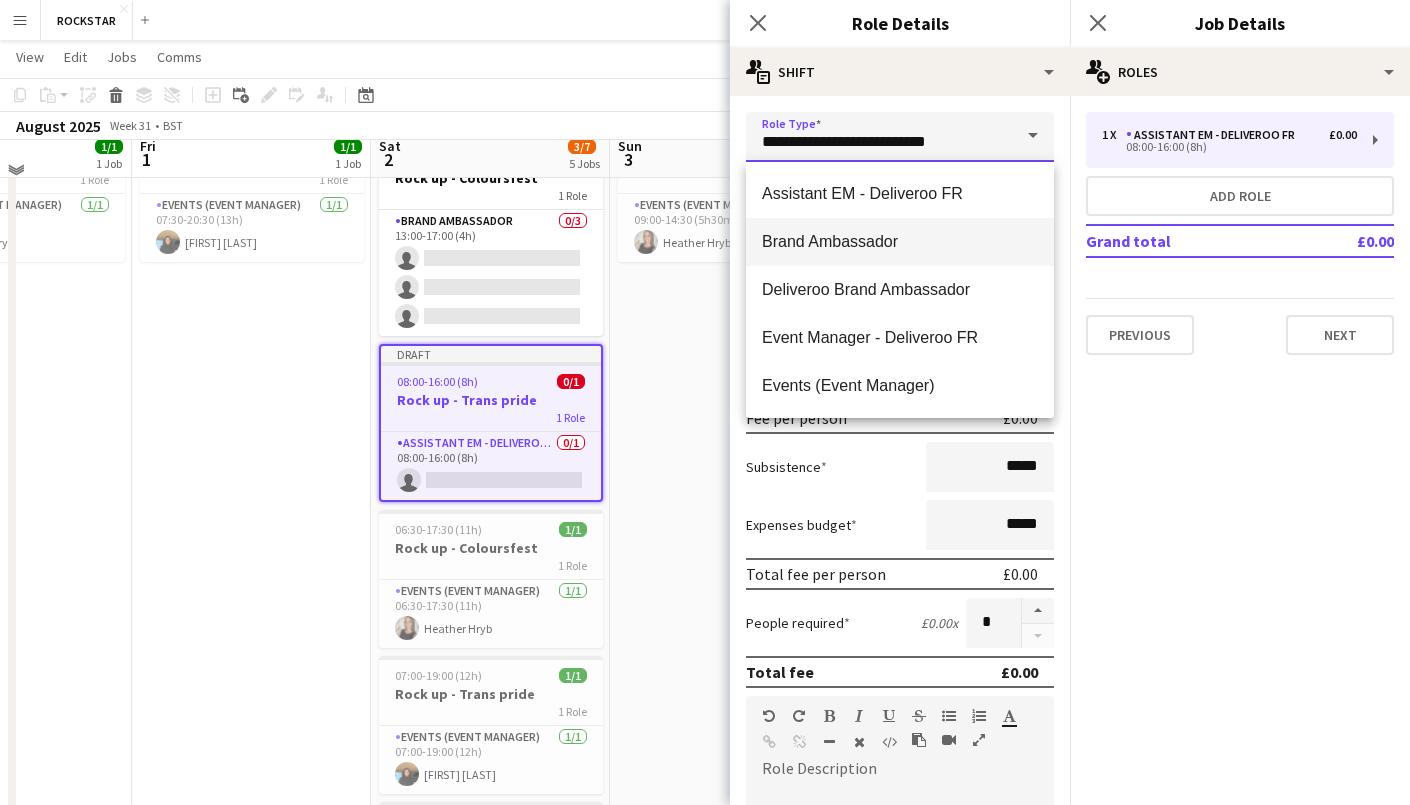 type on "**********" 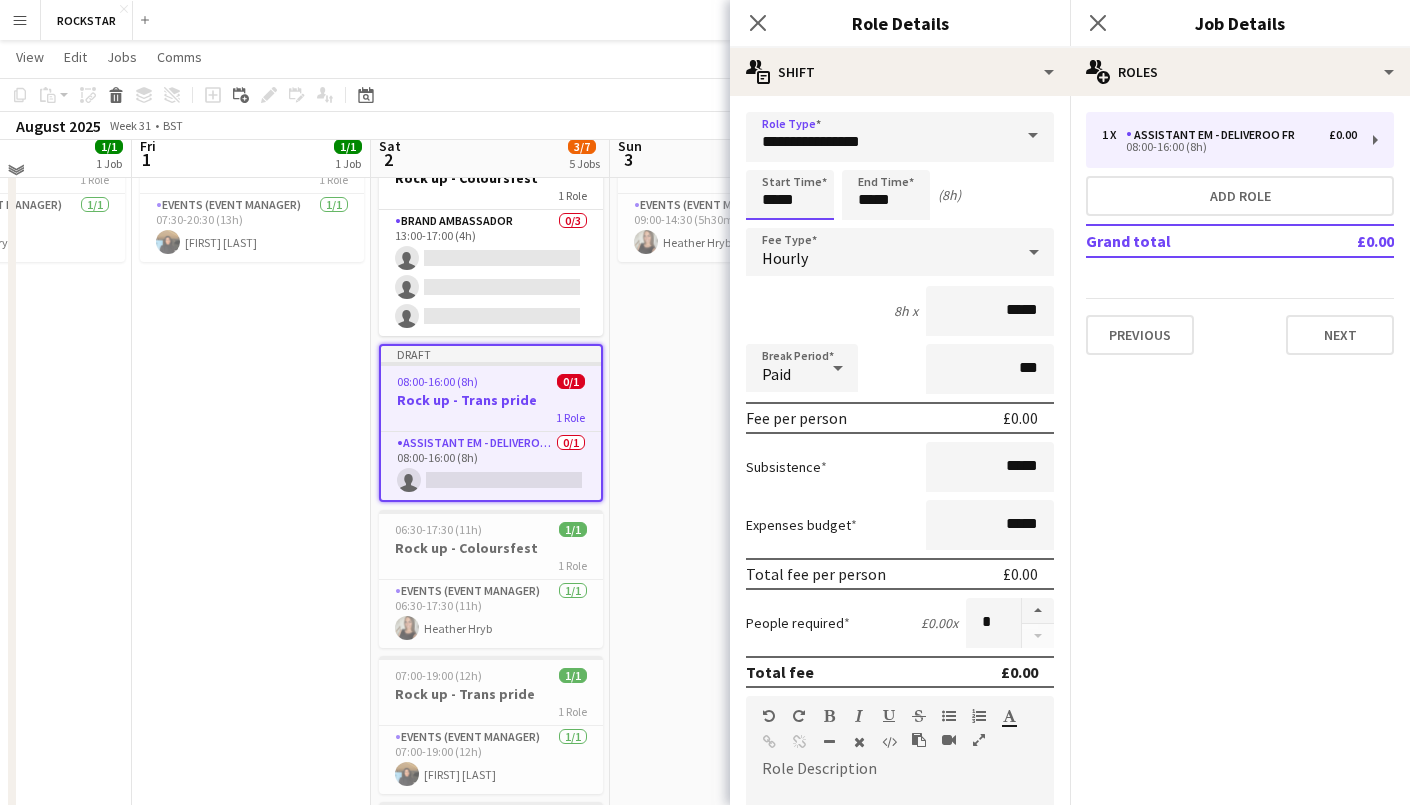 click on "*****" at bounding box center (790, 195) 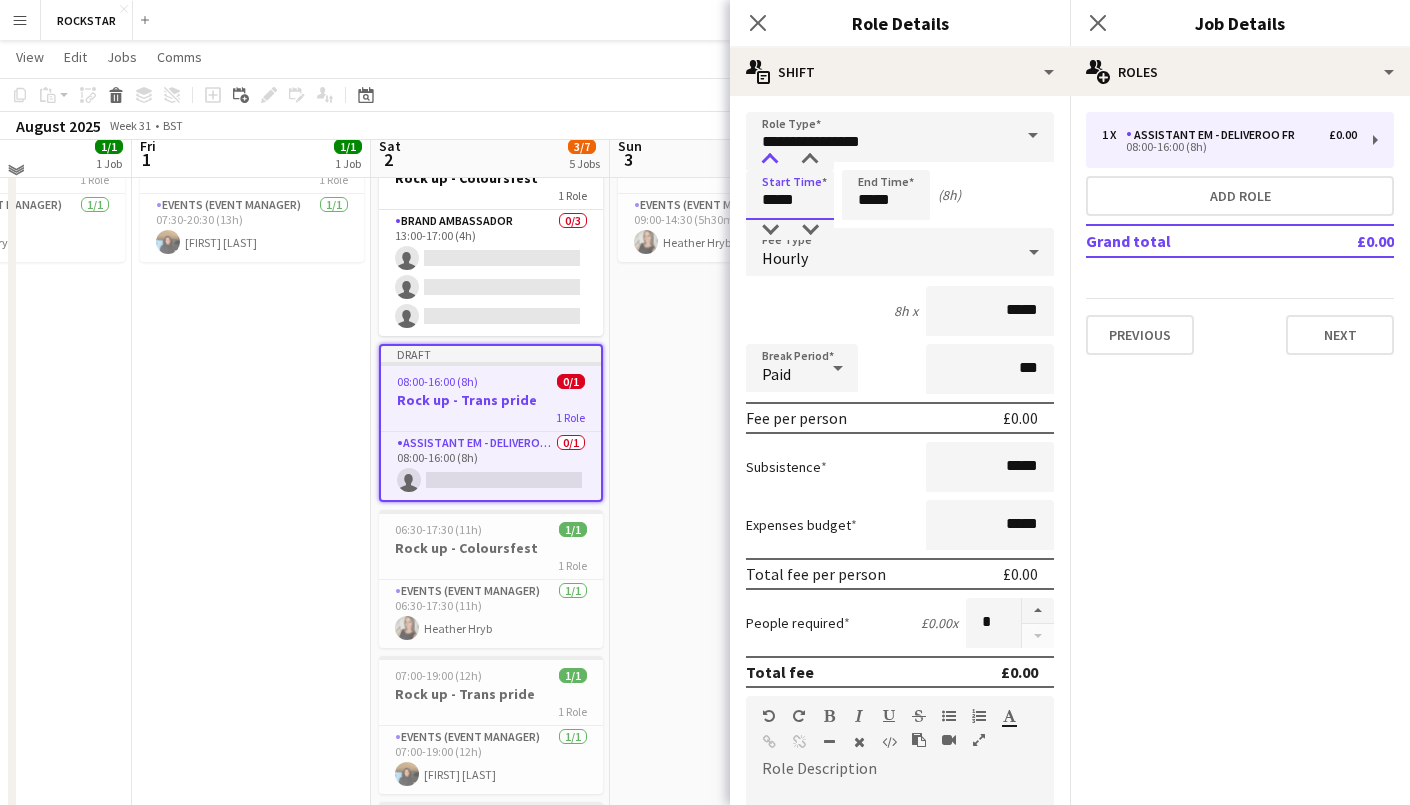 click at bounding box center (770, 160) 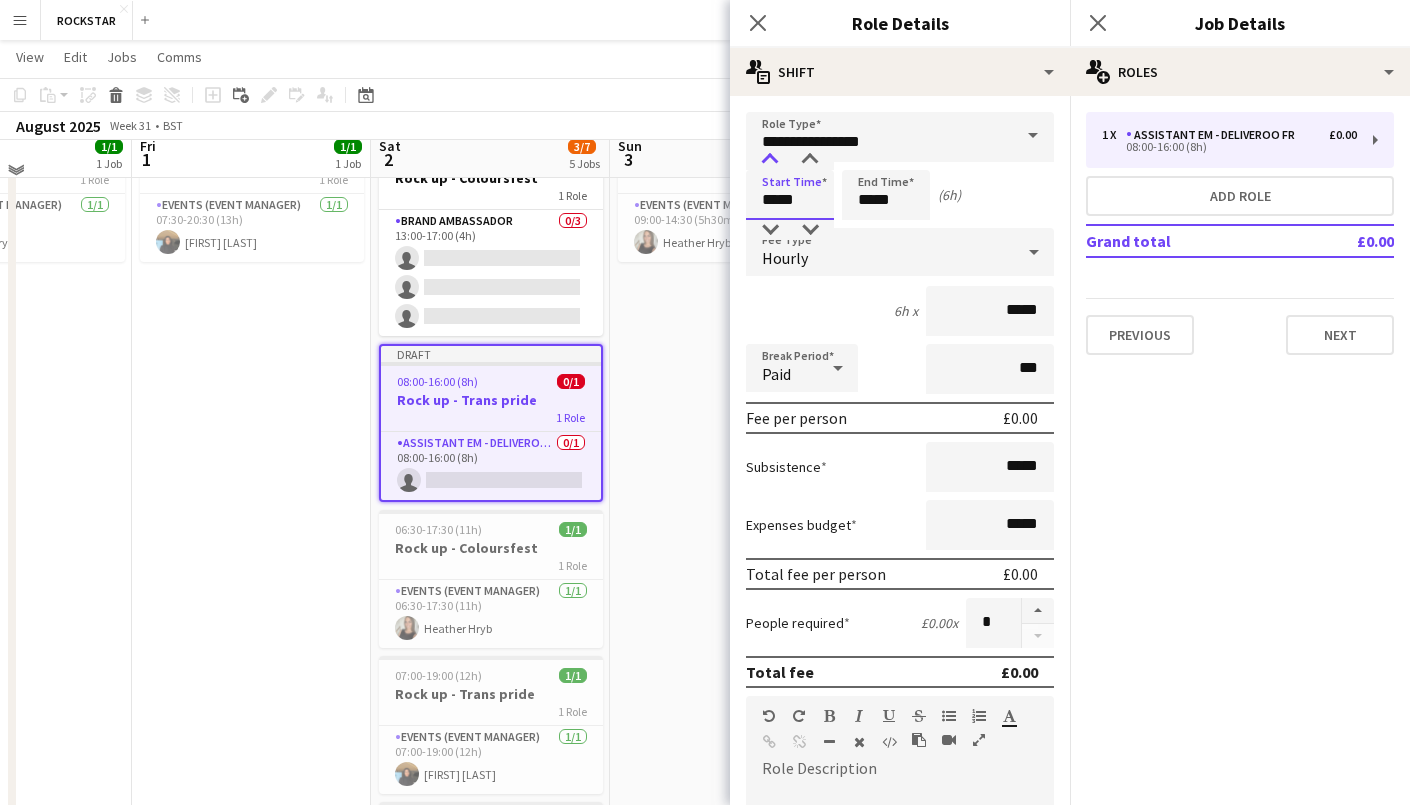 click at bounding box center (770, 160) 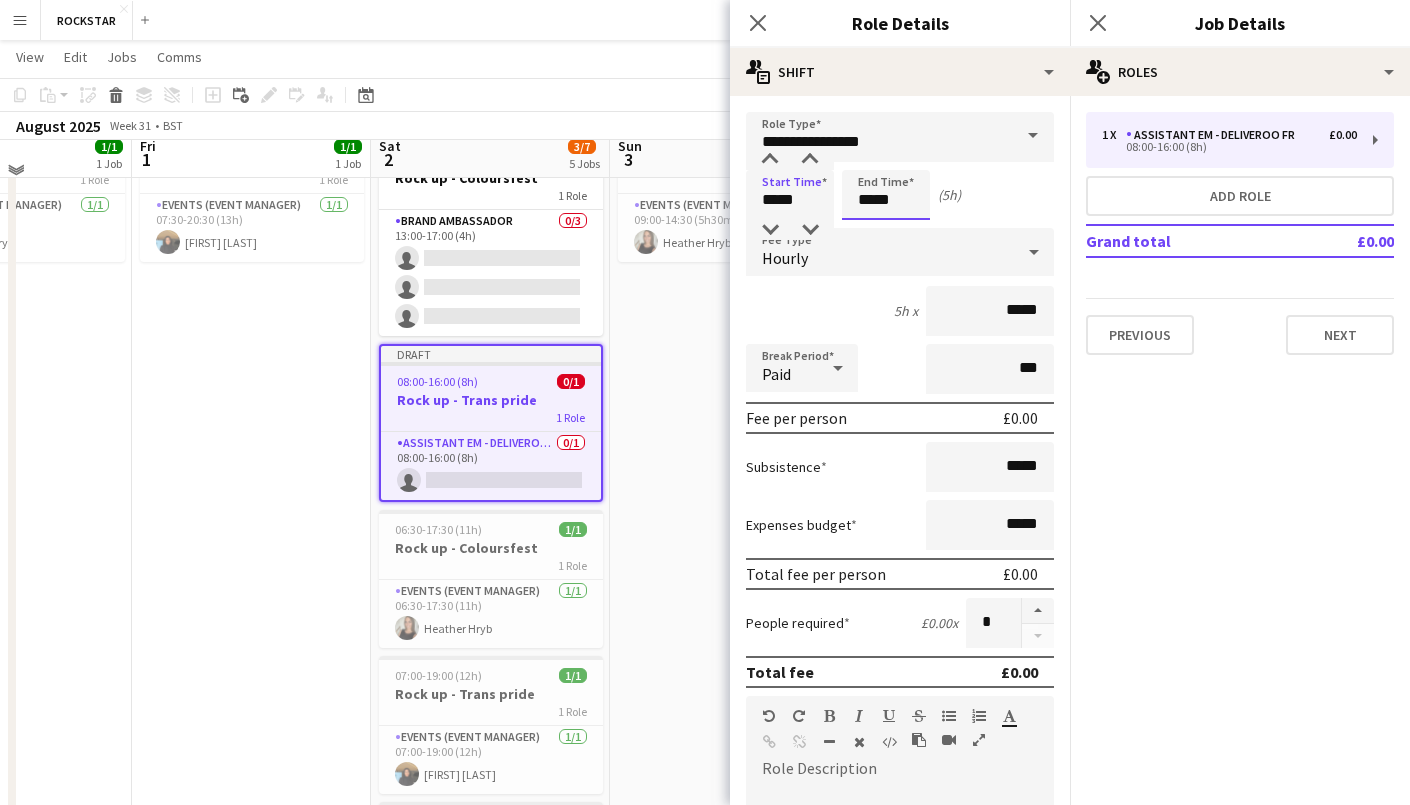 click on "*****" at bounding box center [886, 195] 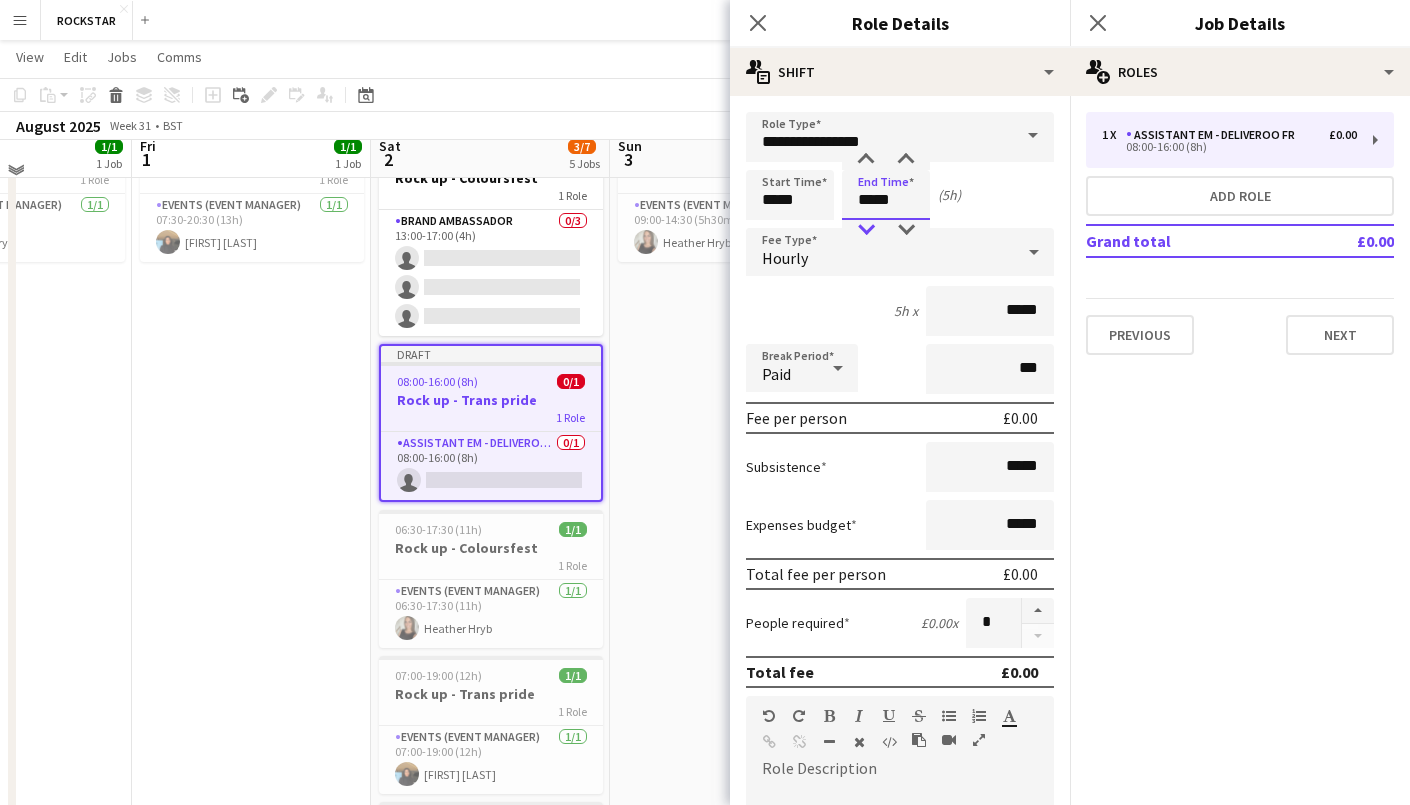 type on "*****" 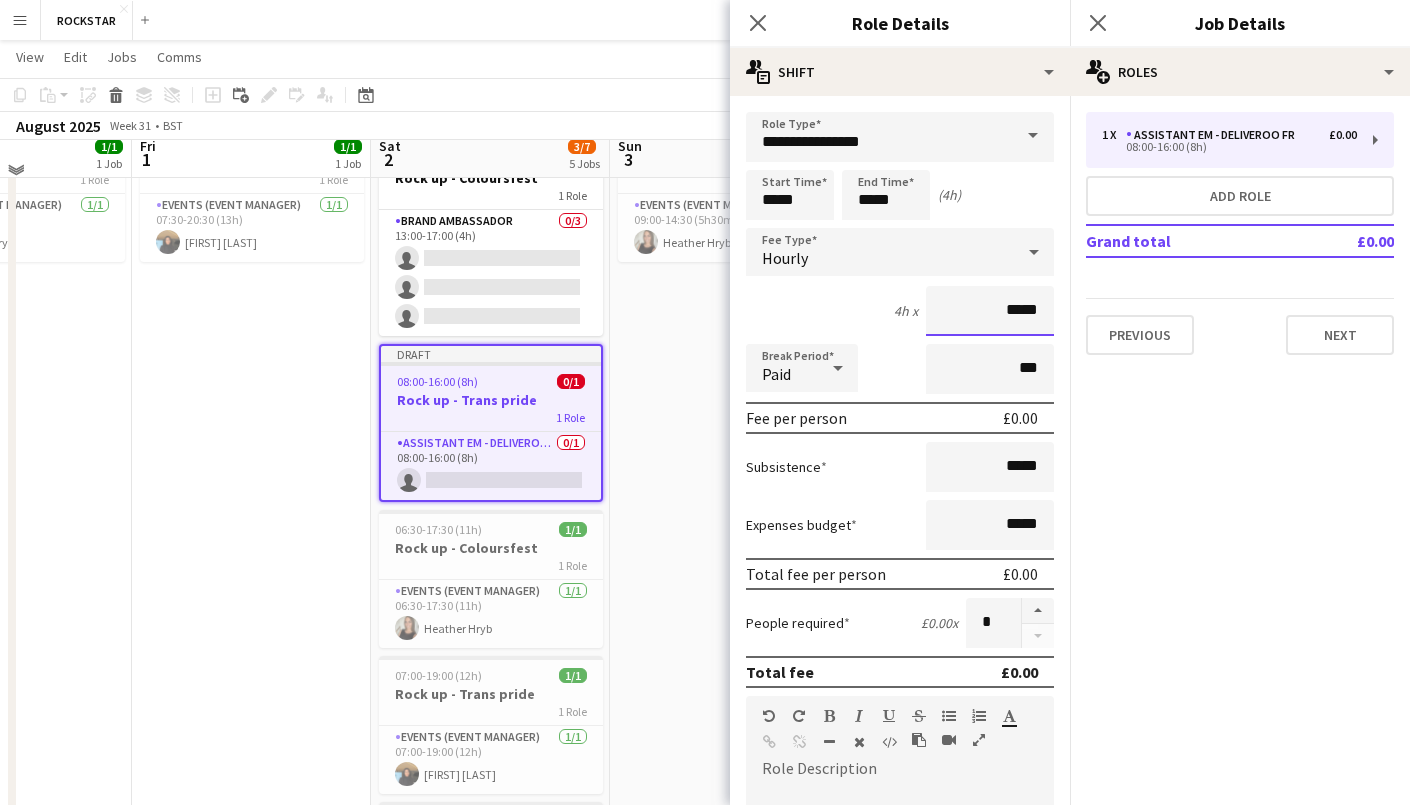 drag, startPoint x: 1041, startPoint y: 320, endPoint x: 1011, endPoint y: 317, distance: 30.149628 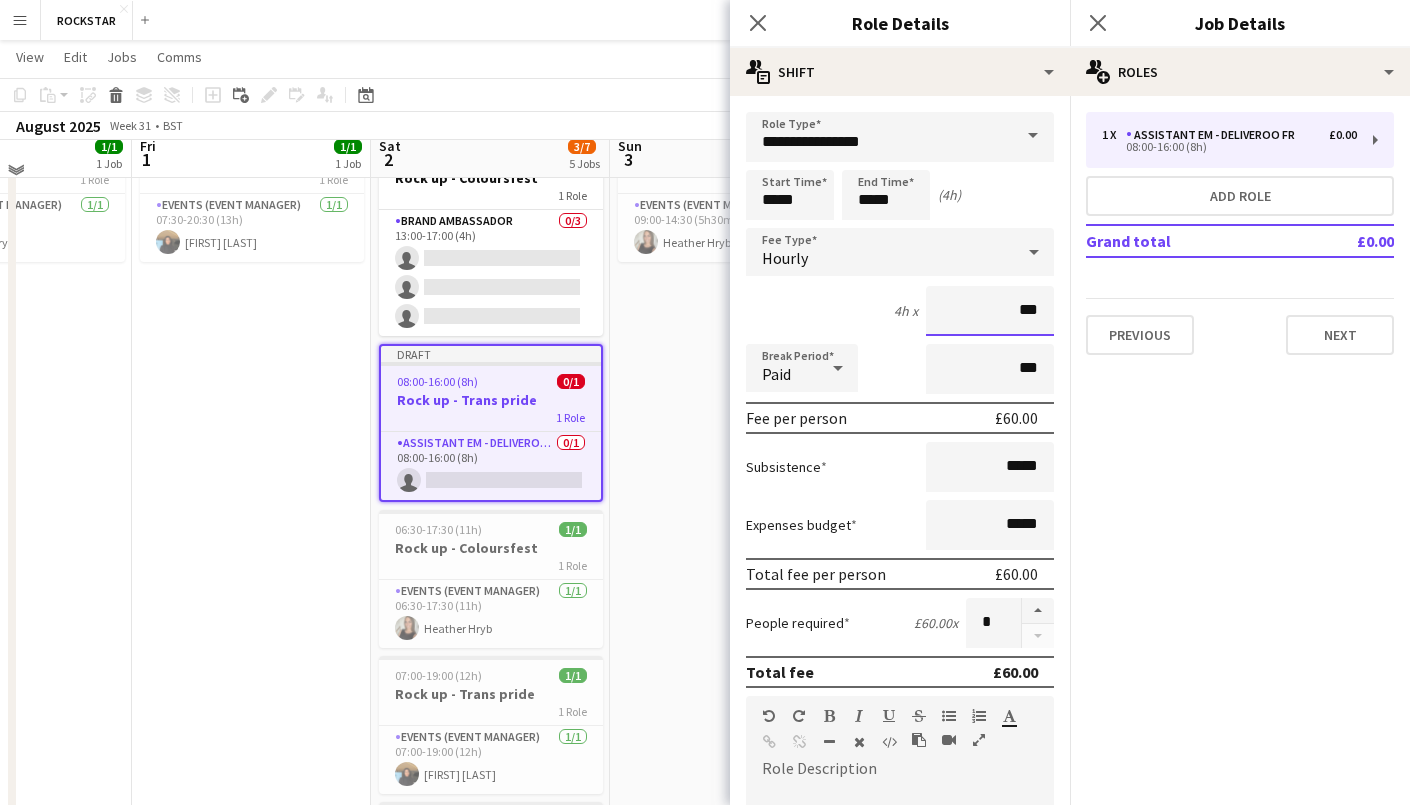 type on "******" 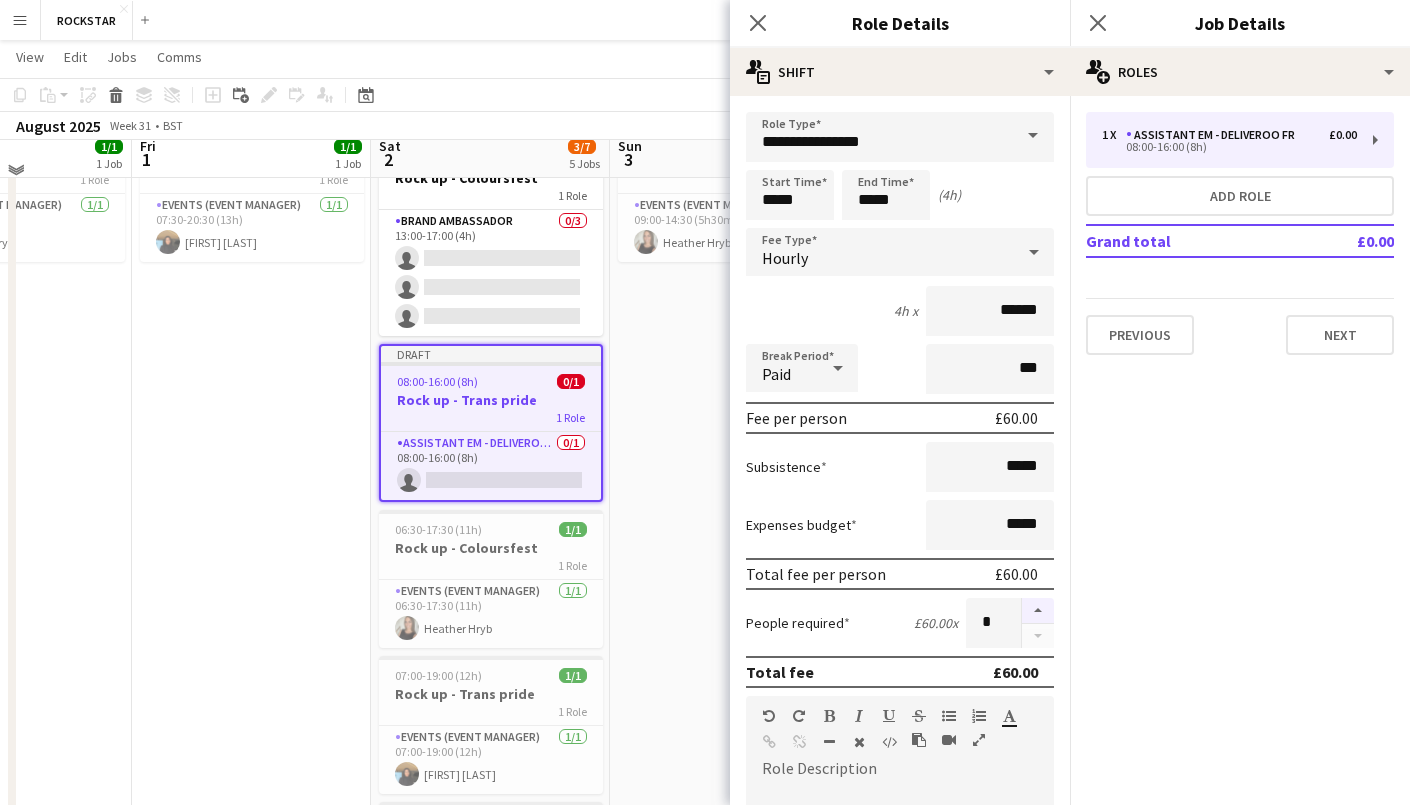click at bounding box center [1038, 611] 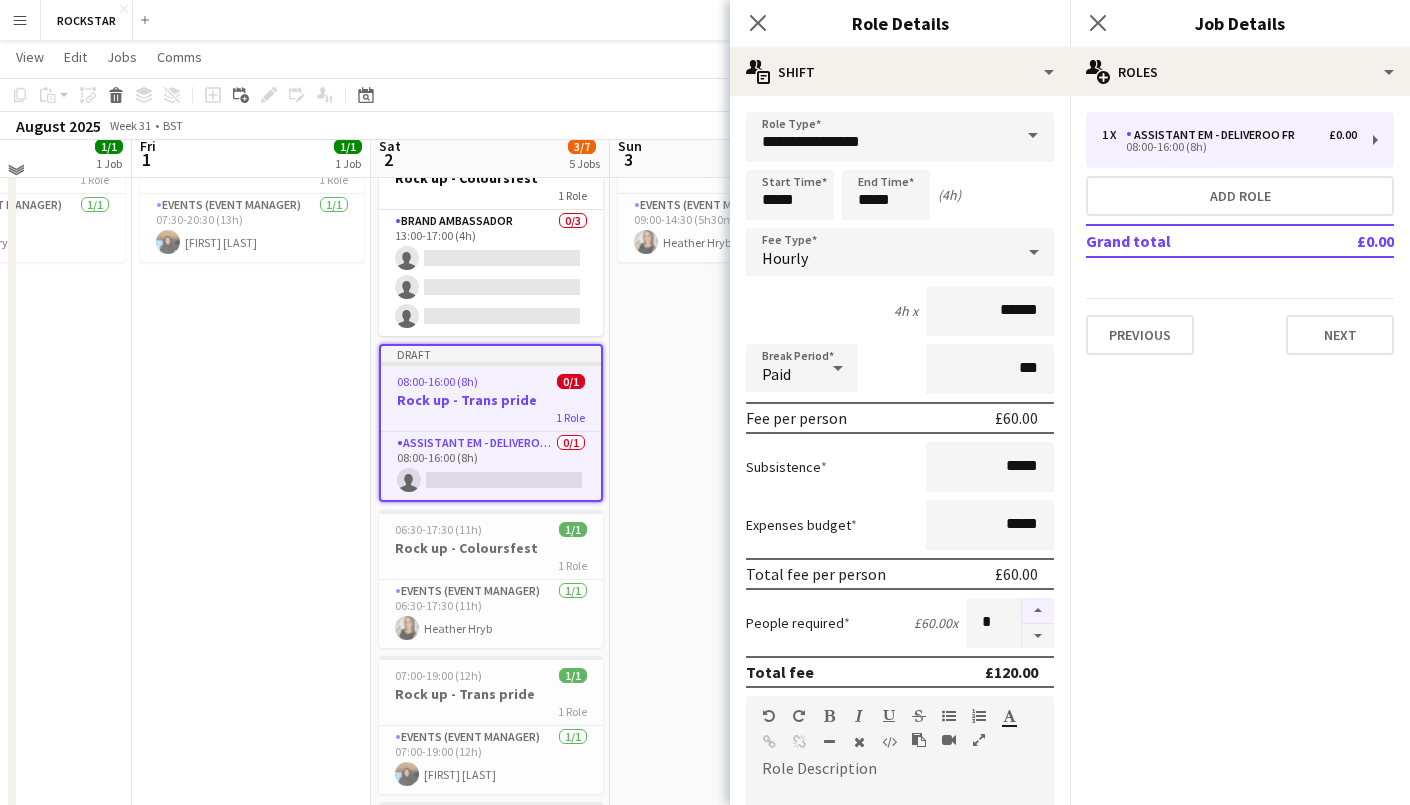click at bounding box center [1038, 611] 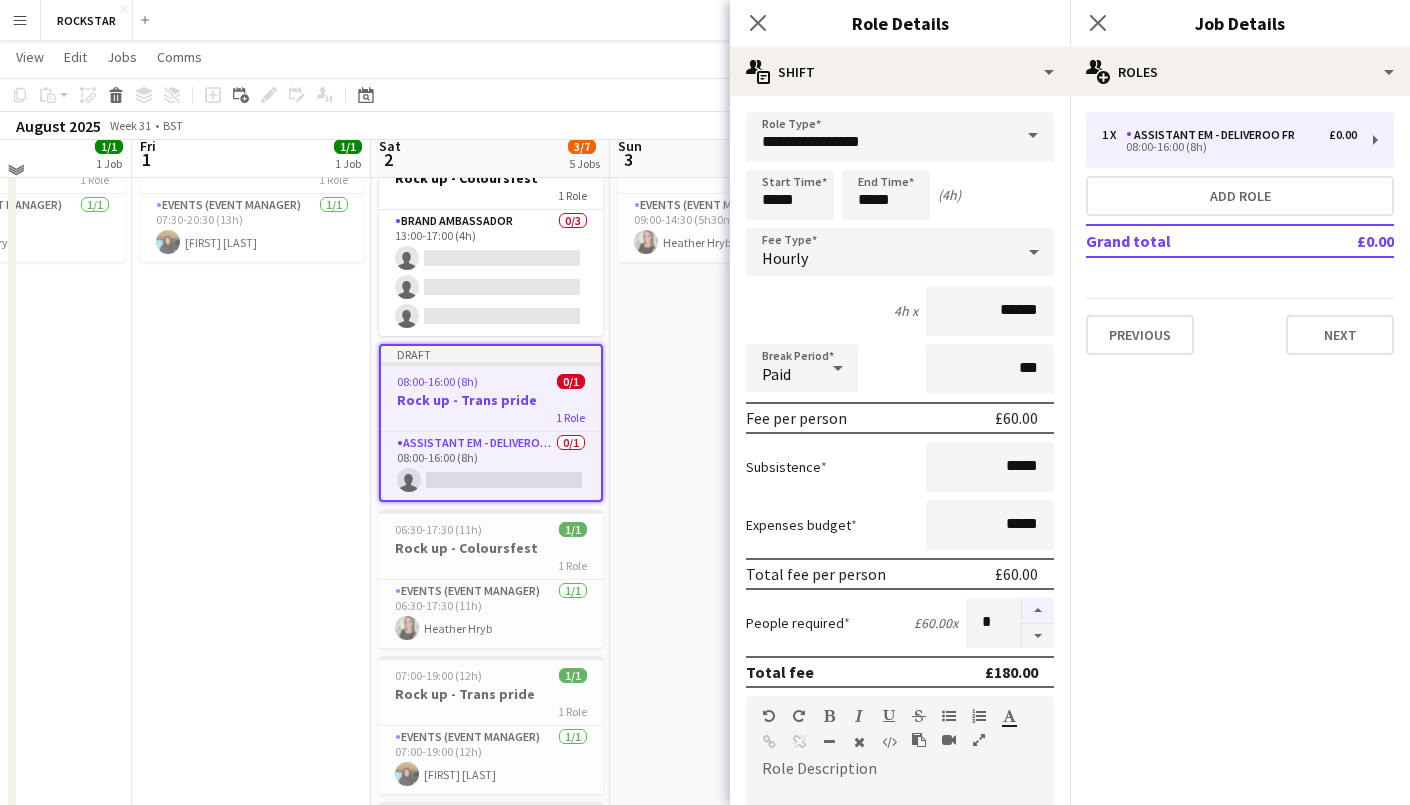click at bounding box center (1038, 611) 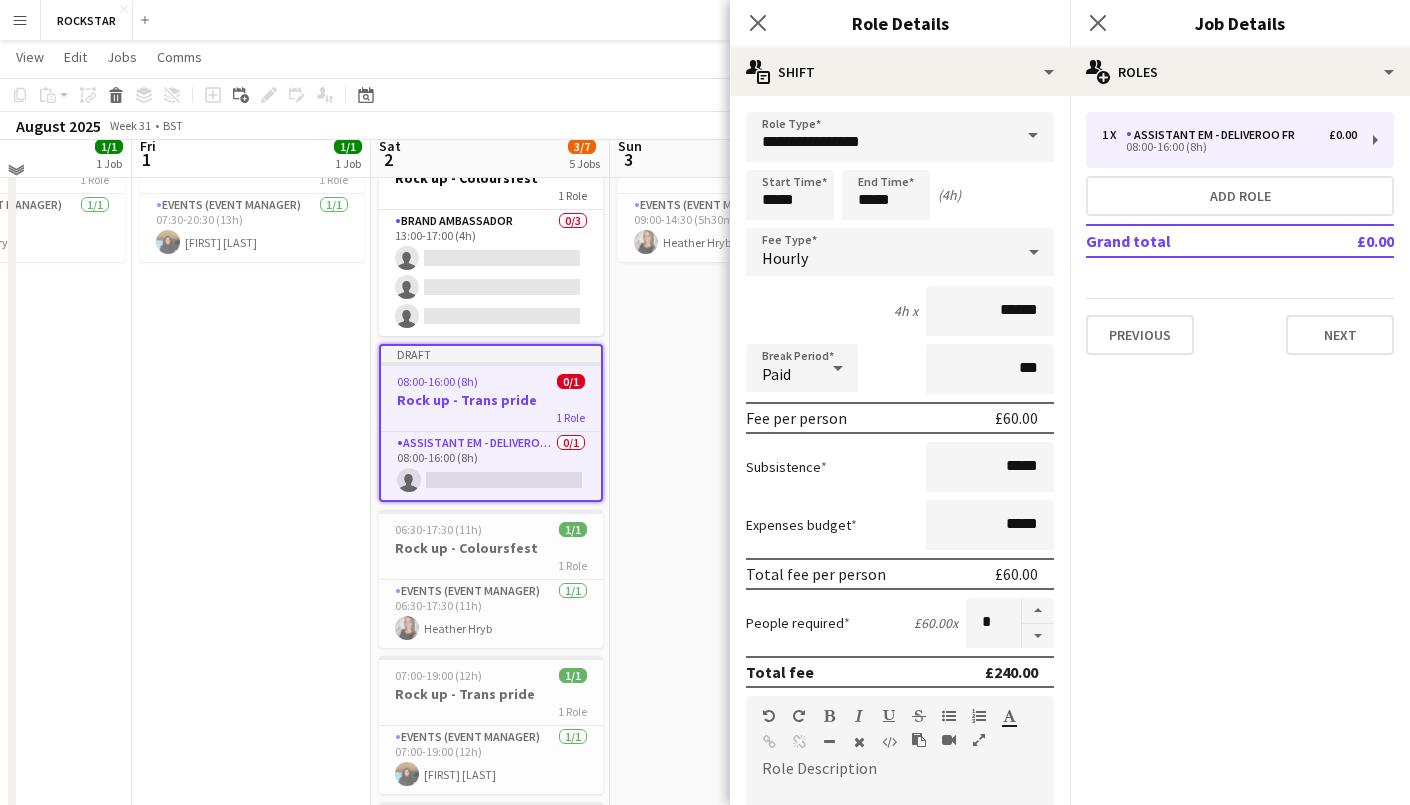 click on "default   Heading 1   Heading 2   Heading 3   Heading 4   Heading 5   Heading 6   Heading 7   Paragraph   Predefined   Standard   default  Times New Roman   Arial   Times New Roman   Calibri   Comic Sans MS  3   1   2   3   4   5   6   7  ******* *******" at bounding box center (900, 733) 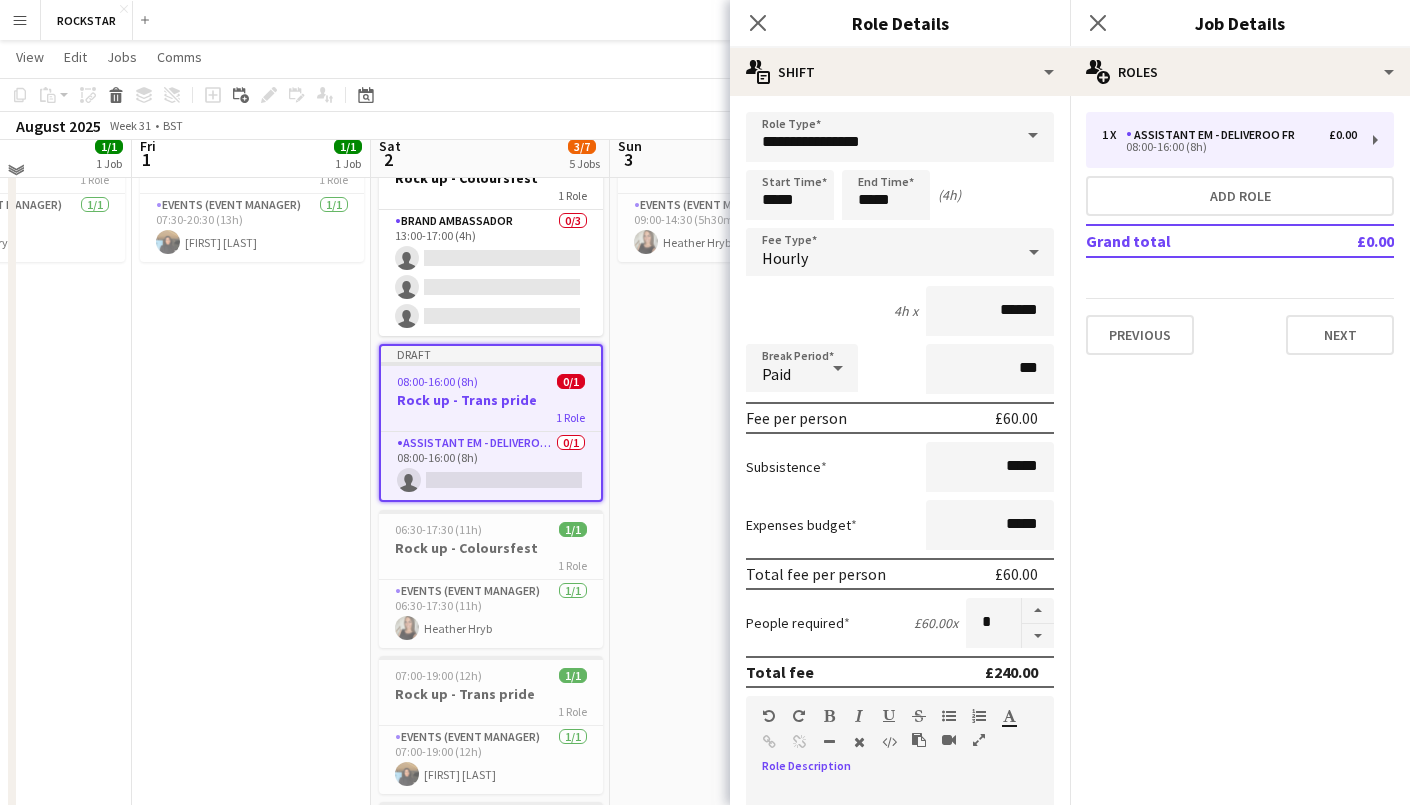 type 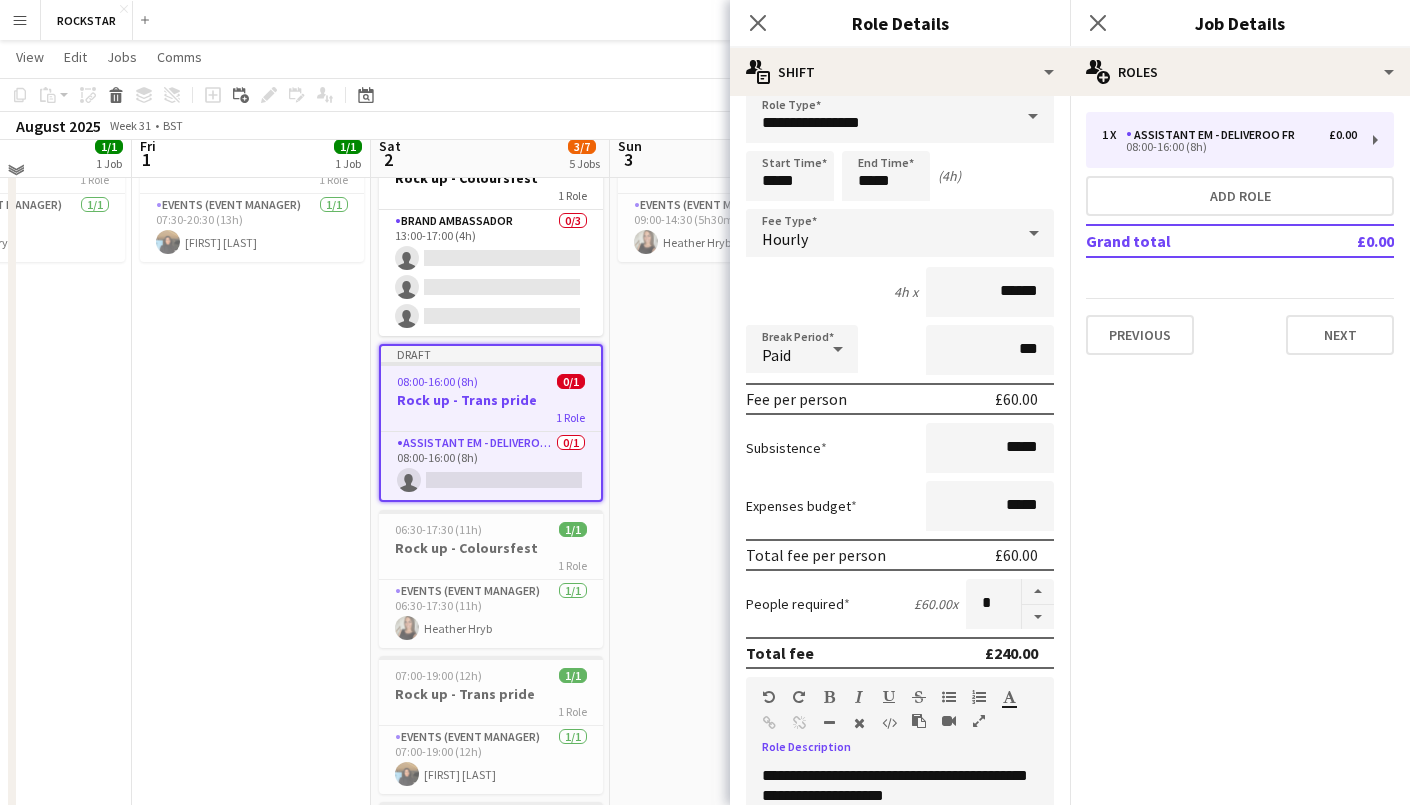 scroll, scrollTop: 547, scrollLeft: 0, axis: vertical 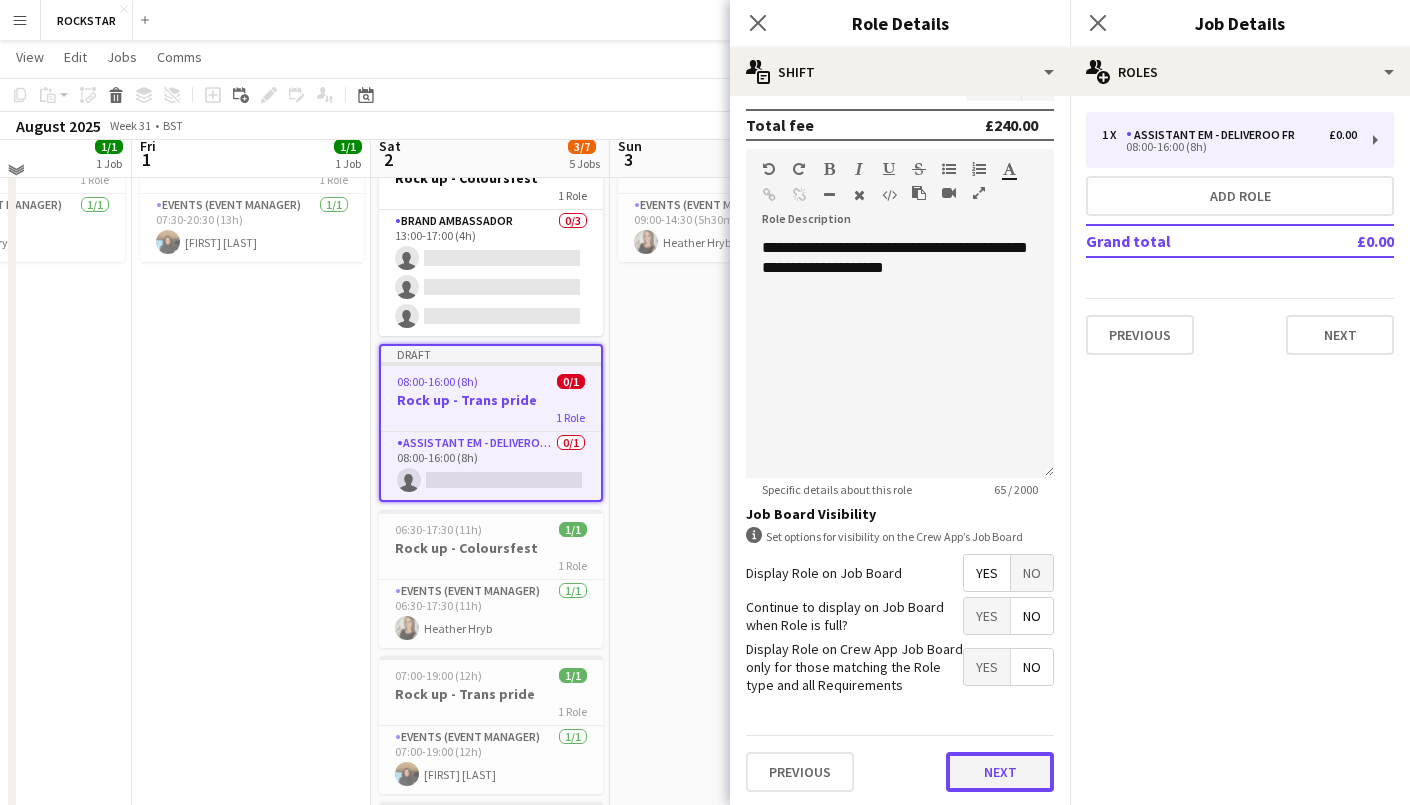click on "Next" at bounding box center [1000, 772] 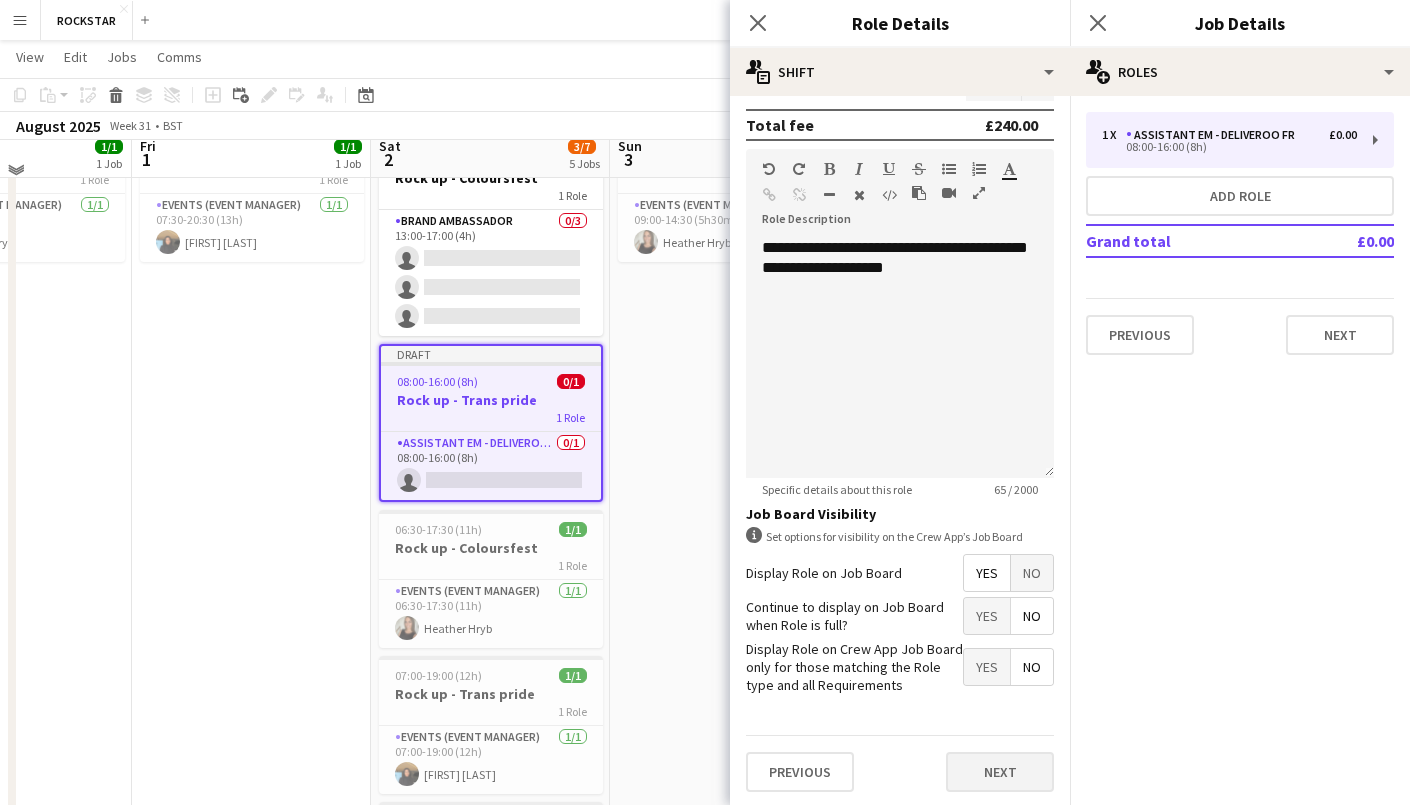 scroll, scrollTop: 0, scrollLeft: 0, axis: both 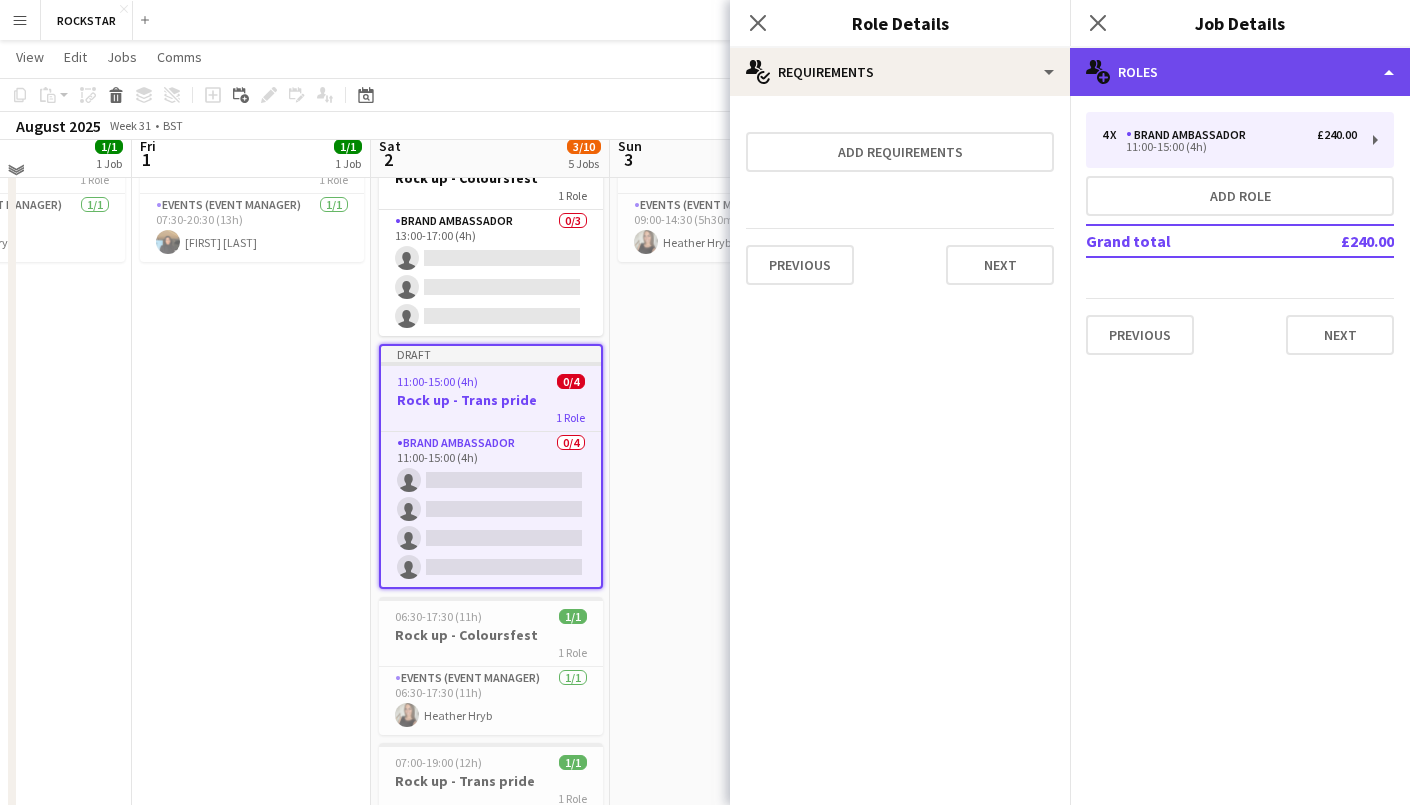 click on "multiple-users-add
Roles" 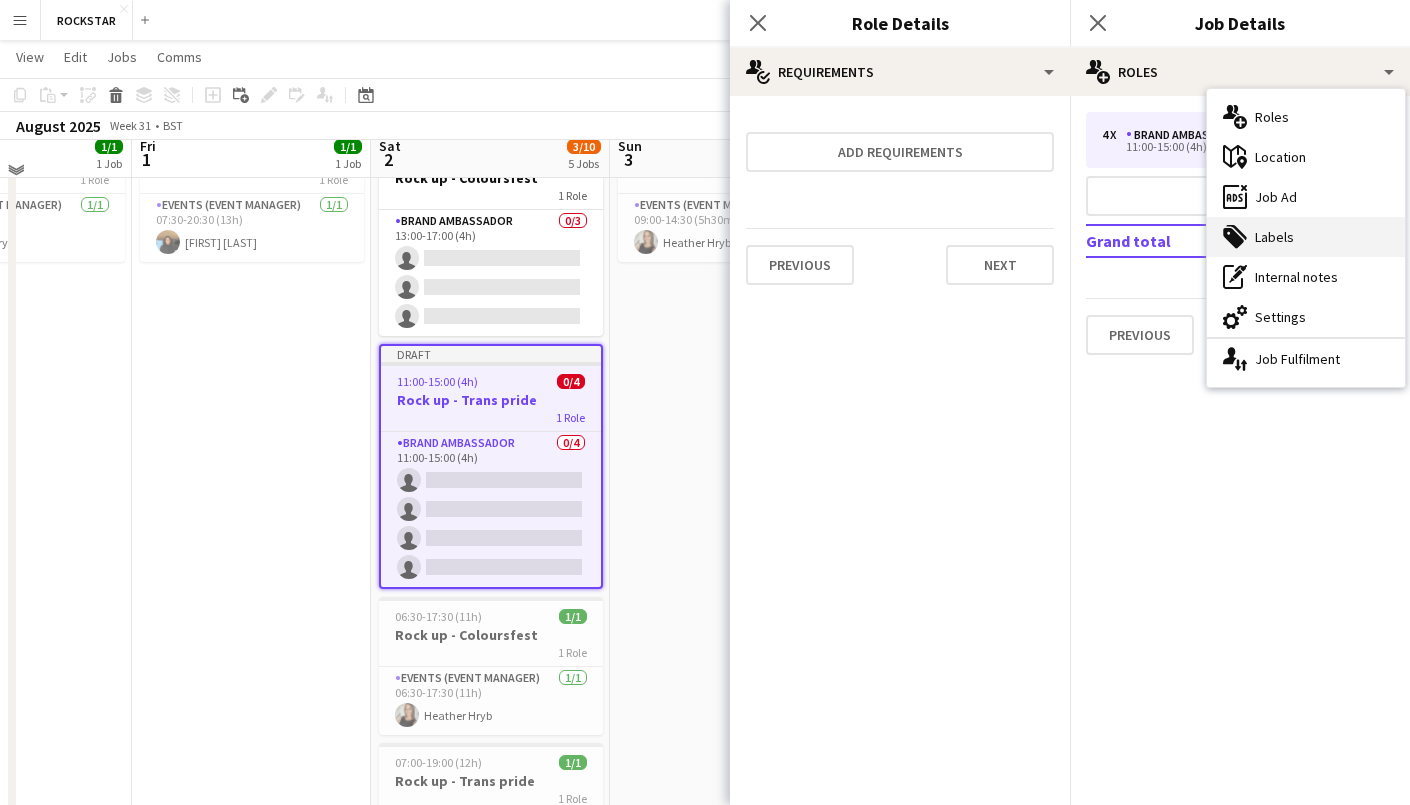 click on "tags-double
Labels" at bounding box center (1306, 237) 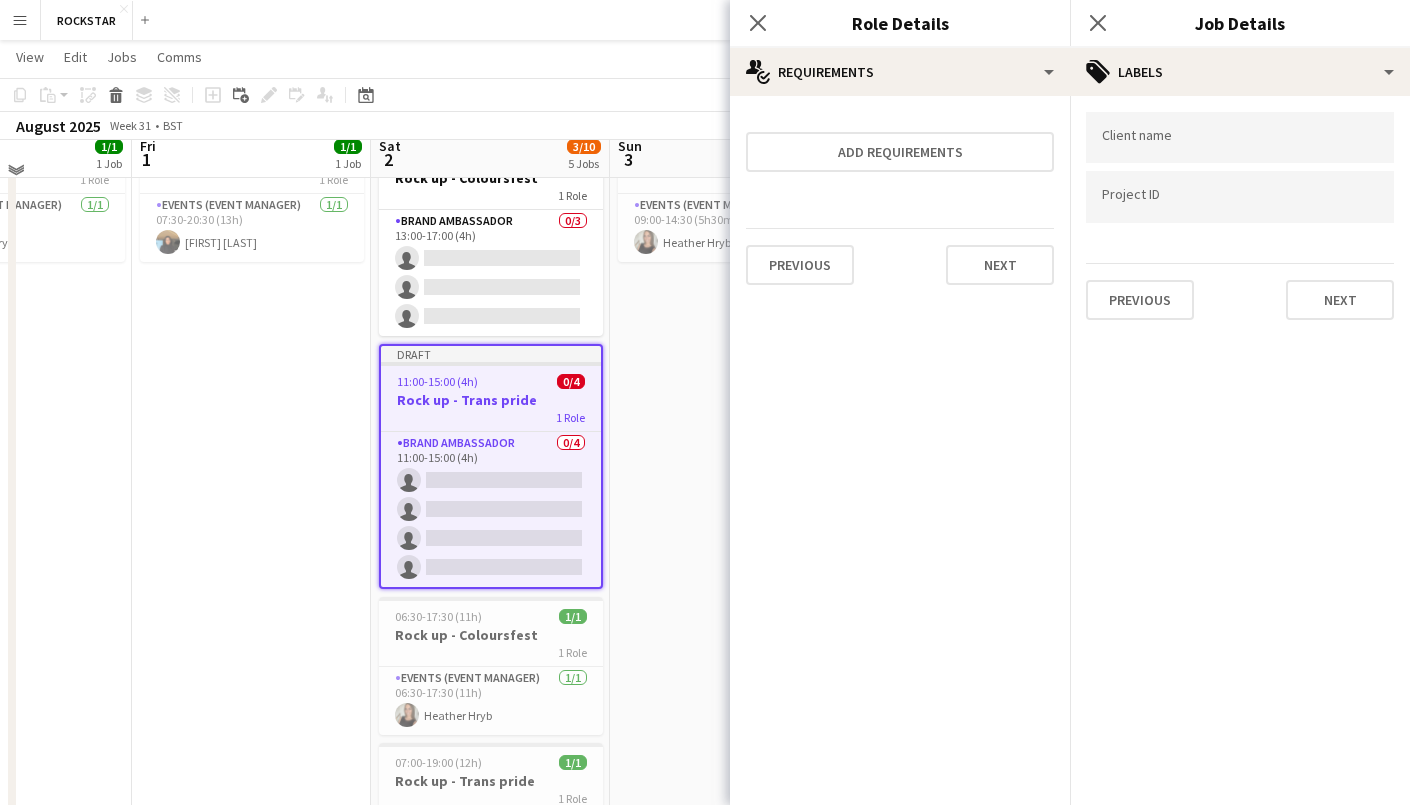 click at bounding box center [1240, 138] 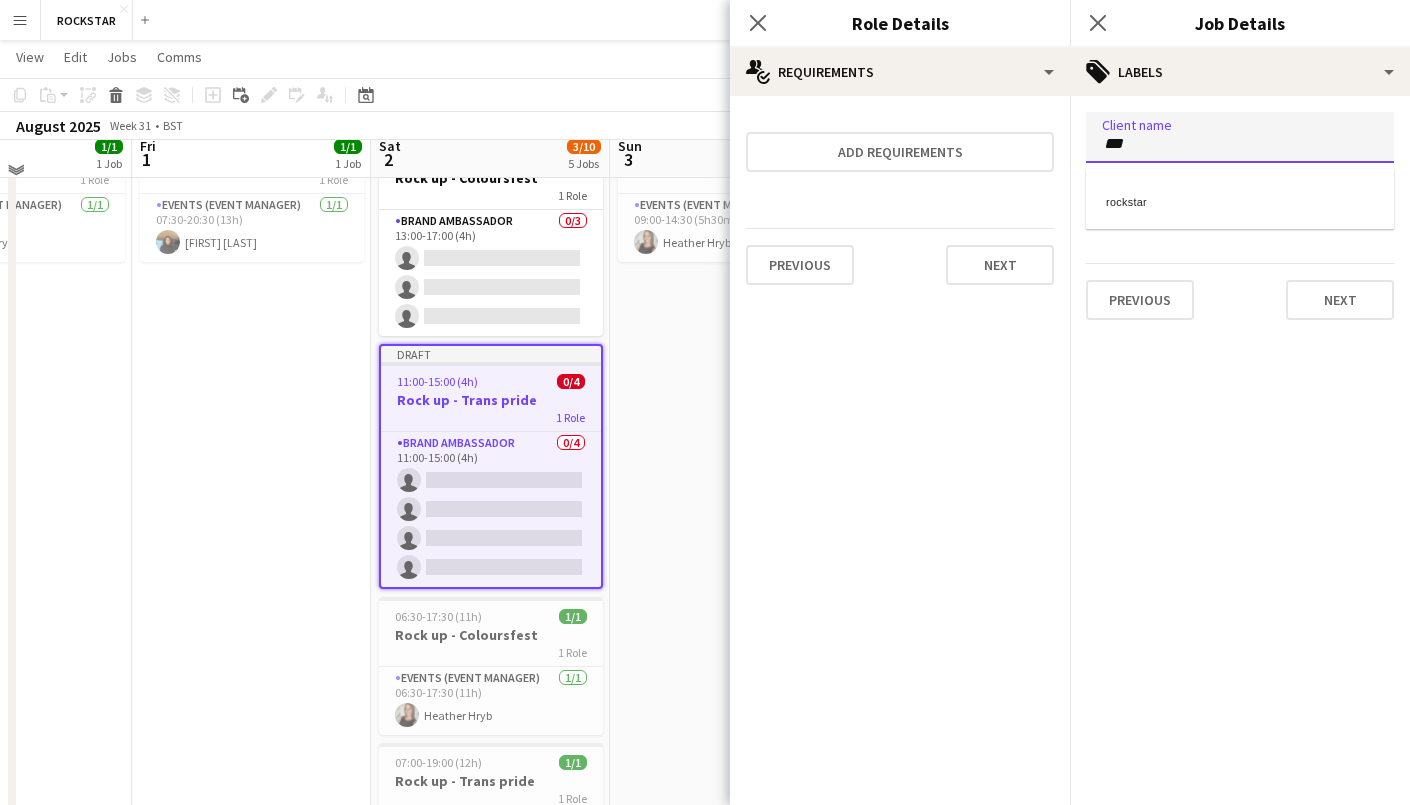type on "***" 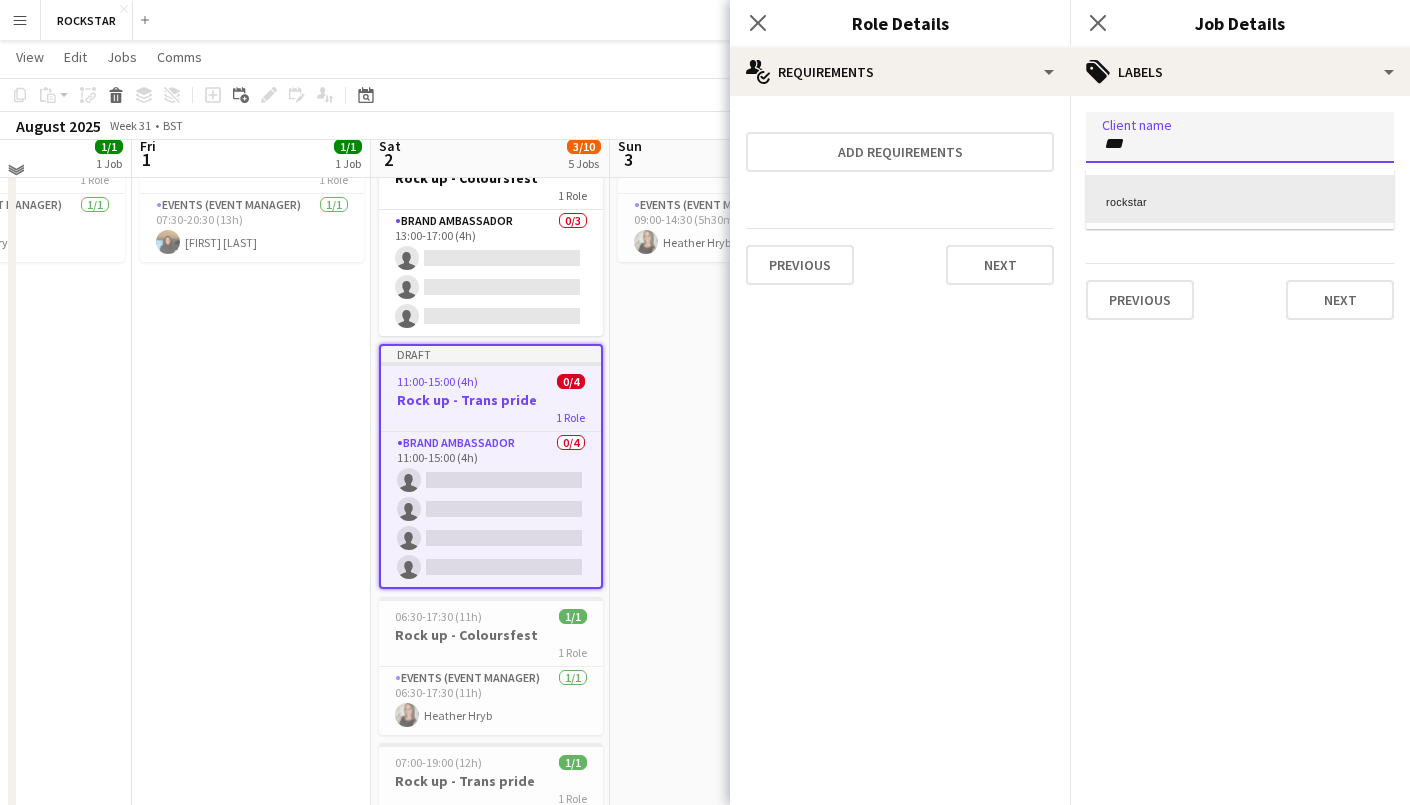 click on "rockstar" at bounding box center [1240, 199] 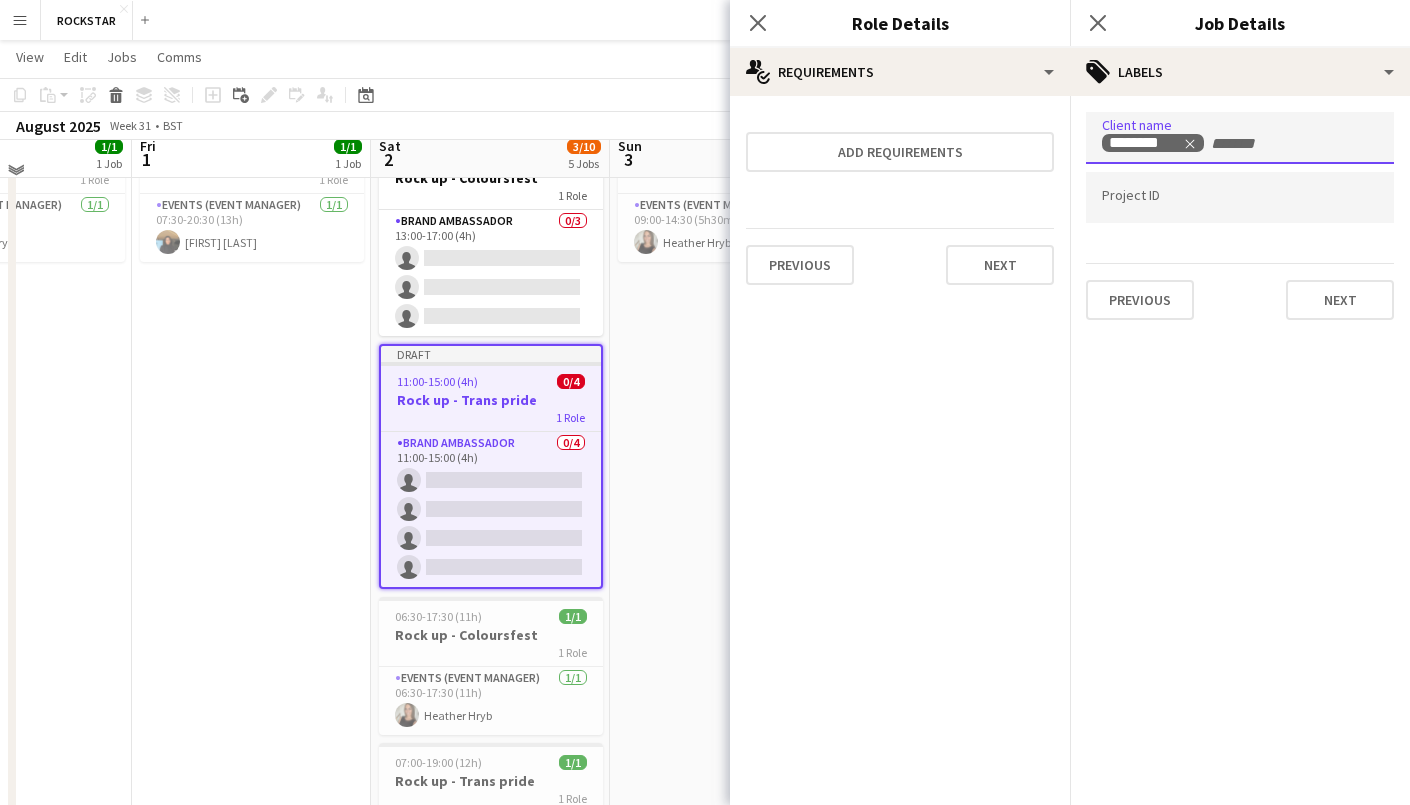 click at bounding box center (1240, 198) 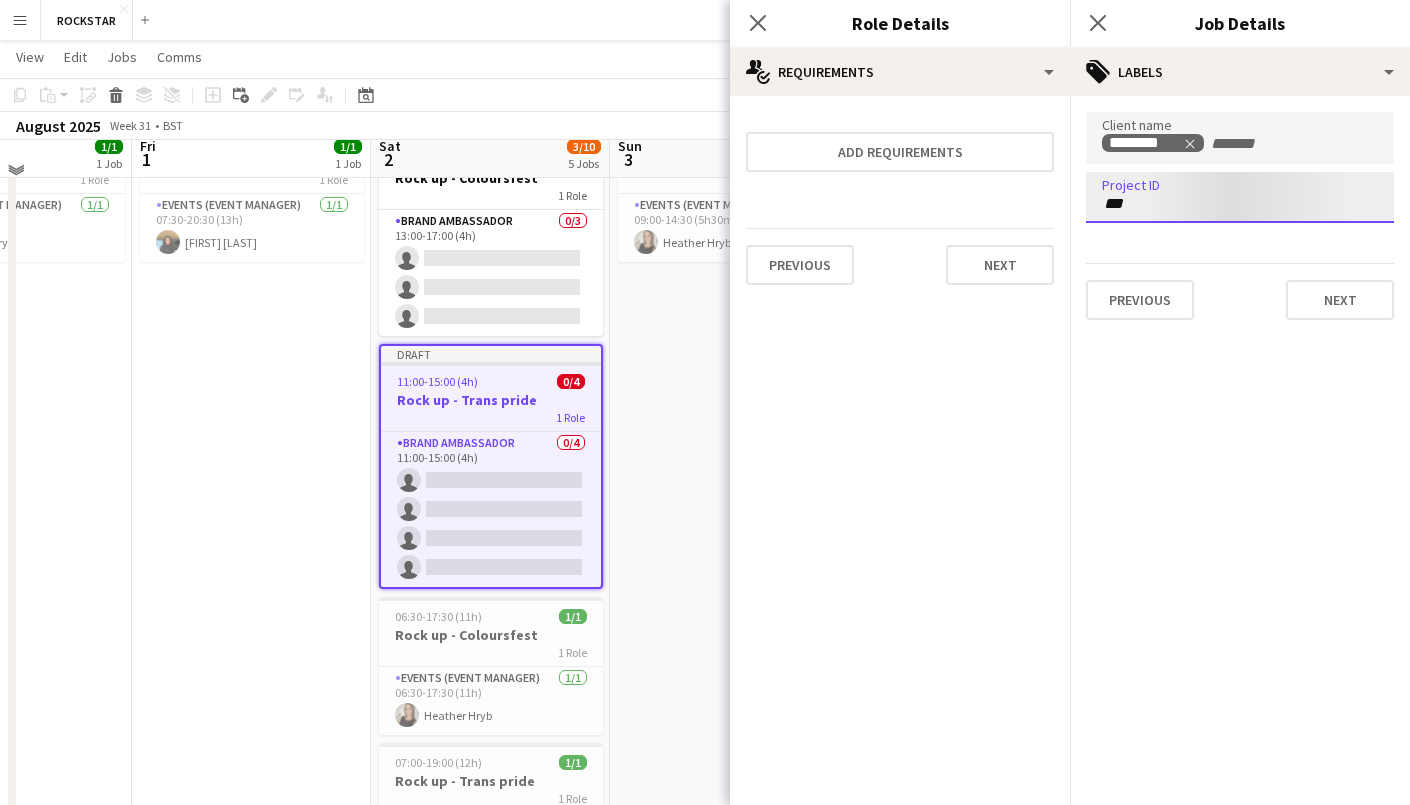 type on "***" 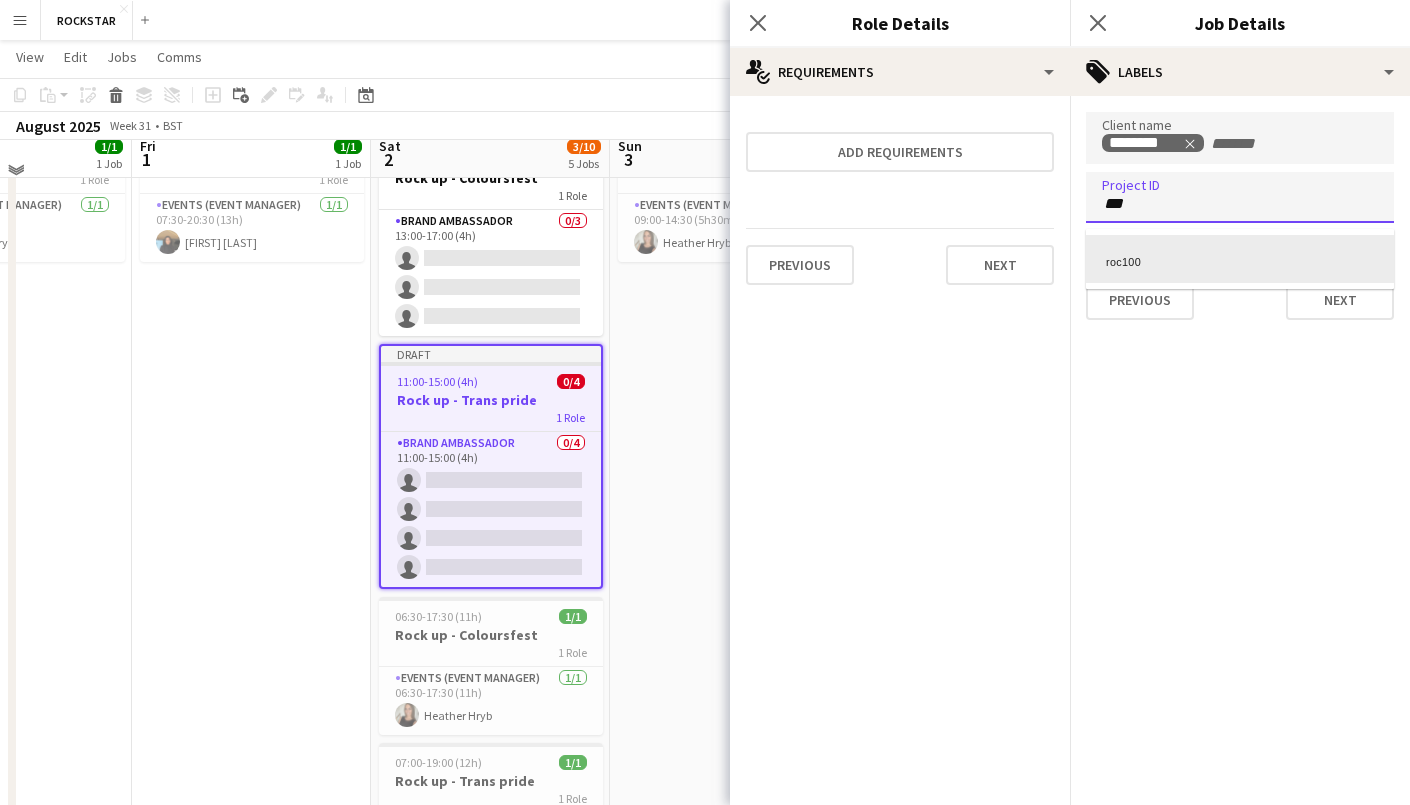 scroll, scrollTop: 0, scrollLeft: 0, axis: both 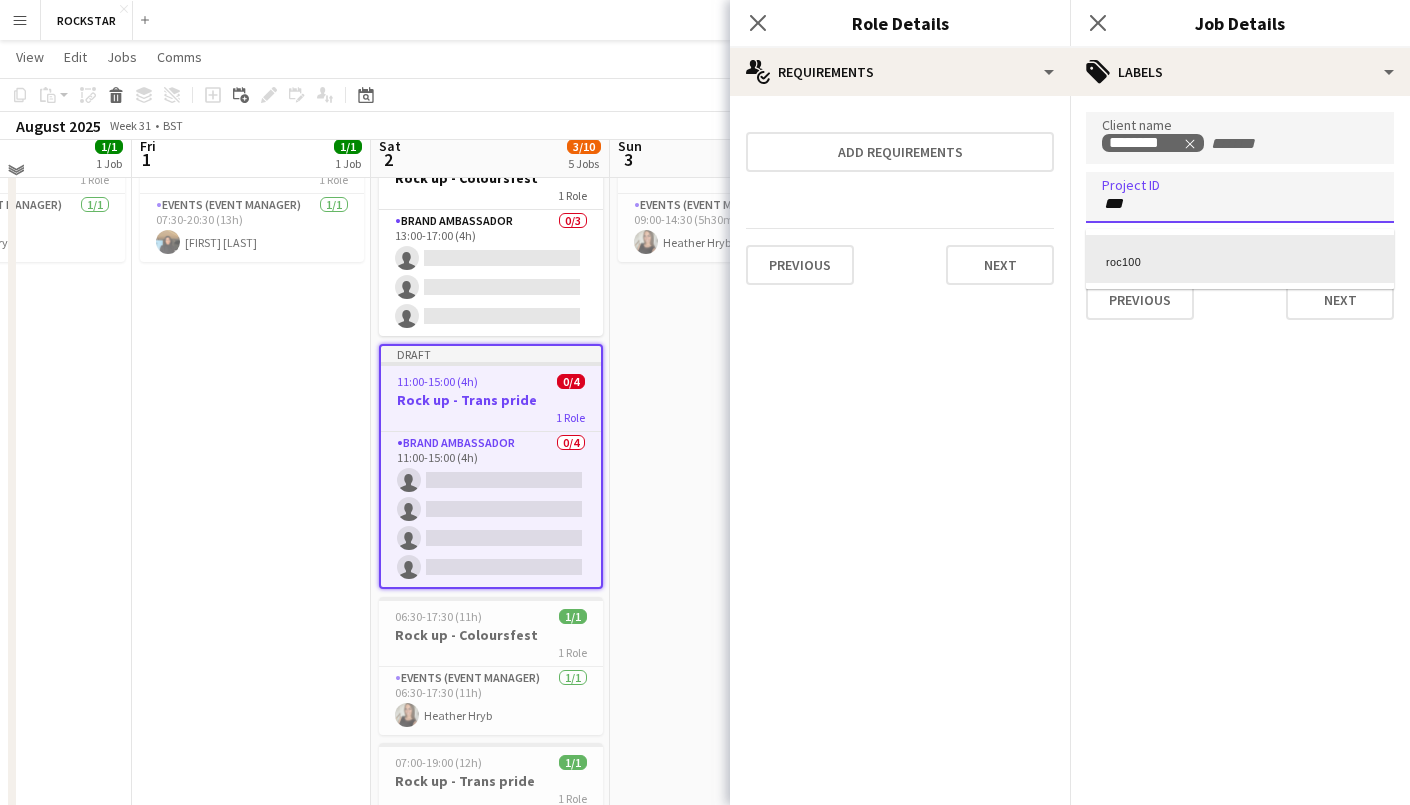click on "roc100" at bounding box center [1240, 259] 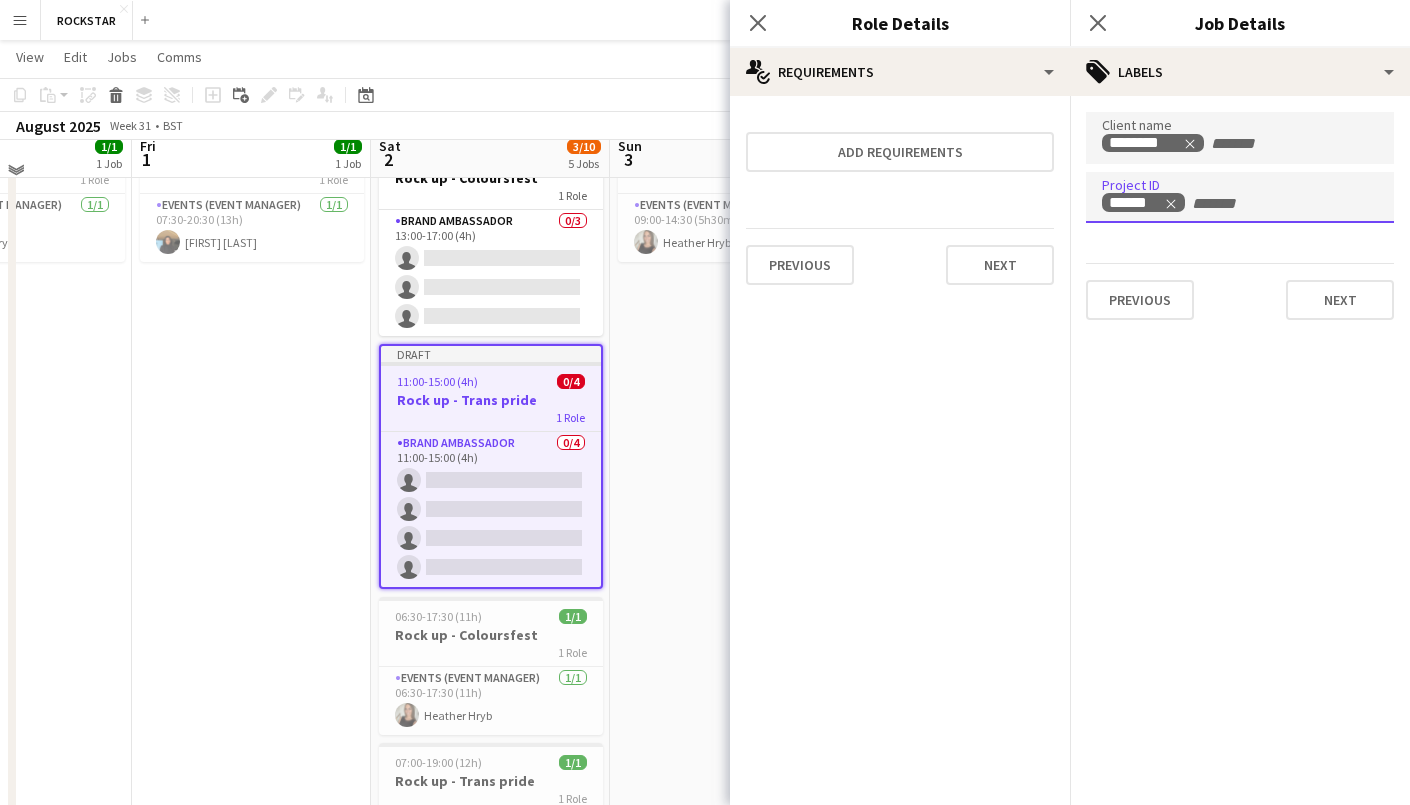 click on "09:00-14:30 (5h30m)    1/1   Rock up - Coloursfest   1 Role   Events (Event Manager)   1/1   09:00-14:30 (5h30m)
[FIRST] [LAST]" at bounding box center [729, 485] 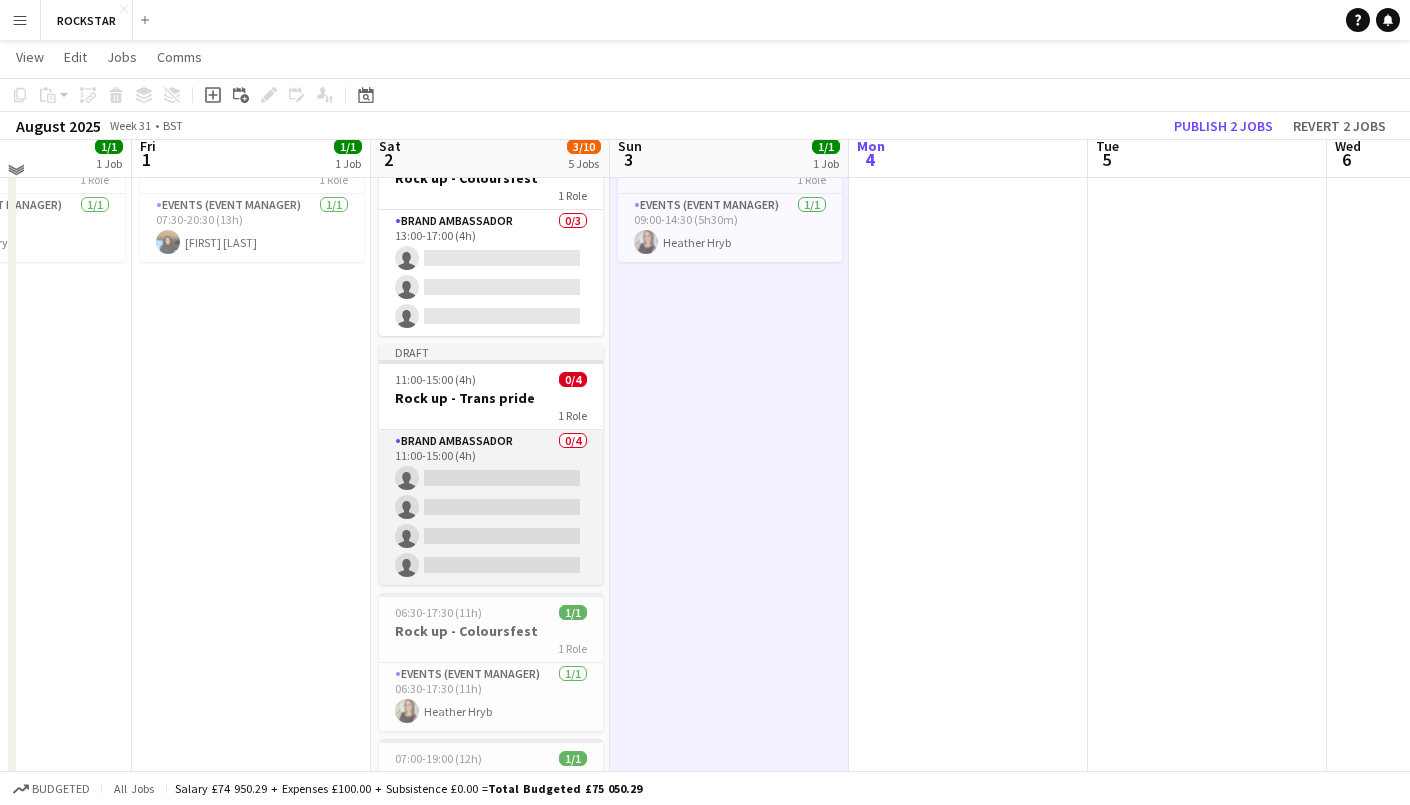 click on "Brand Ambassador   0/4   11:00-15:00 (4h)
single-neutral-actions
single-neutral-actions
single-neutral-actions
single-neutral-actions" at bounding box center [491, 507] 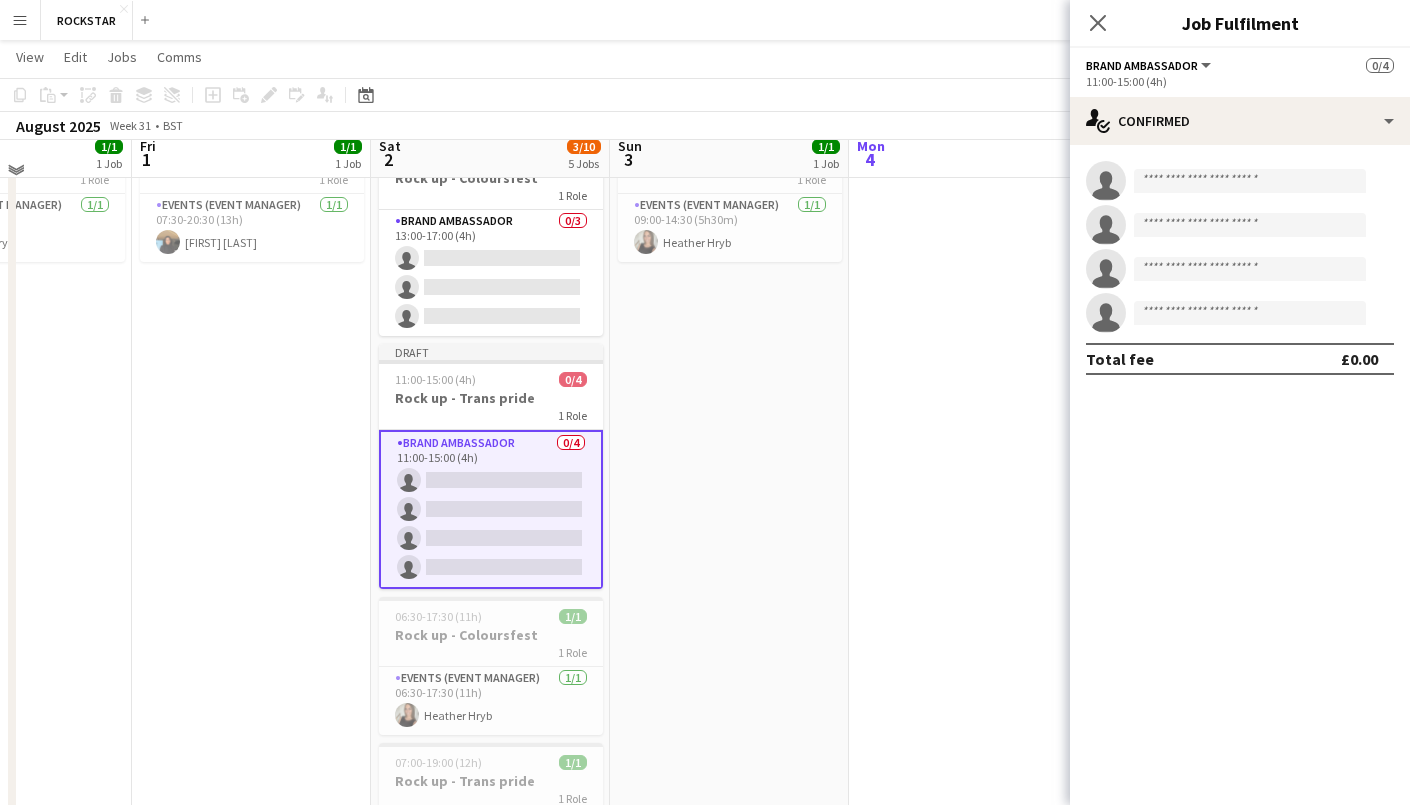 click on "09:00-14:30 (5h30m)    1/1   Rock up - Coloursfest   1 Role   Events (Event Manager)   1/1   09:00-14:30 (5h30m)
[FIRST] [LAST]" at bounding box center [729, 485] 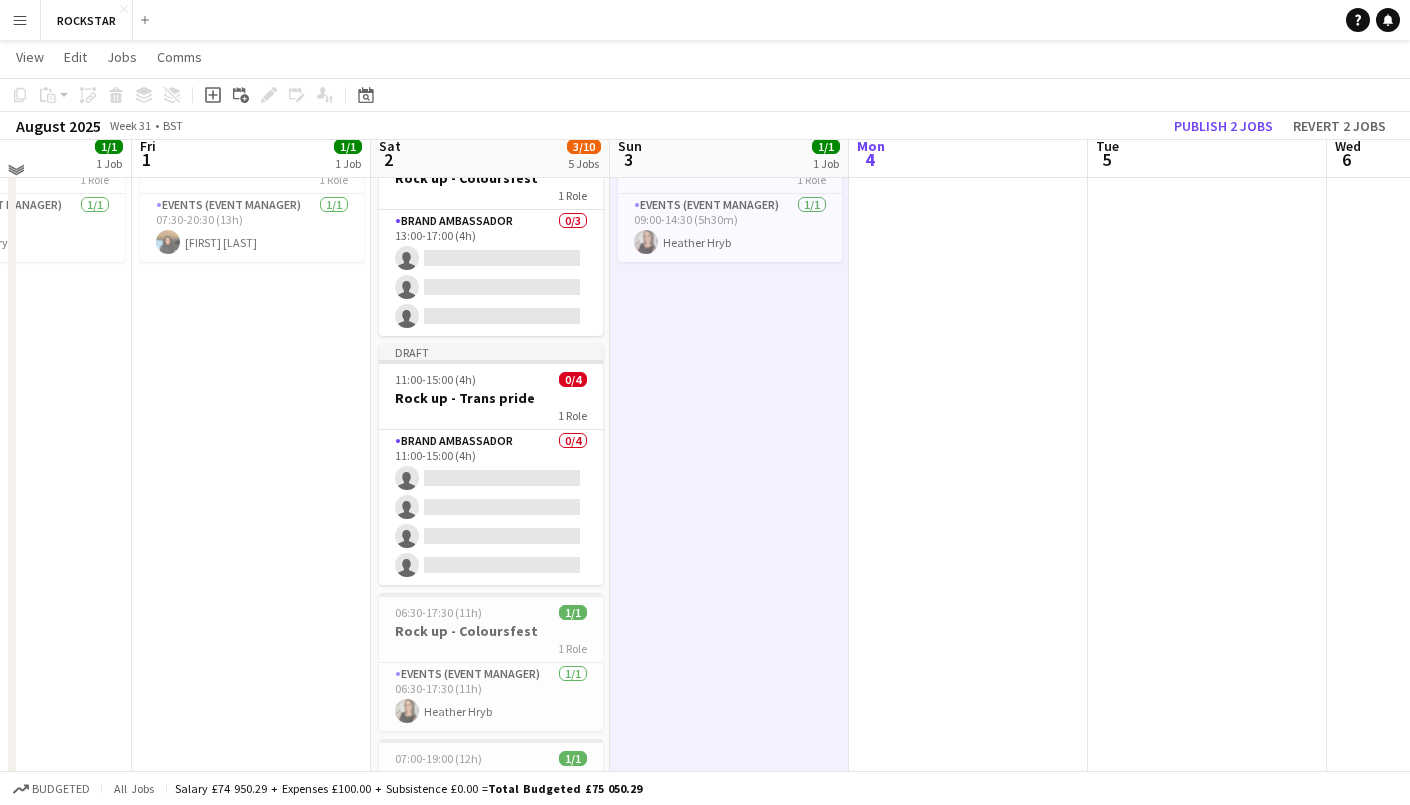 scroll, scrollTop: 165, scrollLeft: 585, axis: both 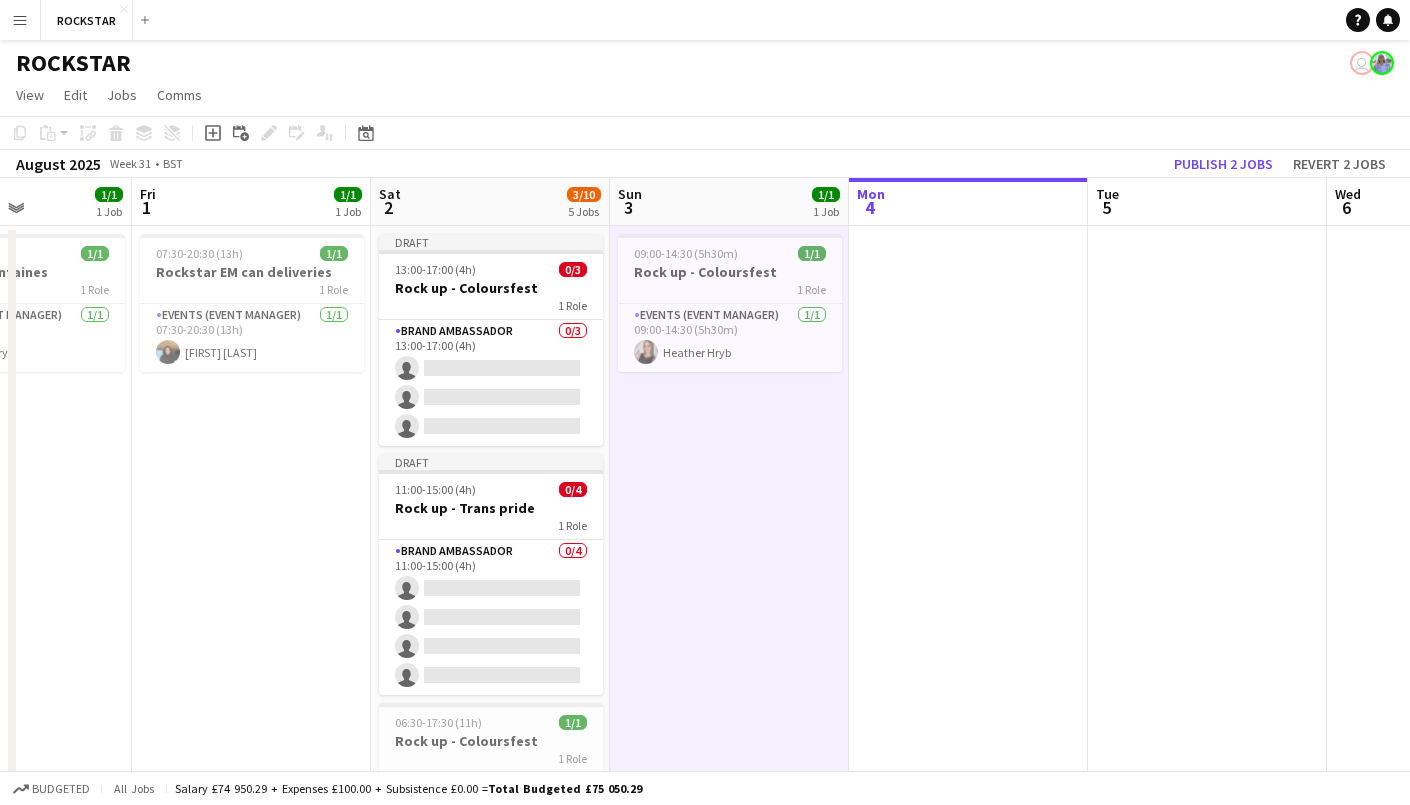 click on "Draft   13:00-17:00 (4h)    0/3   Rock up - Coloursfest   1 Role   Brand Ambassador   0/3   13:00-17:00 (4h)
single-neutral-actions
single-neutral-actions
single-neutral-actions
Draft   11:00-15:00 (4h)    0/4   Rock up - Trans pride   1 Role   Brand Ambassador   0/4   11:00-15:00 (4h)
single-neutral-actions
single-neutral-actions
single-neutral-actions
single-neutral-actions
06:30-17:30 (11h)    1/1   Rock up - Coloursfest   1 Role   Events (Event Manager)   1/1   06:30-17:30 (11h)
[FIRST] [LAST]     07:00-19:00 (12h)    1/1   Rock up - Trans pride    1 Role   Events (Event Manager)   1/1   07:00-19:00 (12h)
[FIRST] [LAST]     09:00-22:30 (13h30m)    1/1   Rock up - Teletech   1 Role   Events (Event Manager)   1/1   09:00-22:30 (13h30m)
[FIRST] [LAST]" at bounding box center (490, 595) 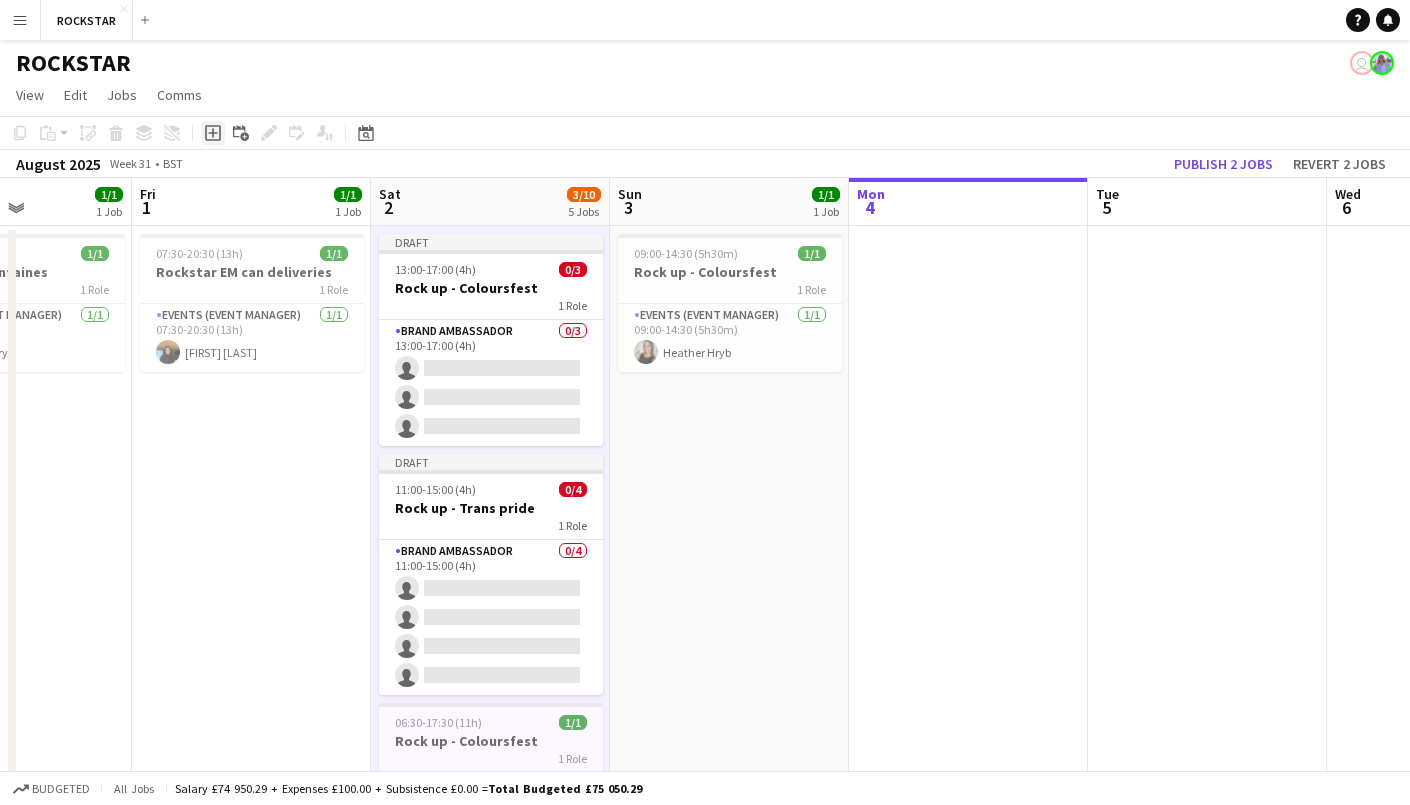 click 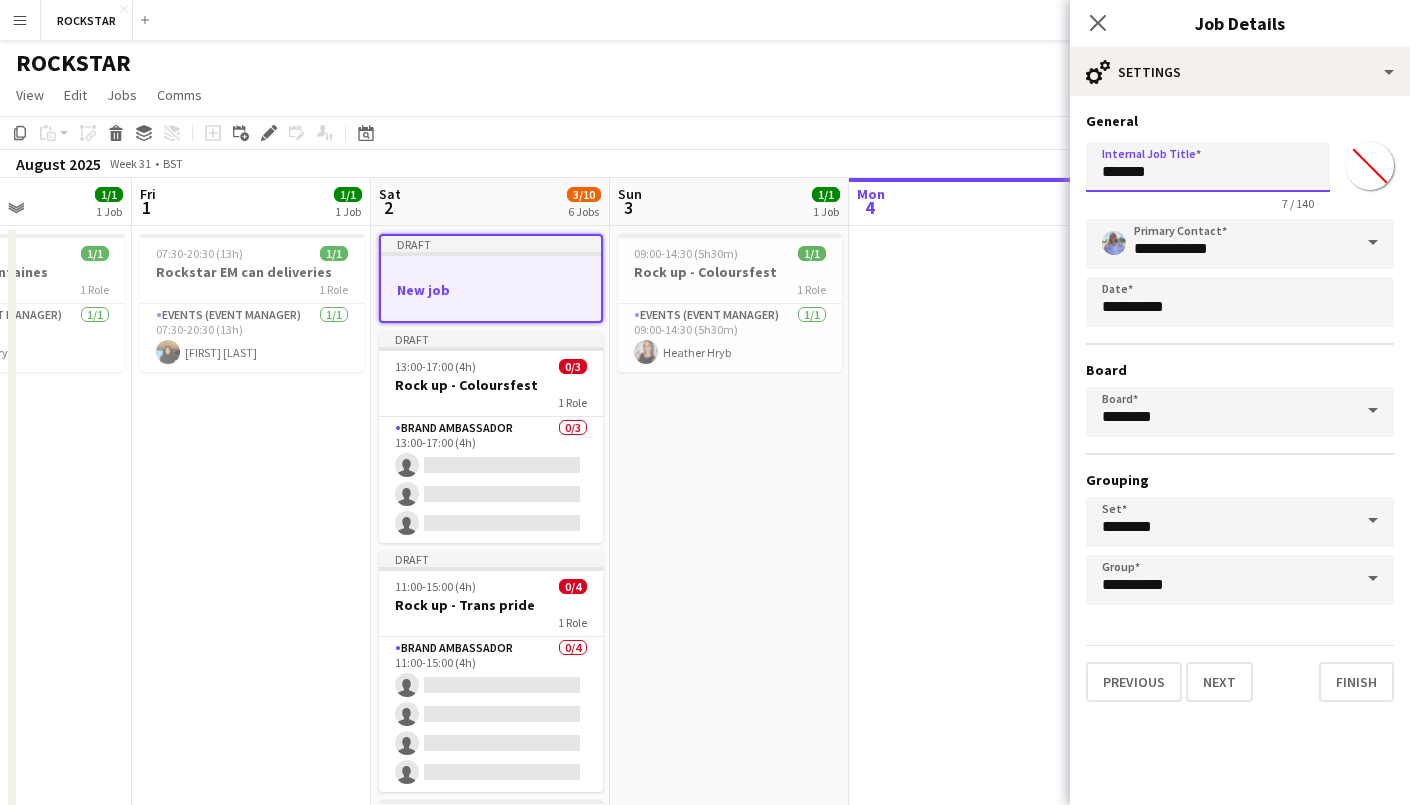 drag, startPoint x: 1197, startPoint y: 175, endPoint x: 874, endPoint y: 155, distance: 323.6186 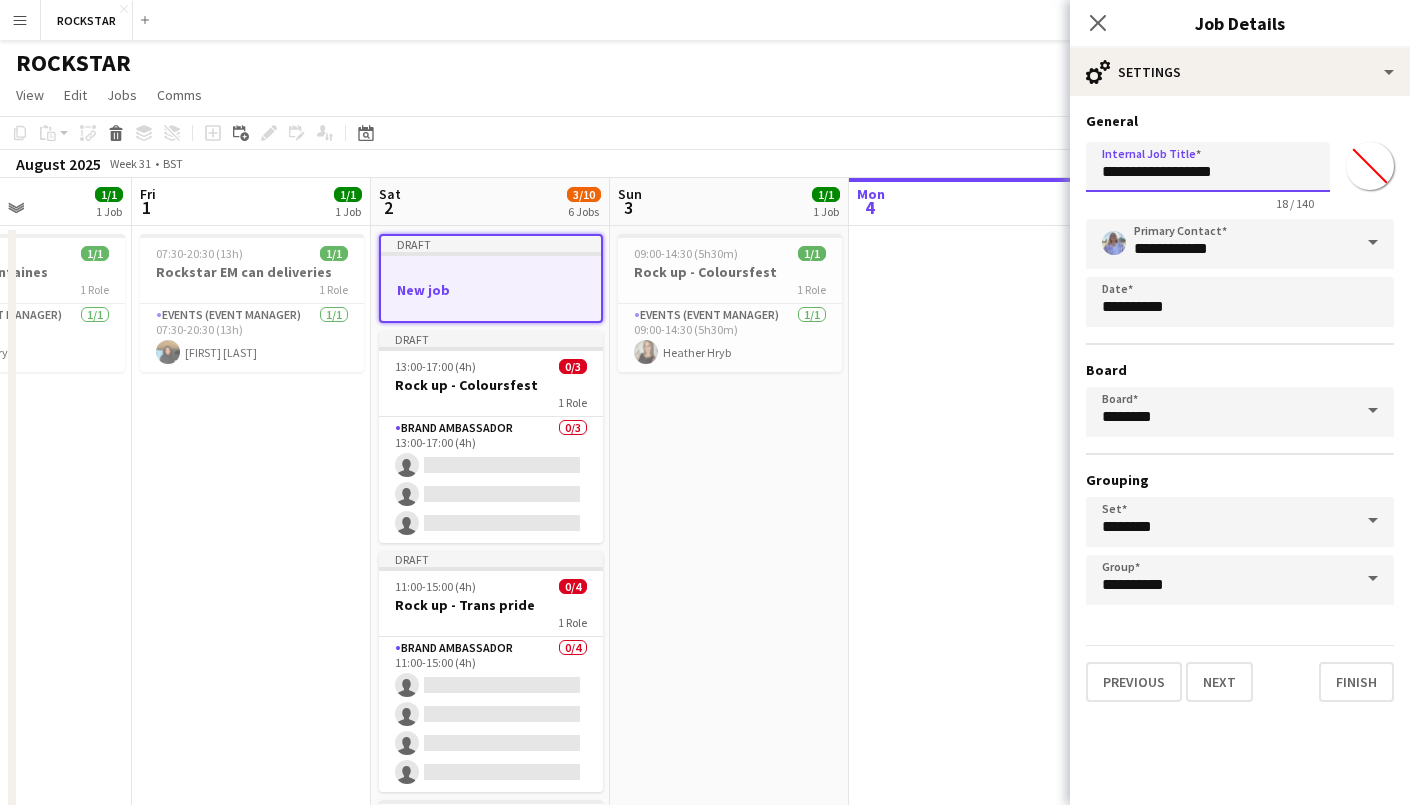 type on "**********" 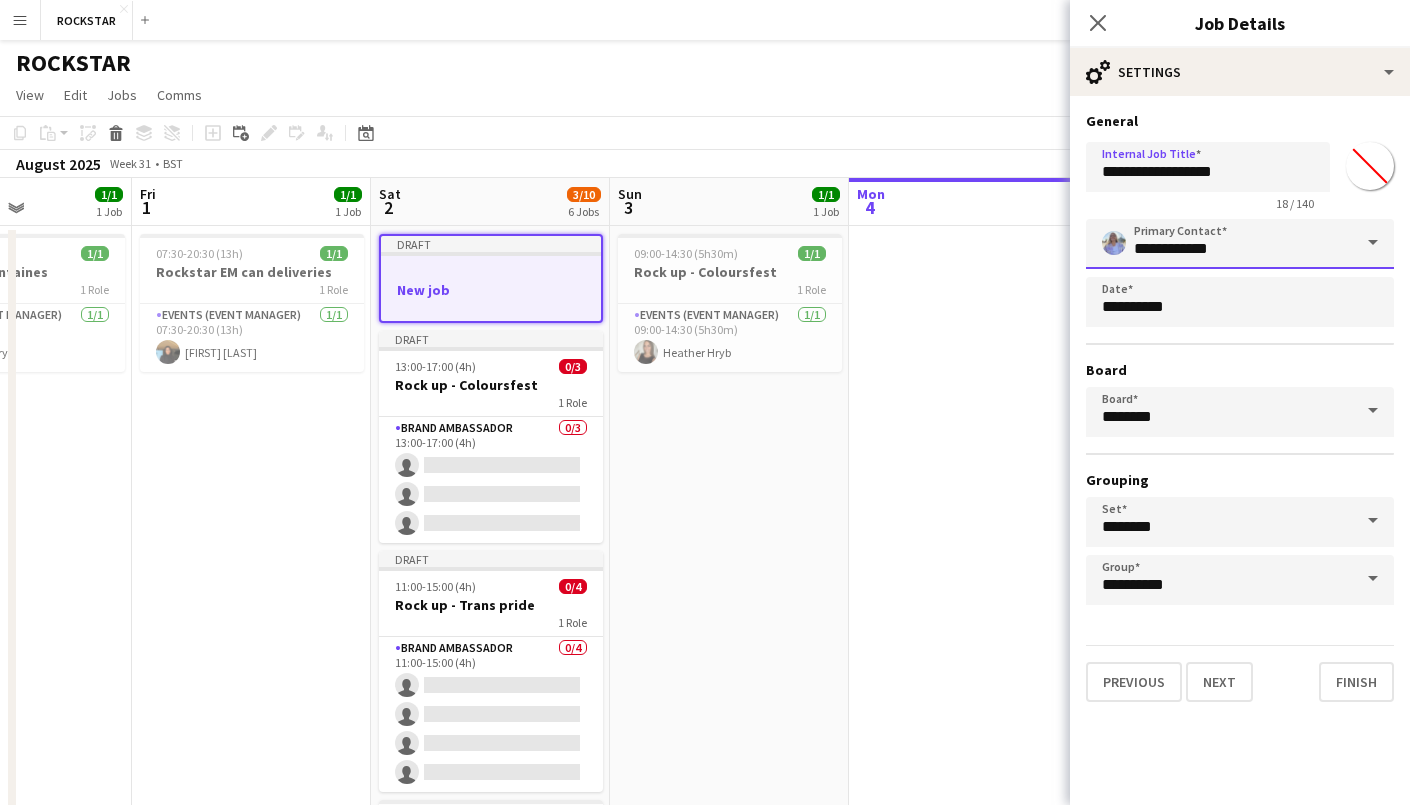 click on "**********" at bounding box center [1240, 244] 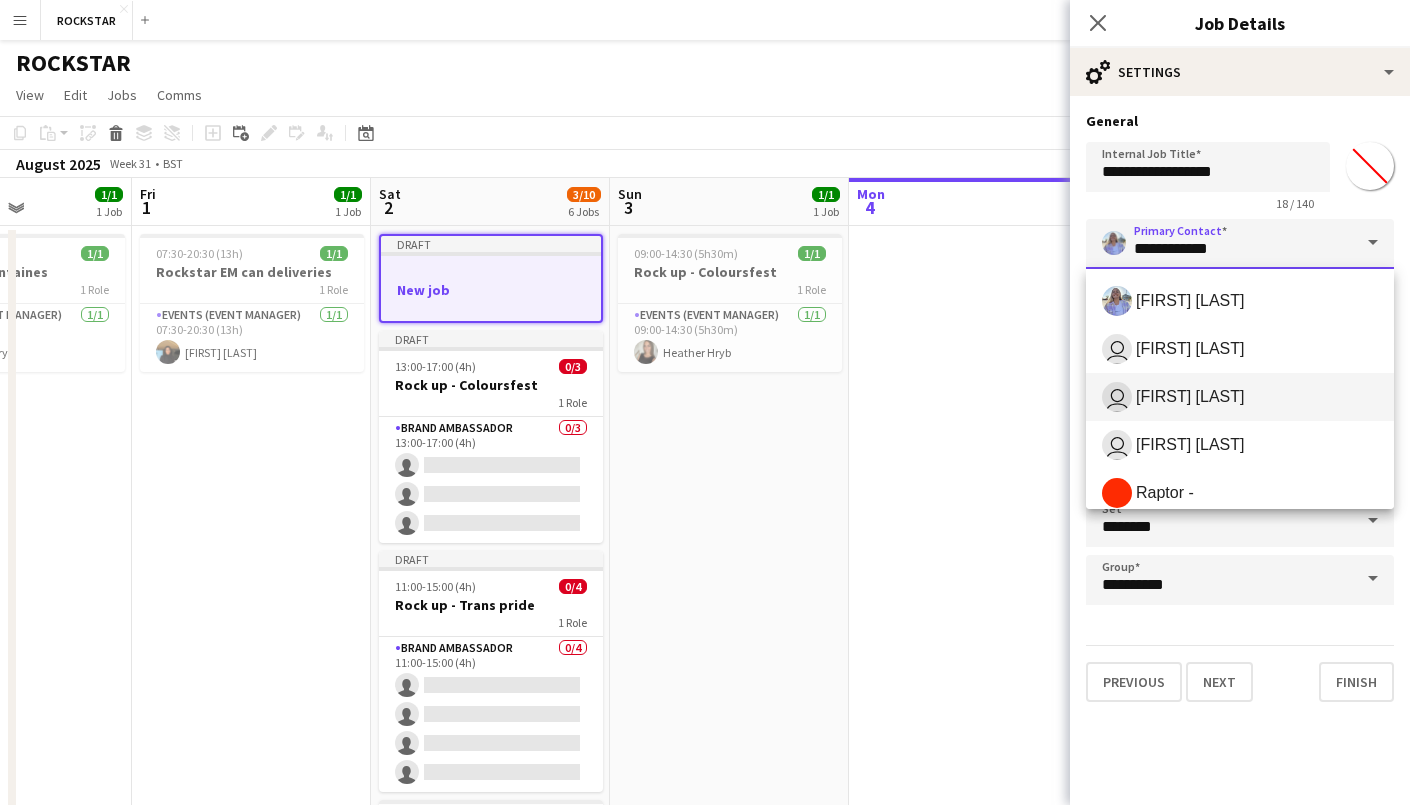 scroll, scrollTop: 208, scrollLeft: 0, axis: vertical 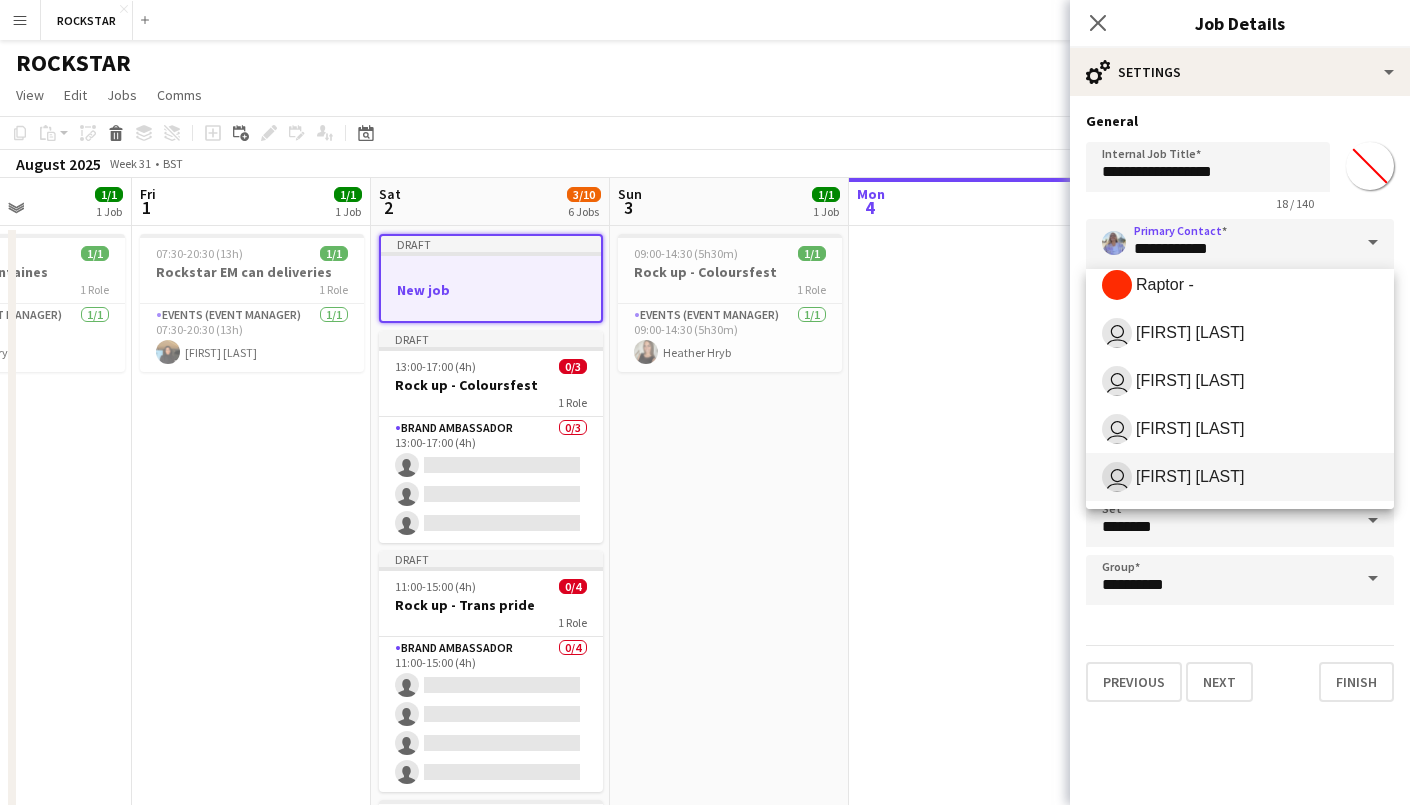 click on "user
[FIRST]  [LAST]" at bounding box center [1240, 477] 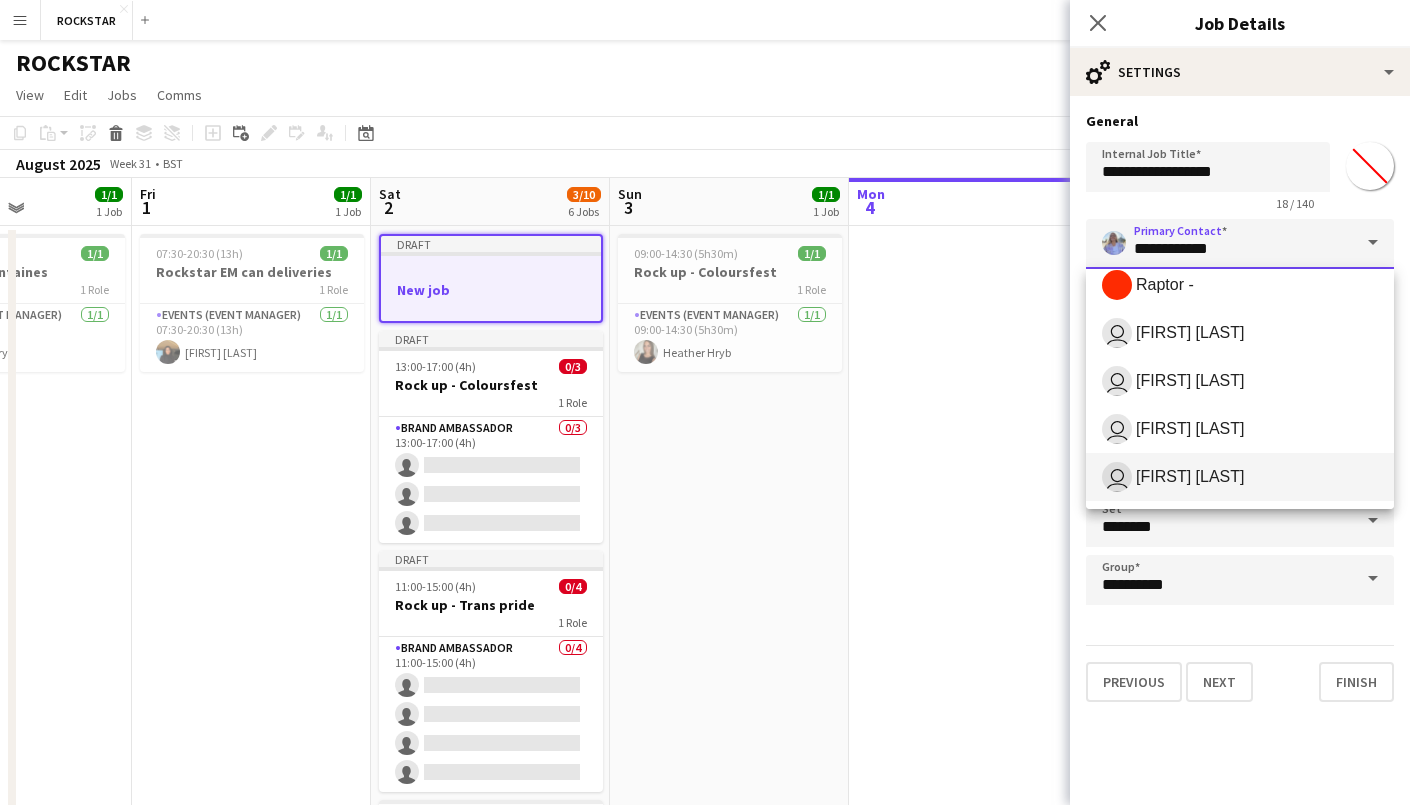 type on "**********" 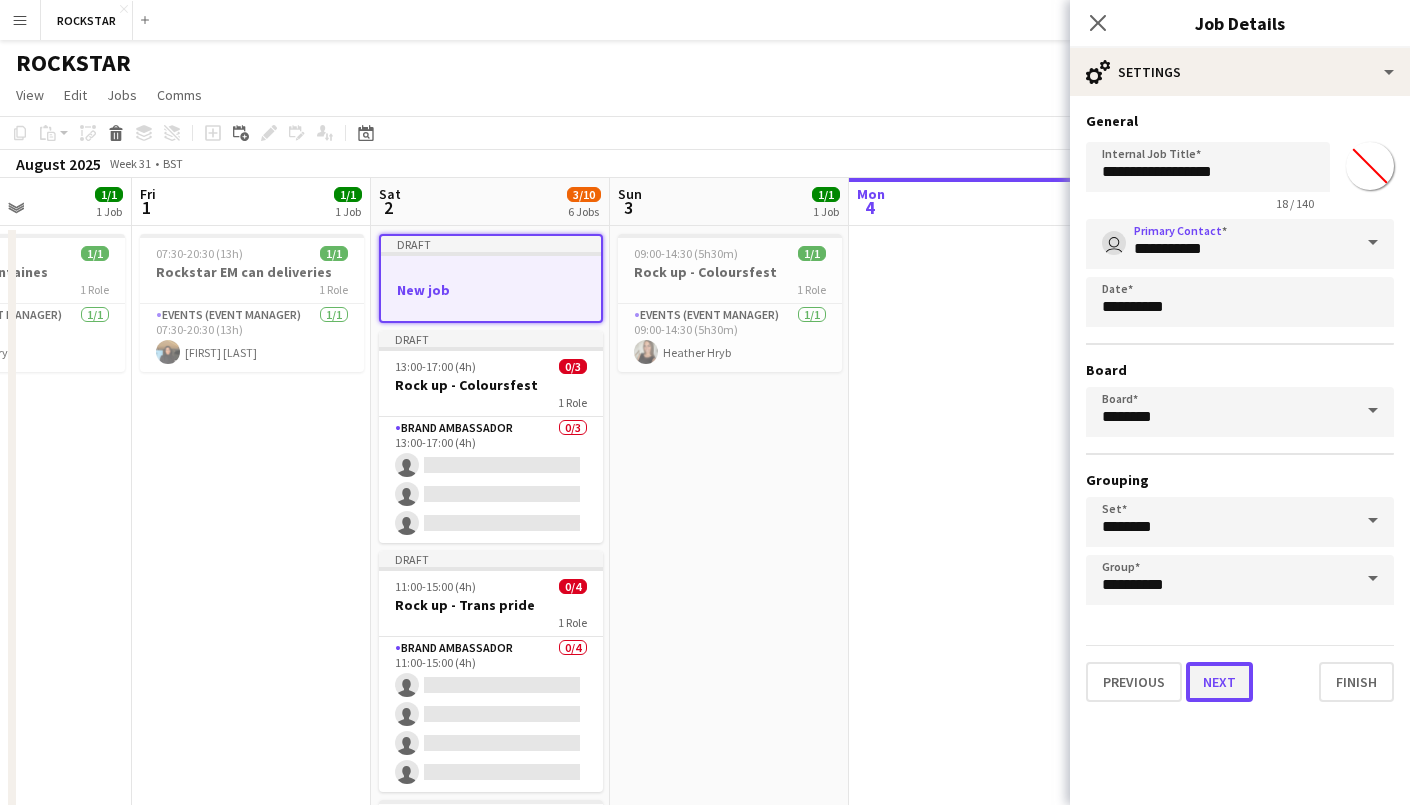 click on "Next" at bounding box center [1219, 682] 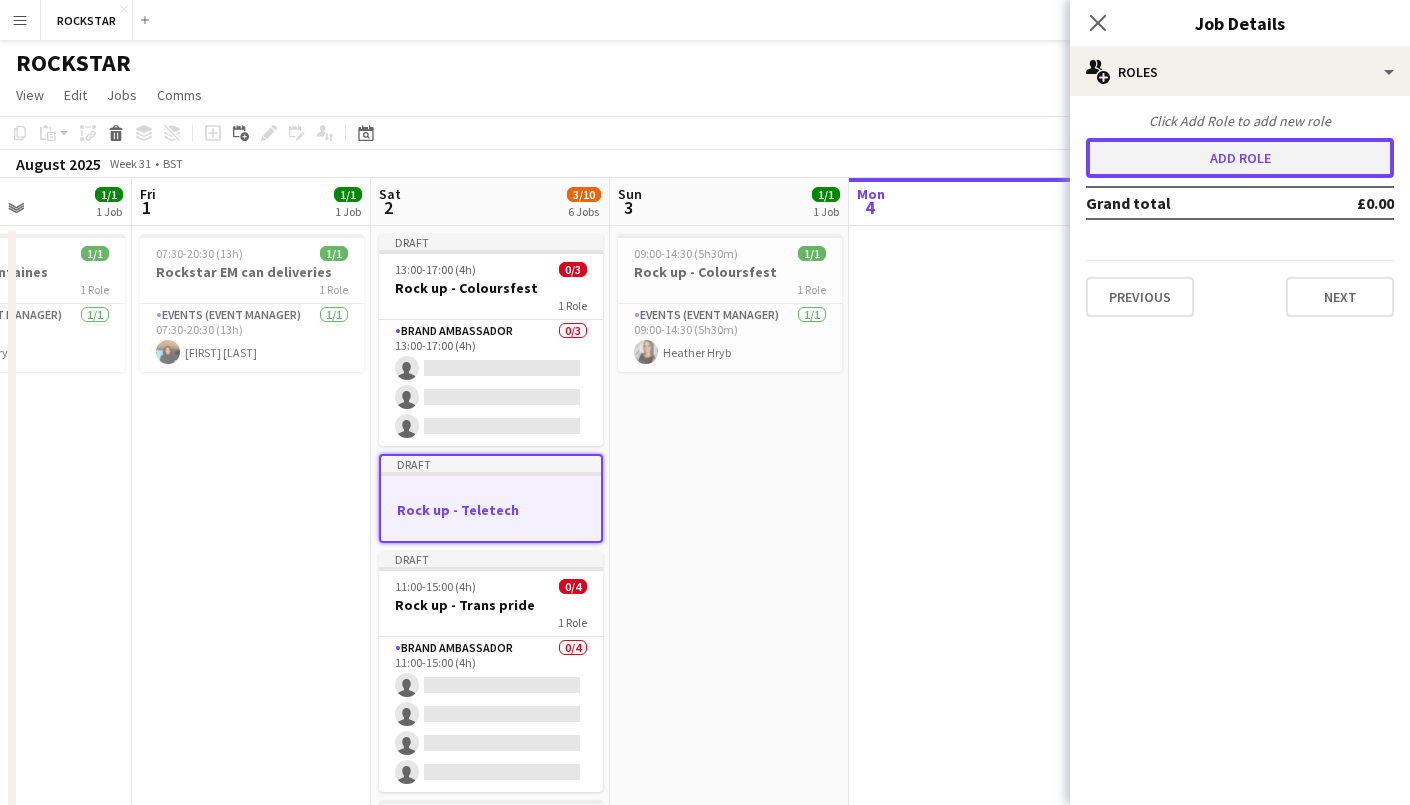 click on "Add role" at bounding box center (1240, 158) 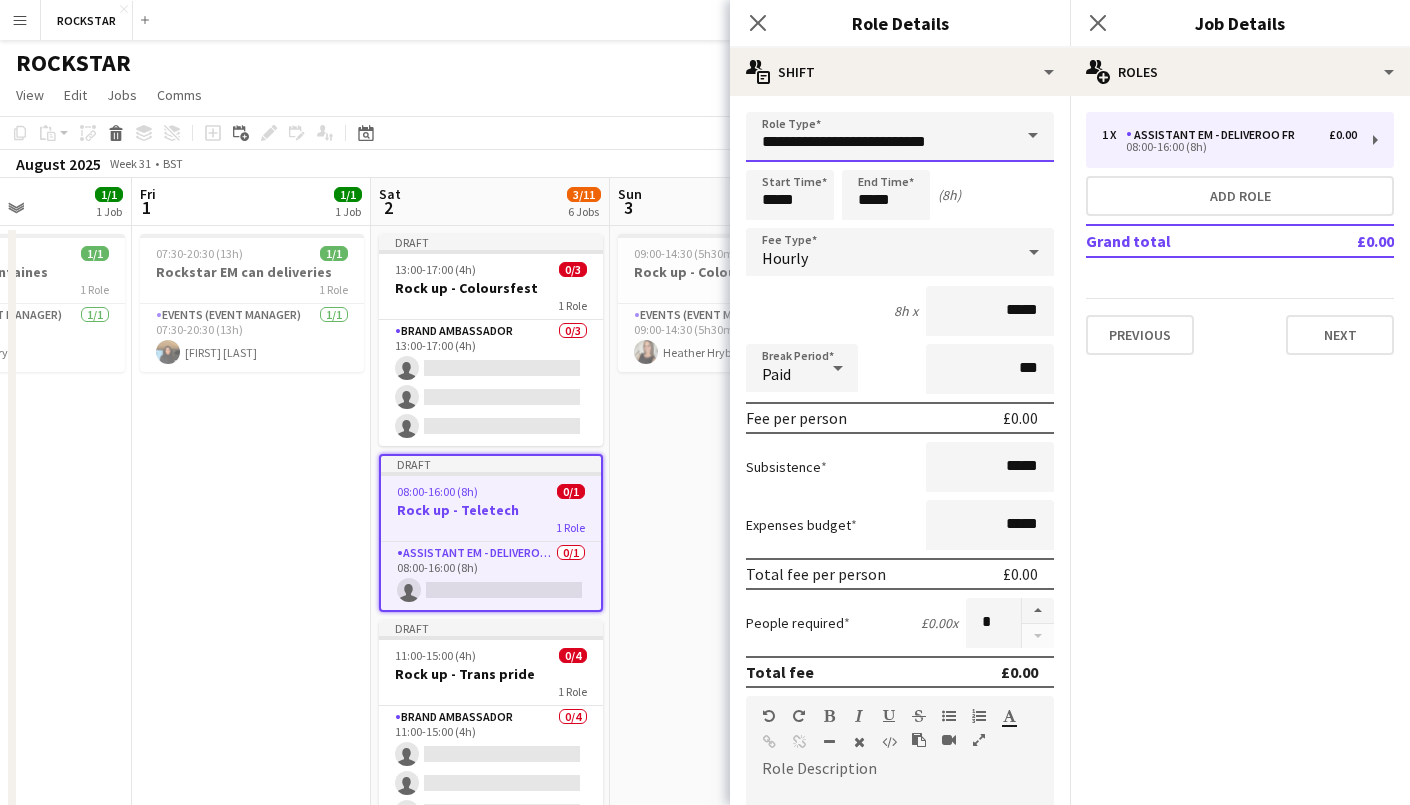 click on "**********" at bounding box center [900, 137] 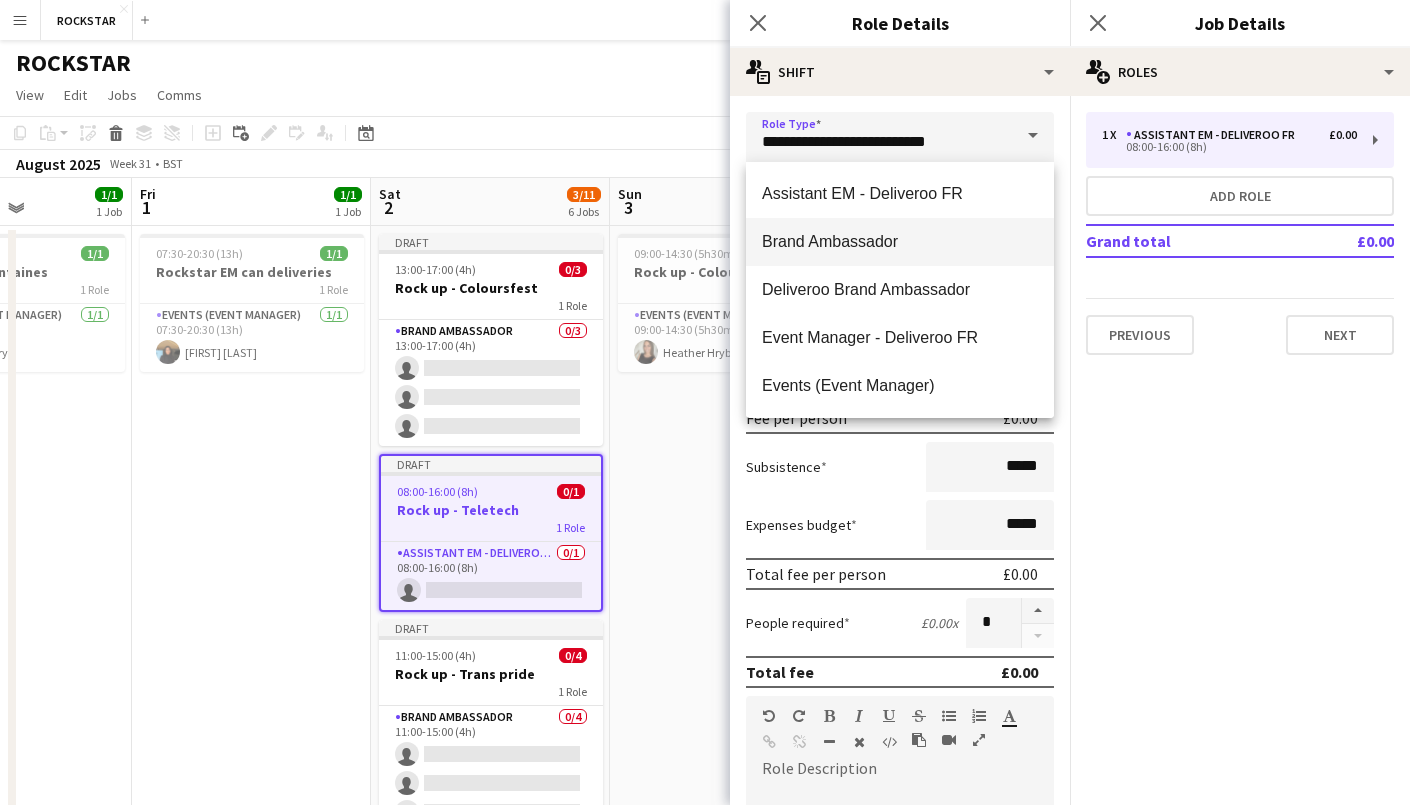 click on "Brand Ambassador" at bounding box center [900, 242] 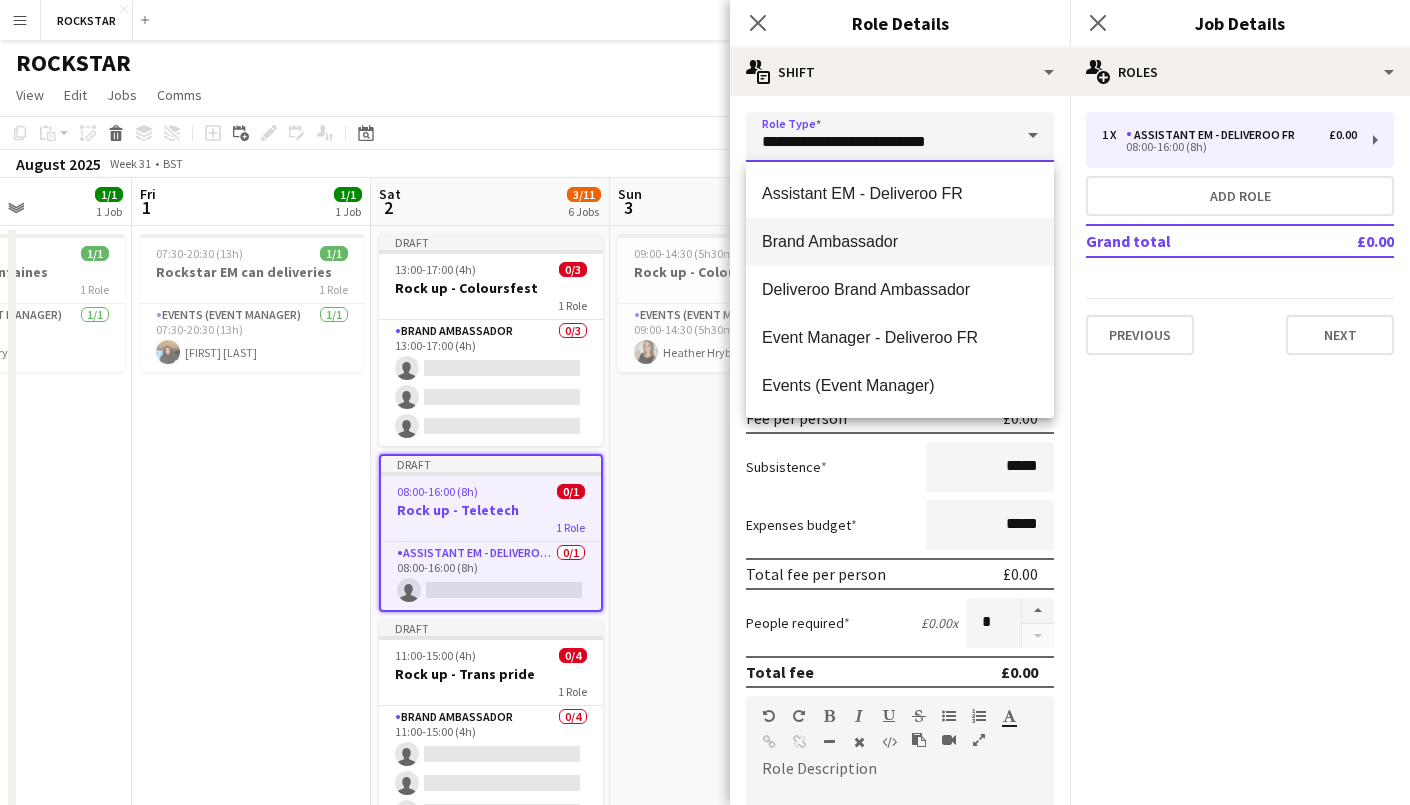 type on "**********" 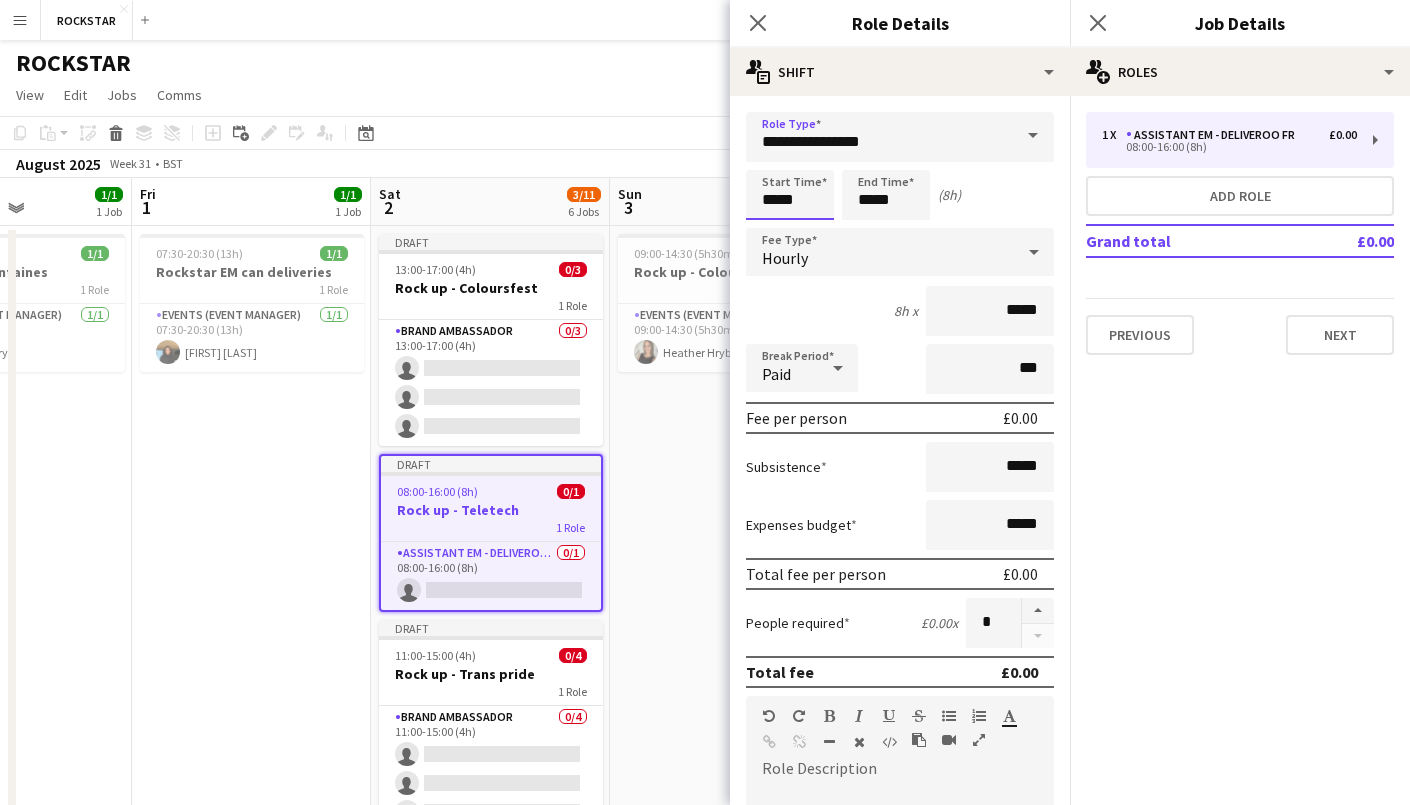 click on "*****" at bounding box center (790, 195) 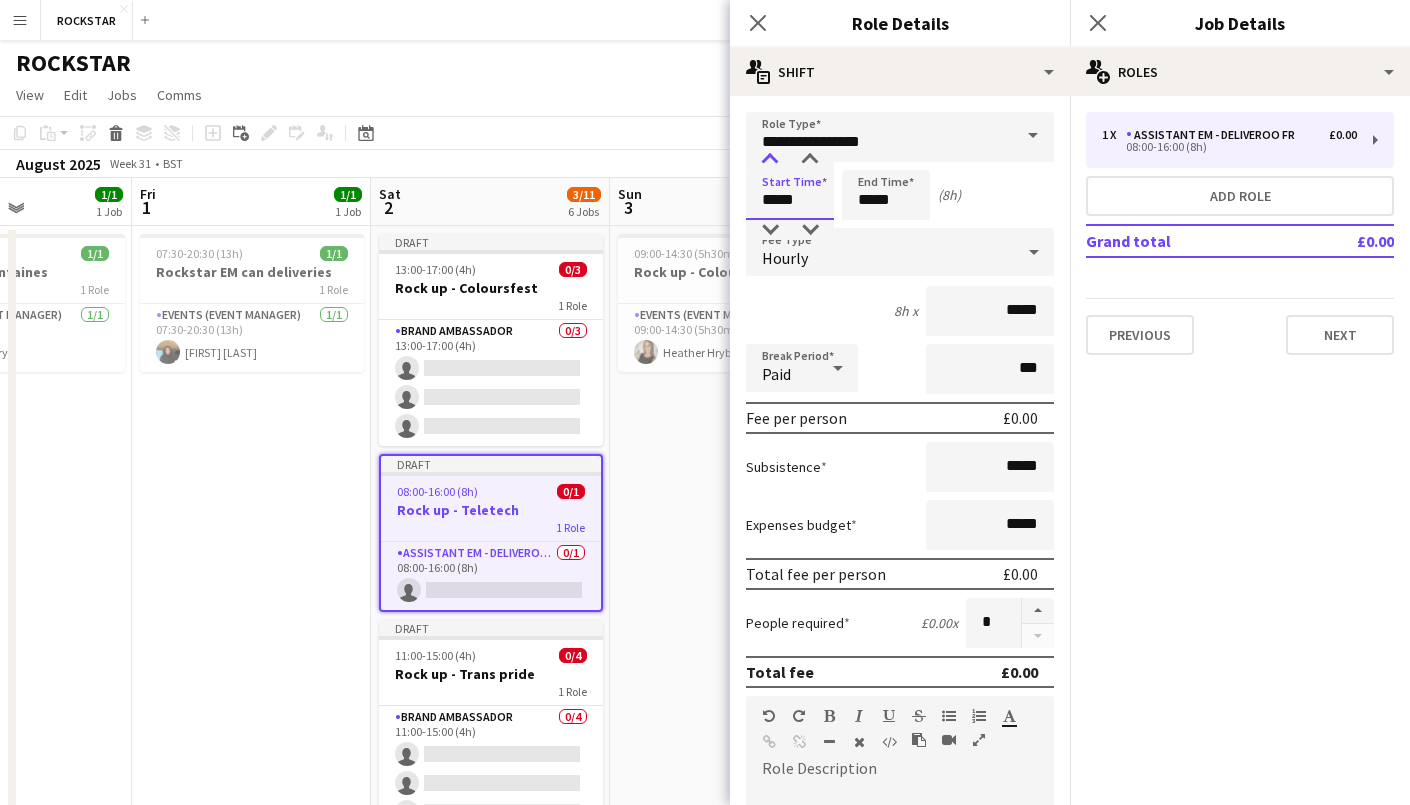 click at bounding box center (770, 160) 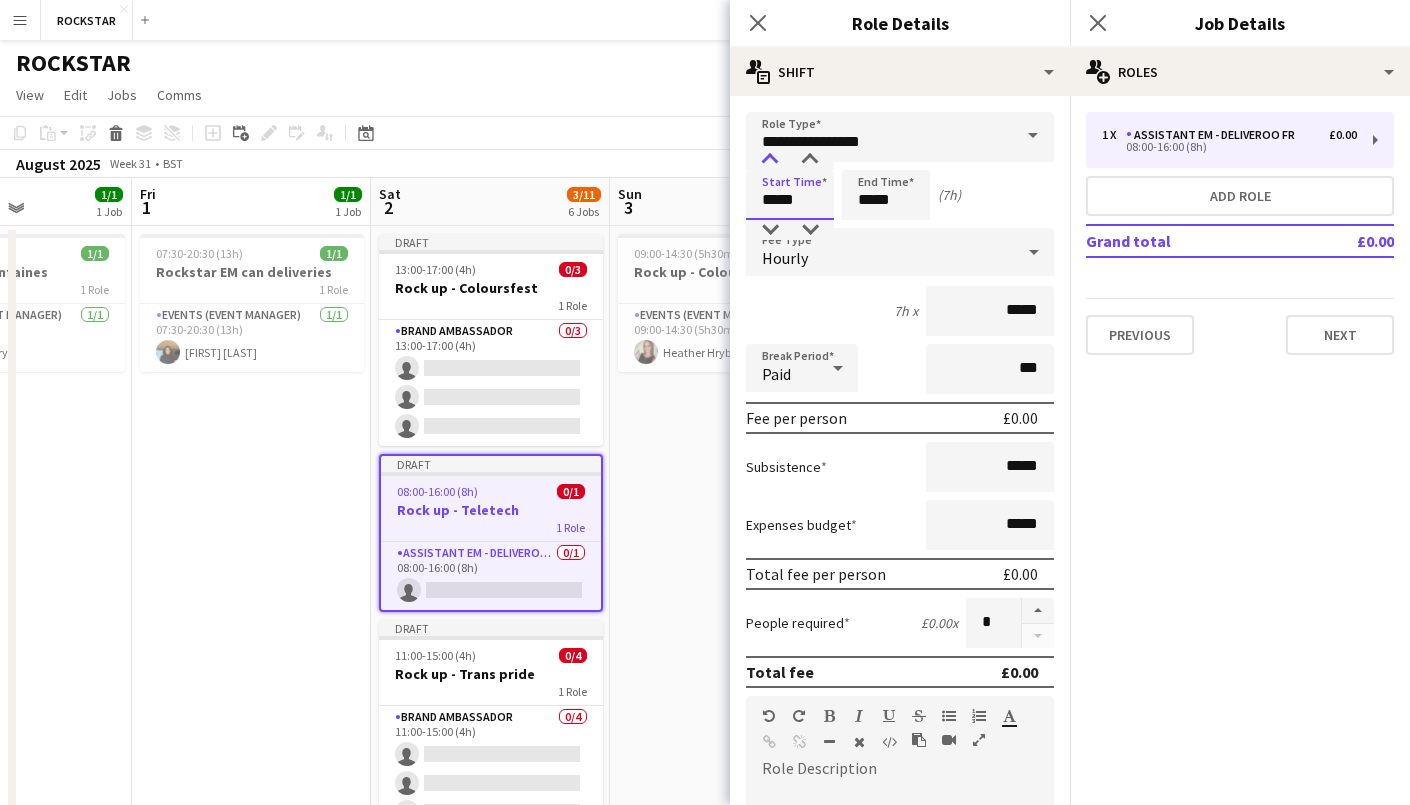click at bounding box center (770, 160) 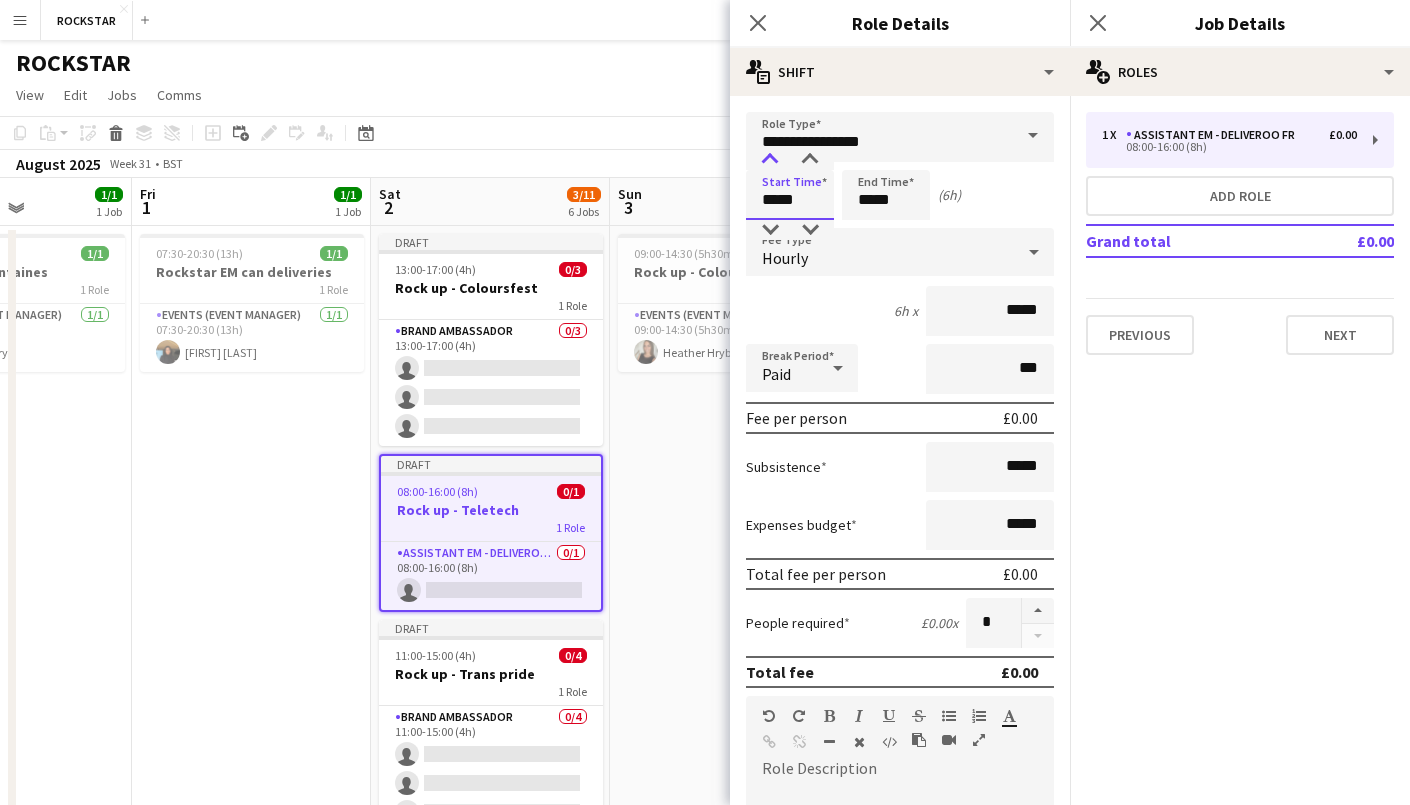 click at bounding box center (770, 160) 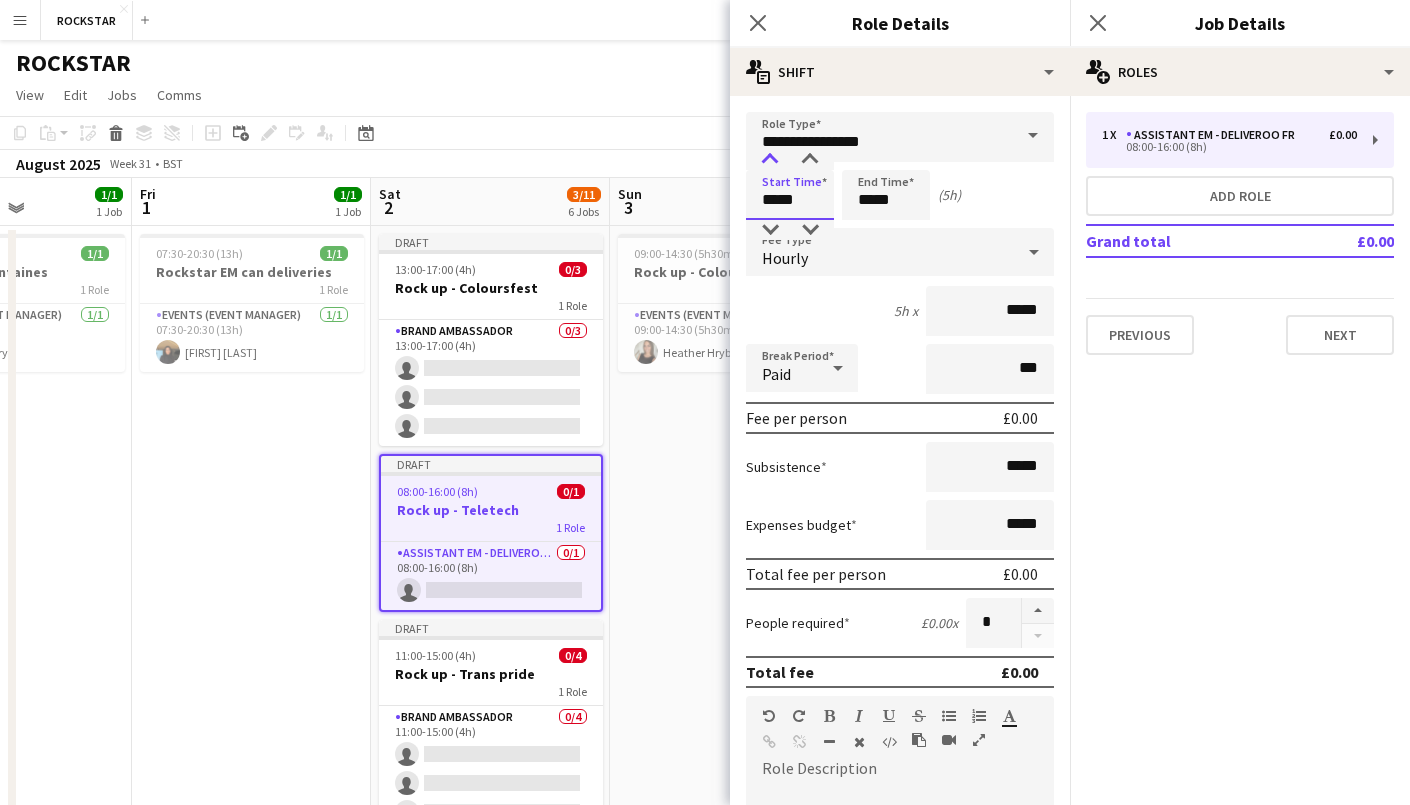 click at bounding box center (770, 160) 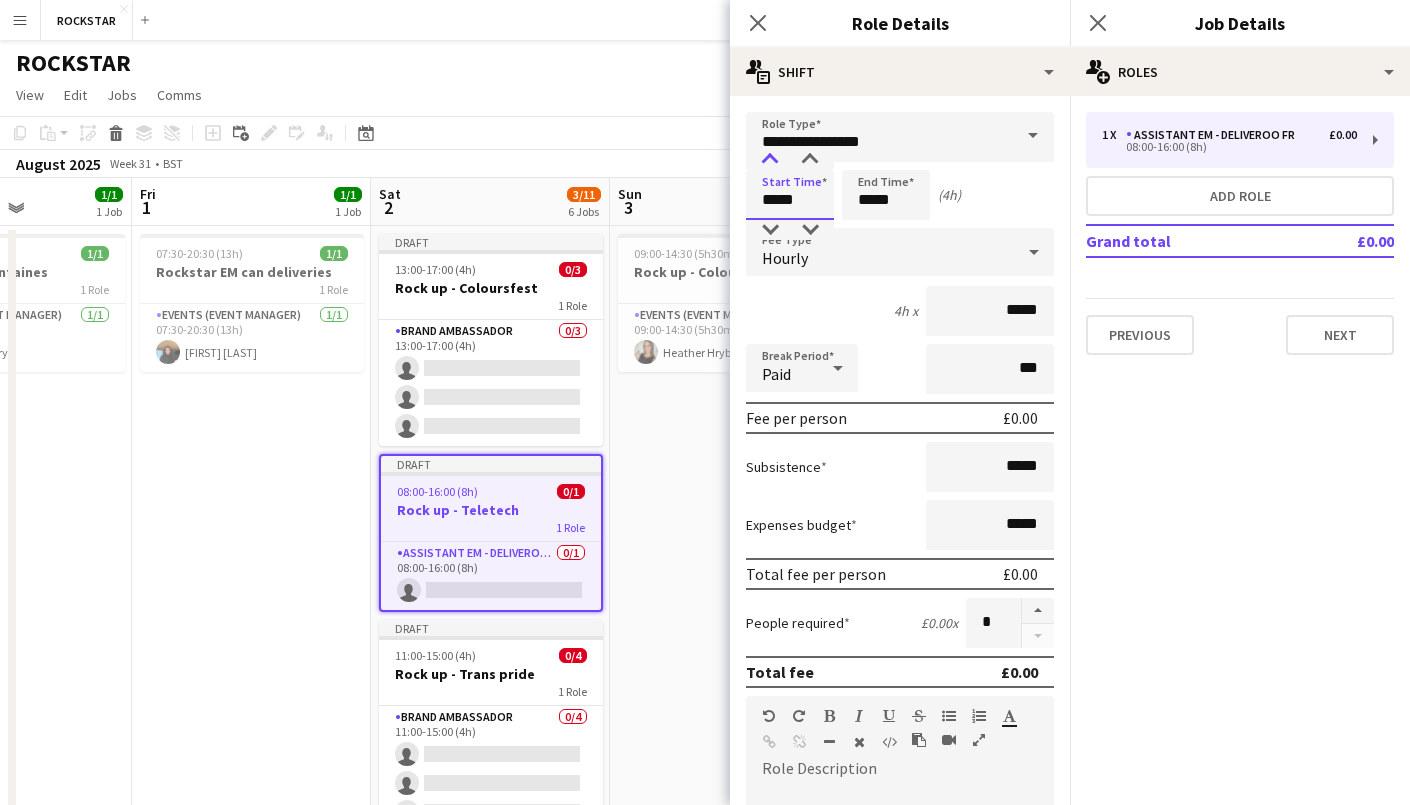 type on "*****" 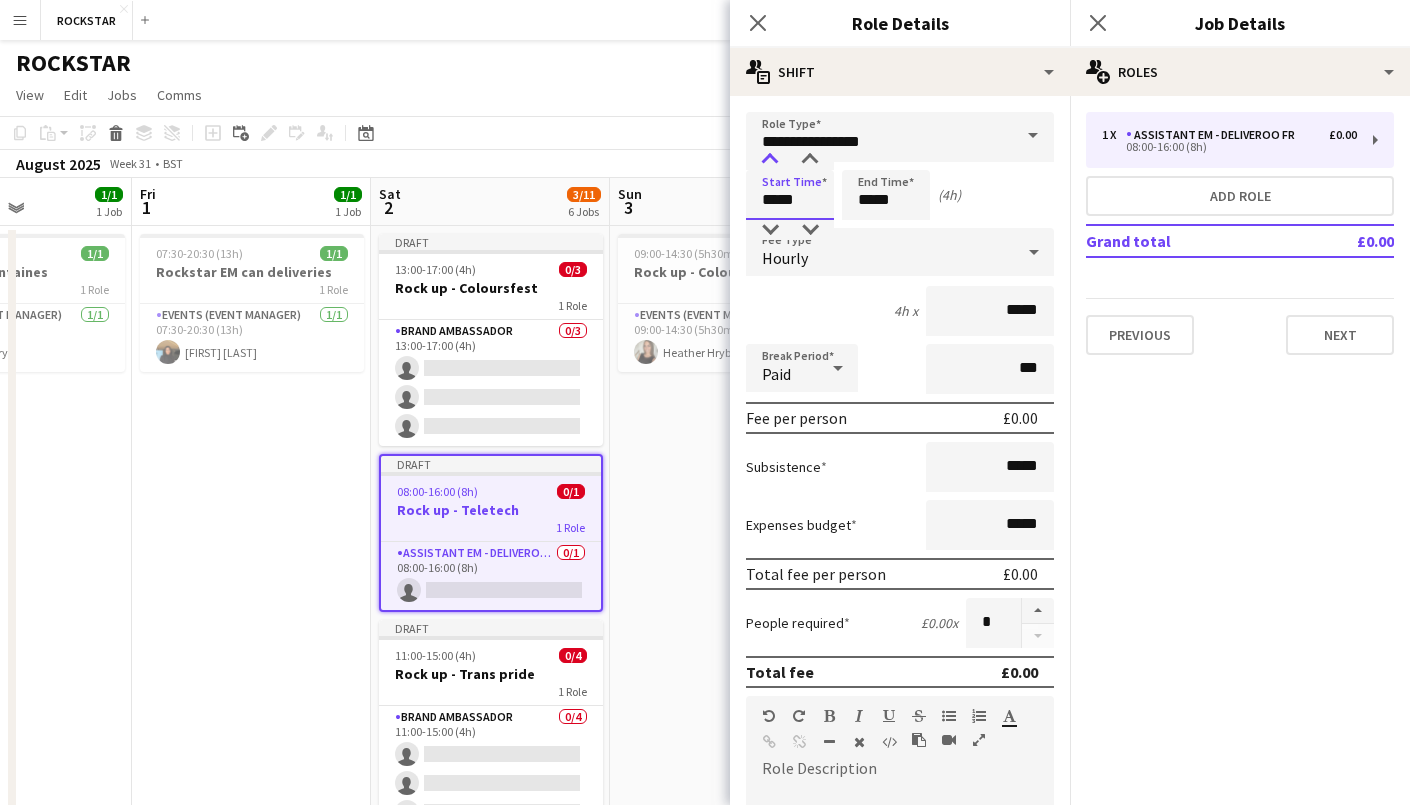 click at bounding box center (770, 160) 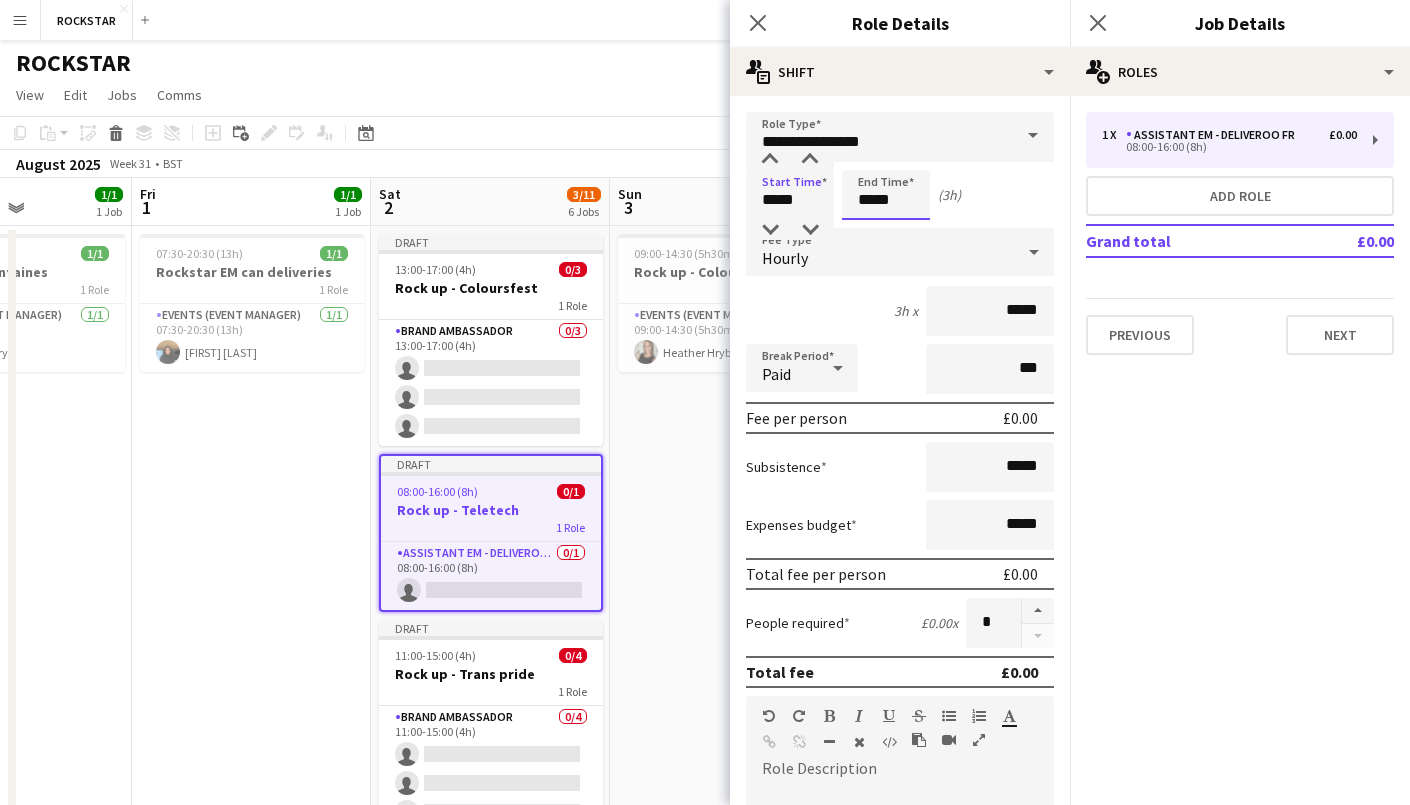 click on "*****" at bounding box center [886, 195] 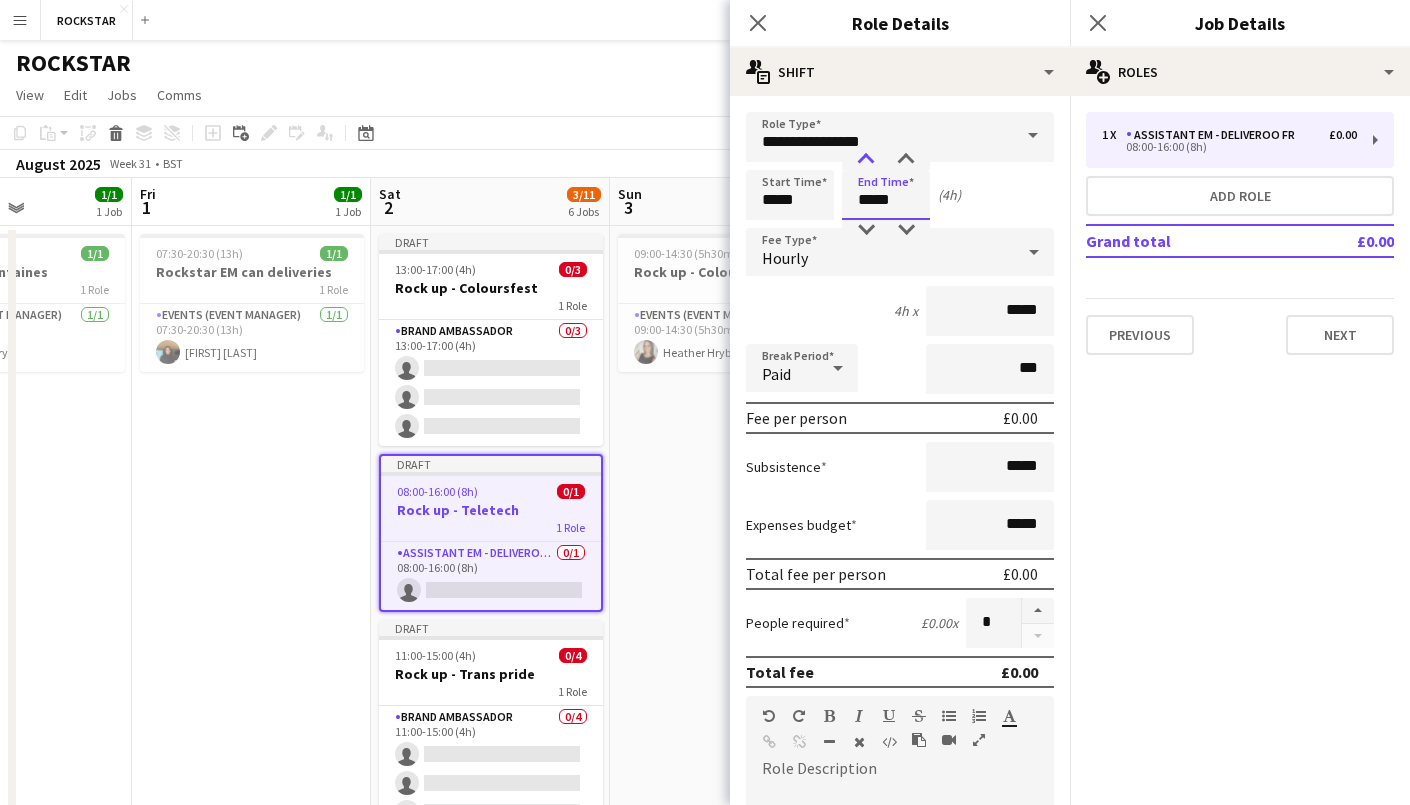 click at bounding box center [866, 160] 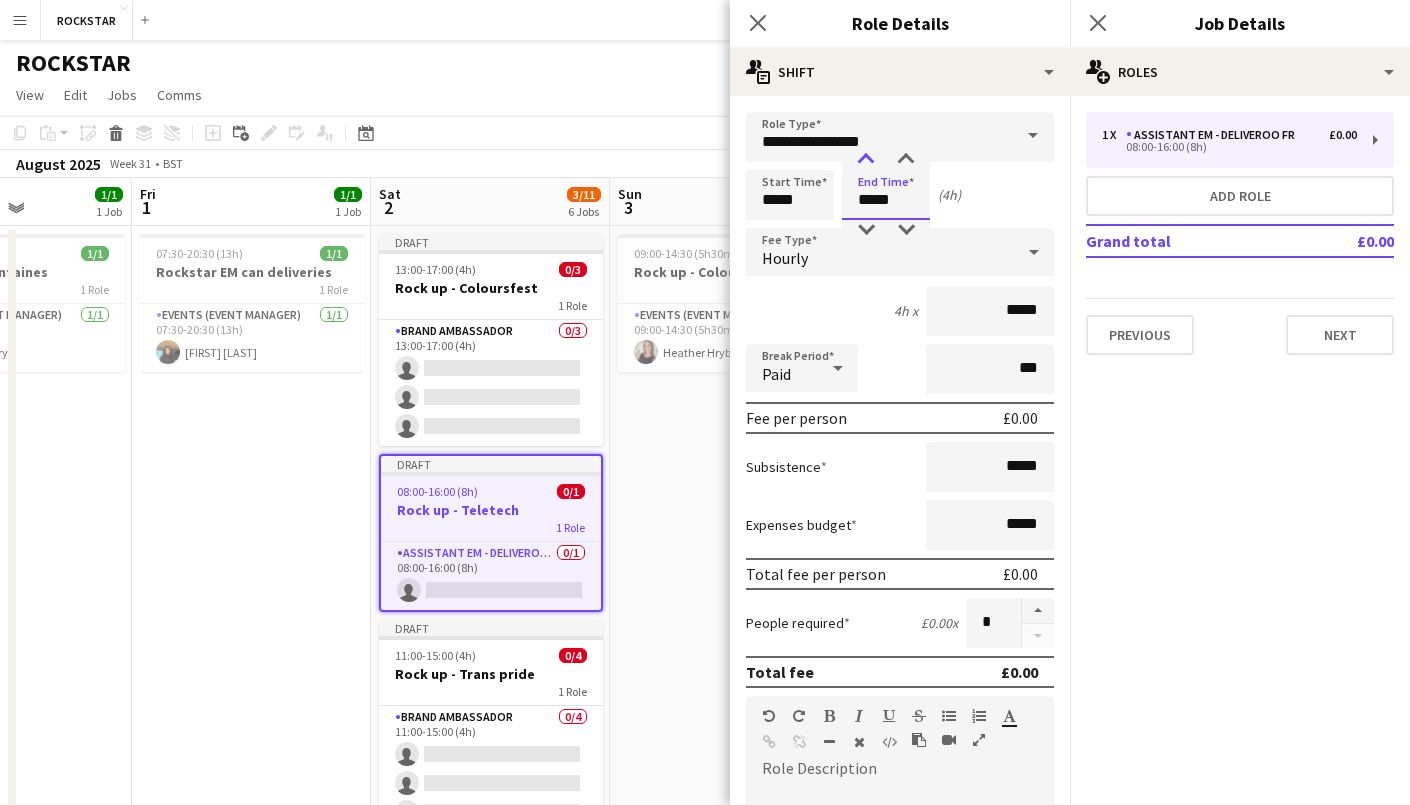 click at bounding box center [866, 160] 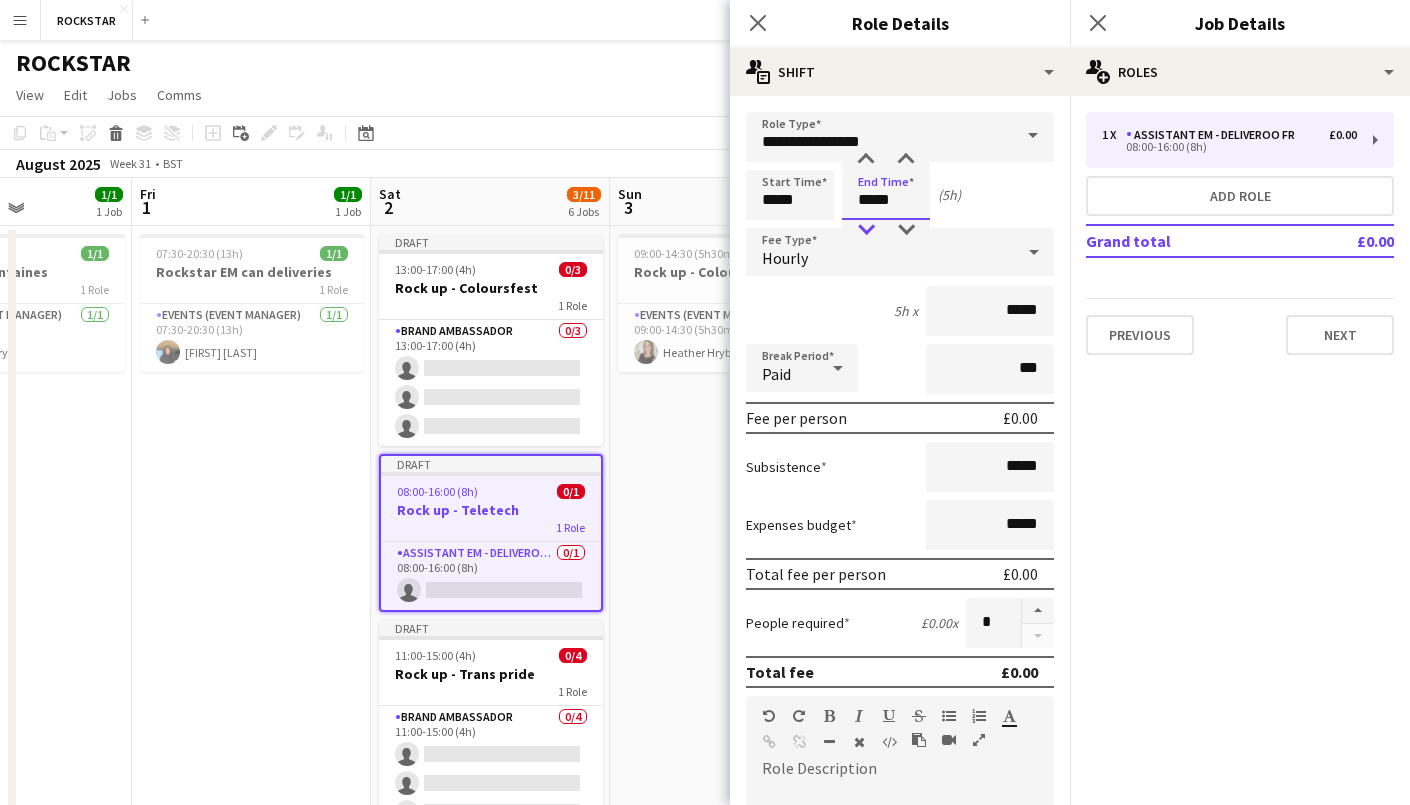 type on "*****" 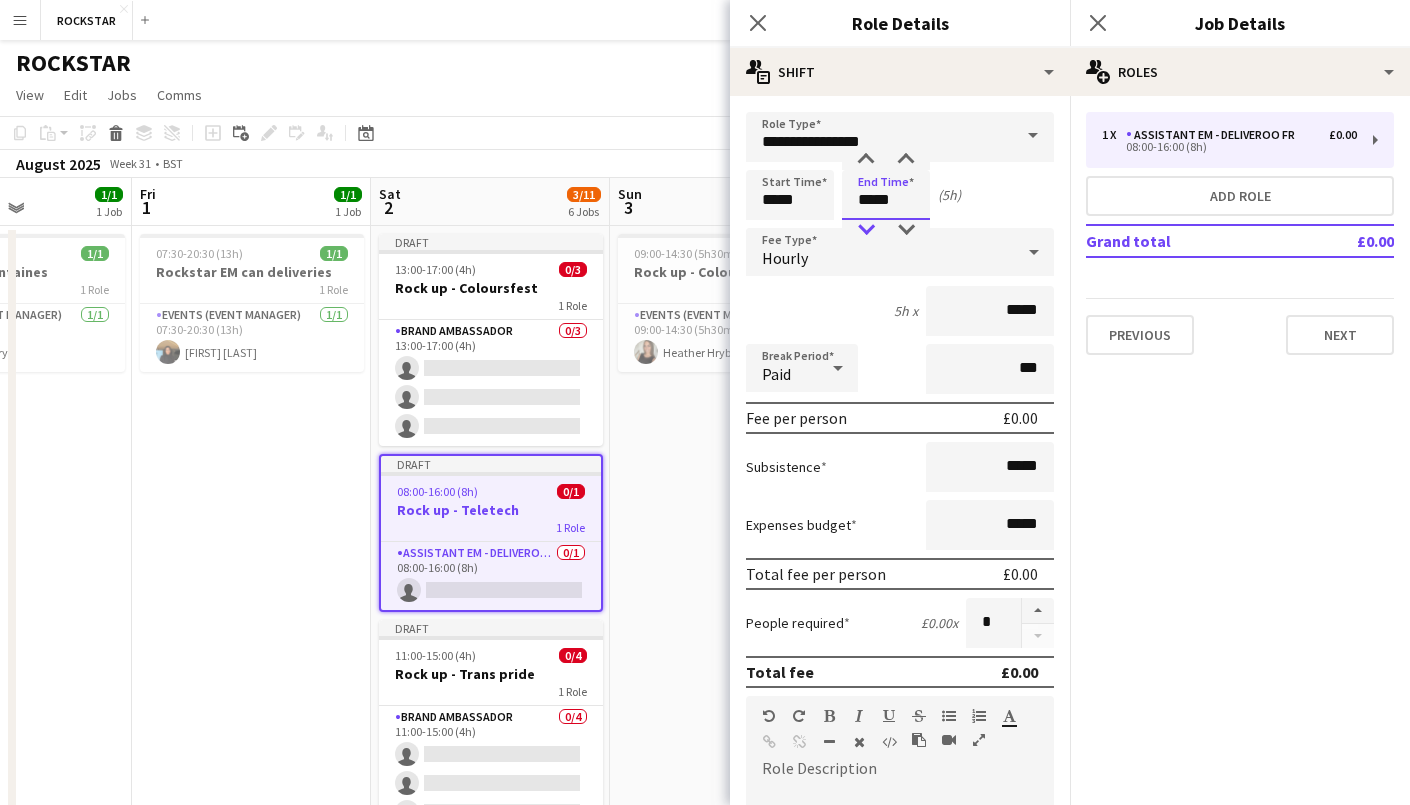 click at bounding box center (866, 230) 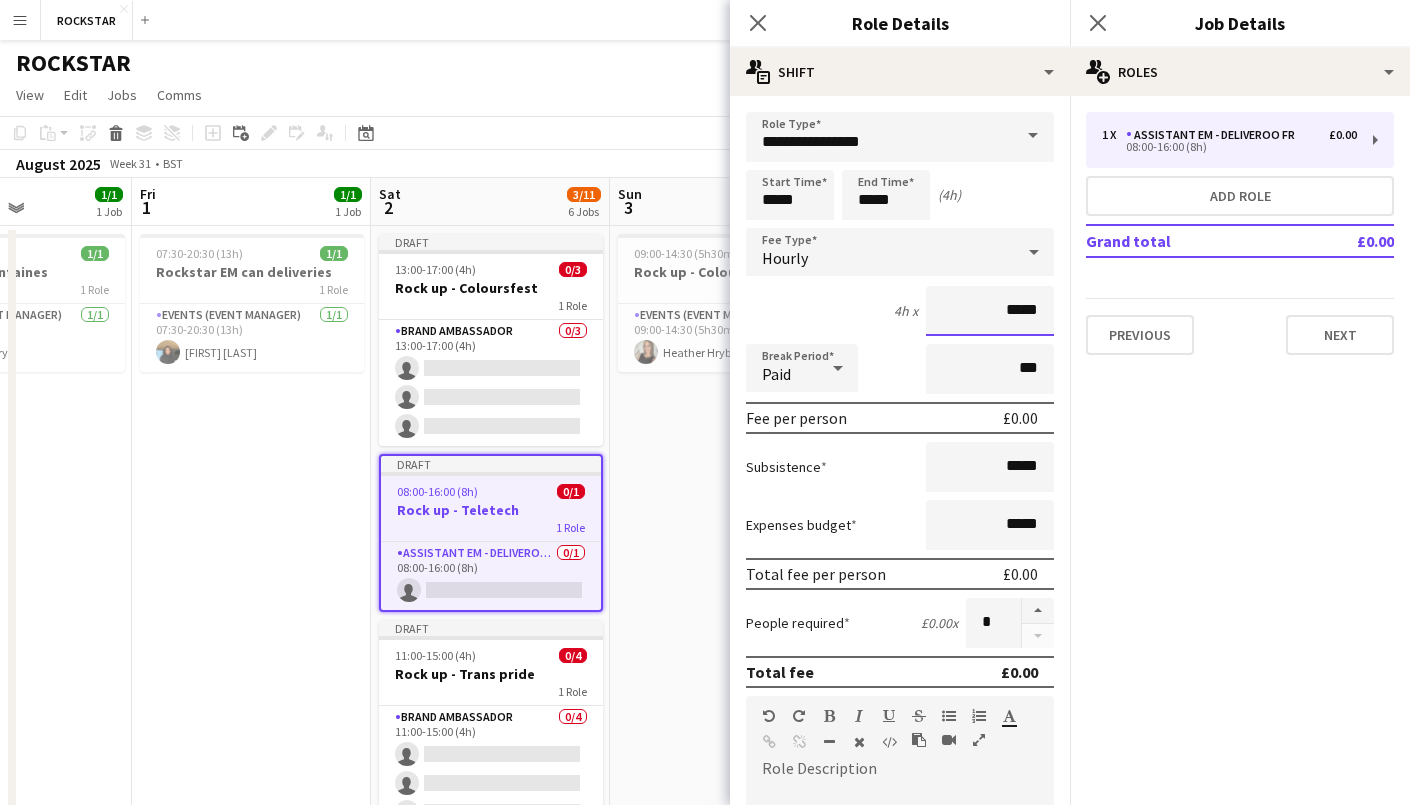 drag, startPoint x: 1040, startPoint y: 311, endPoint x: 1010, endPoint y: 310, distance: 30.016663 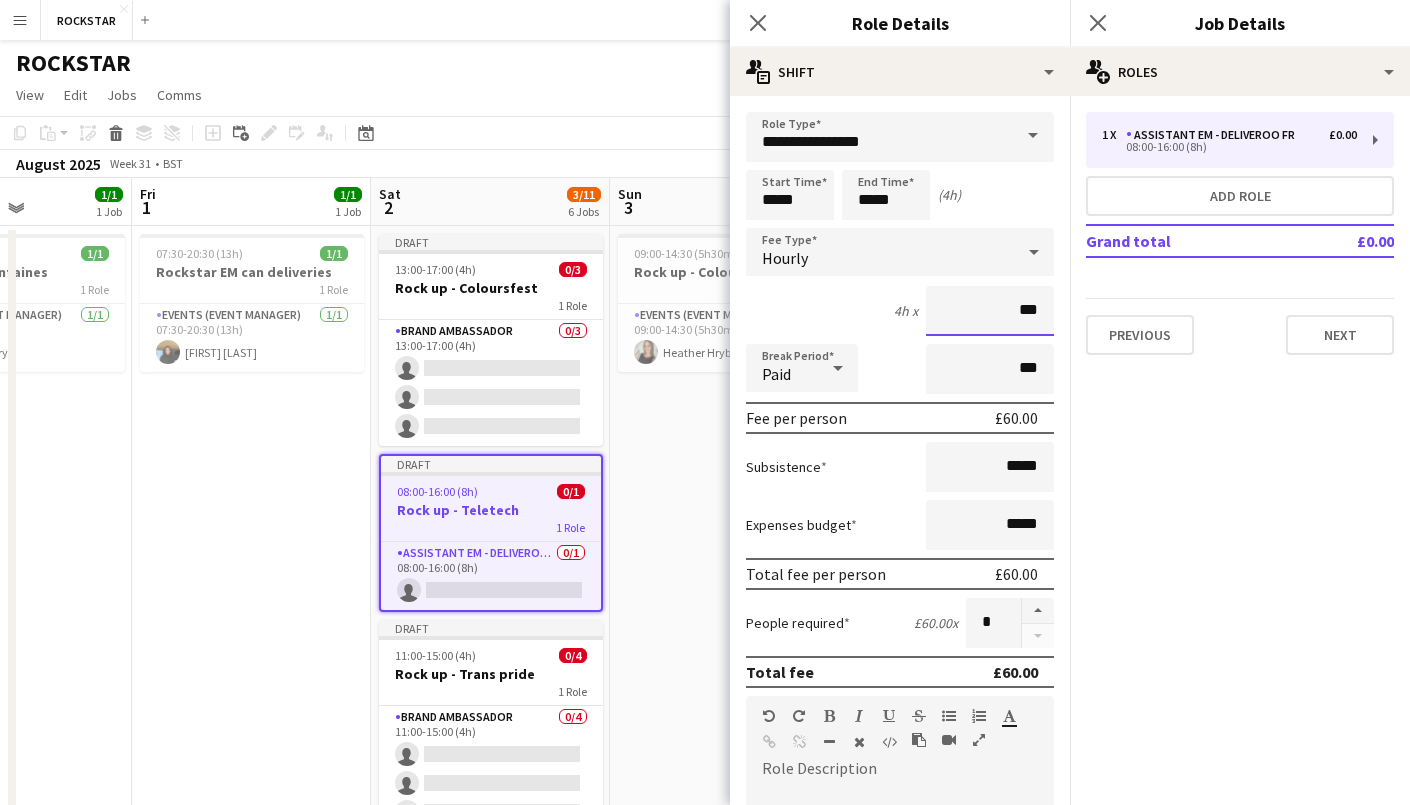 type on "******" 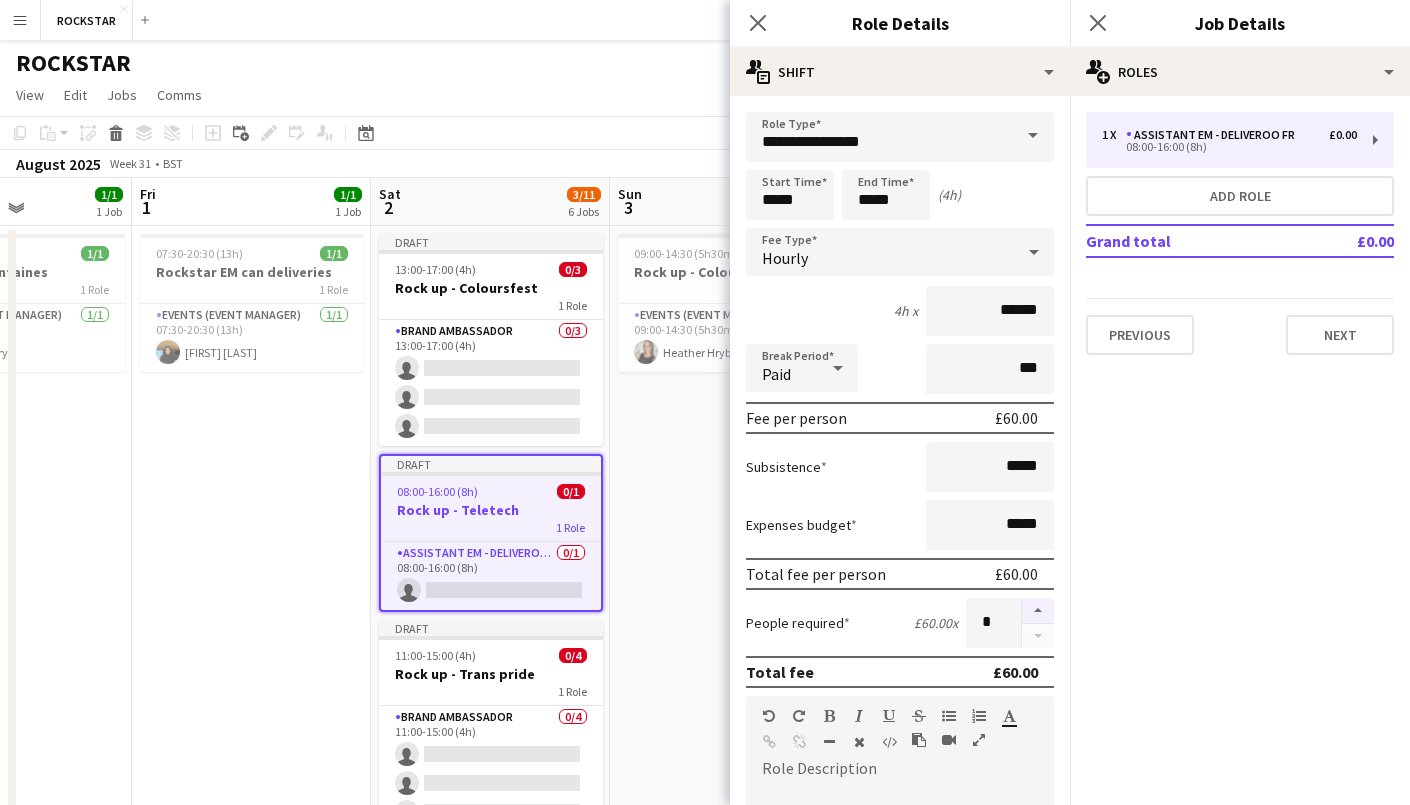 click at bounding box center (1038, 611) 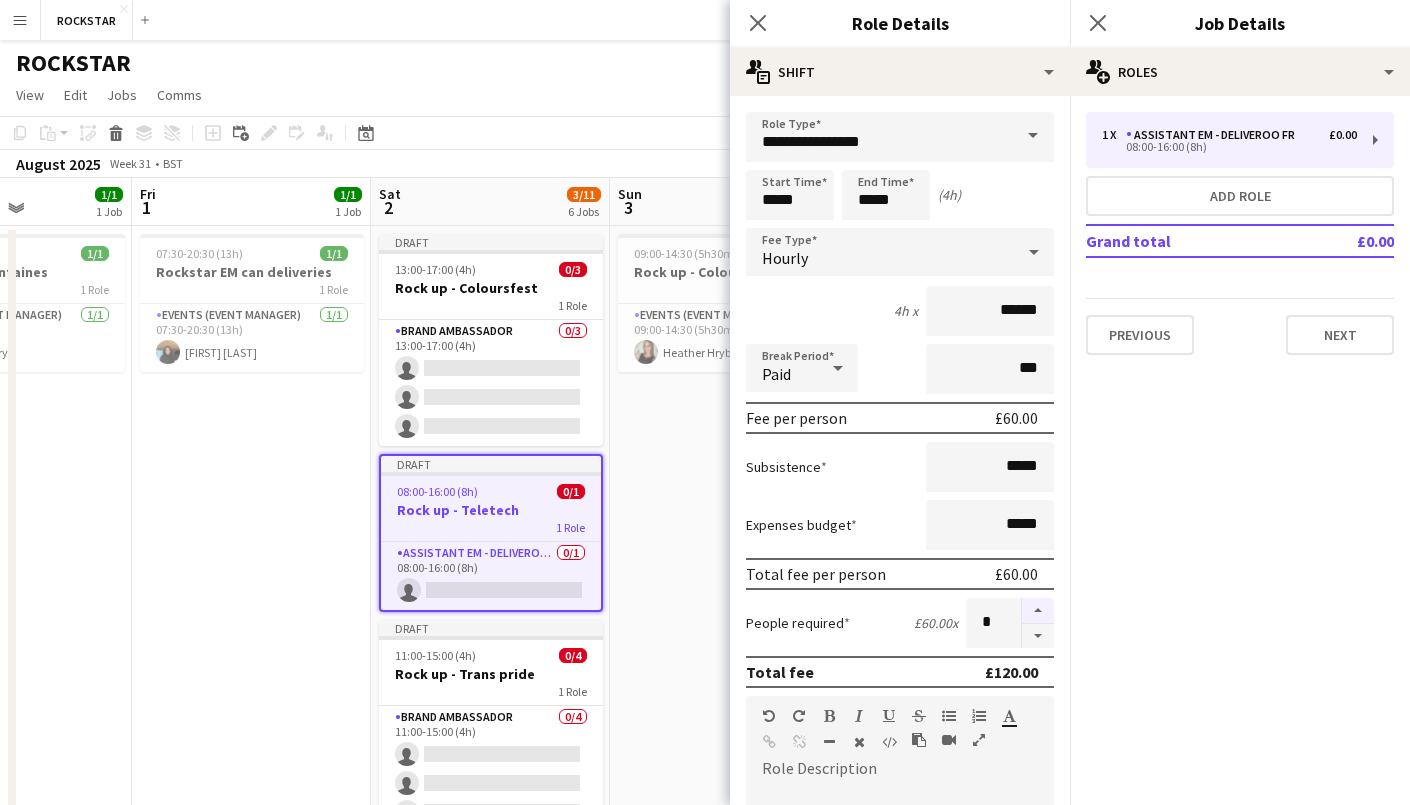 click at bounding box center (1038, 611) 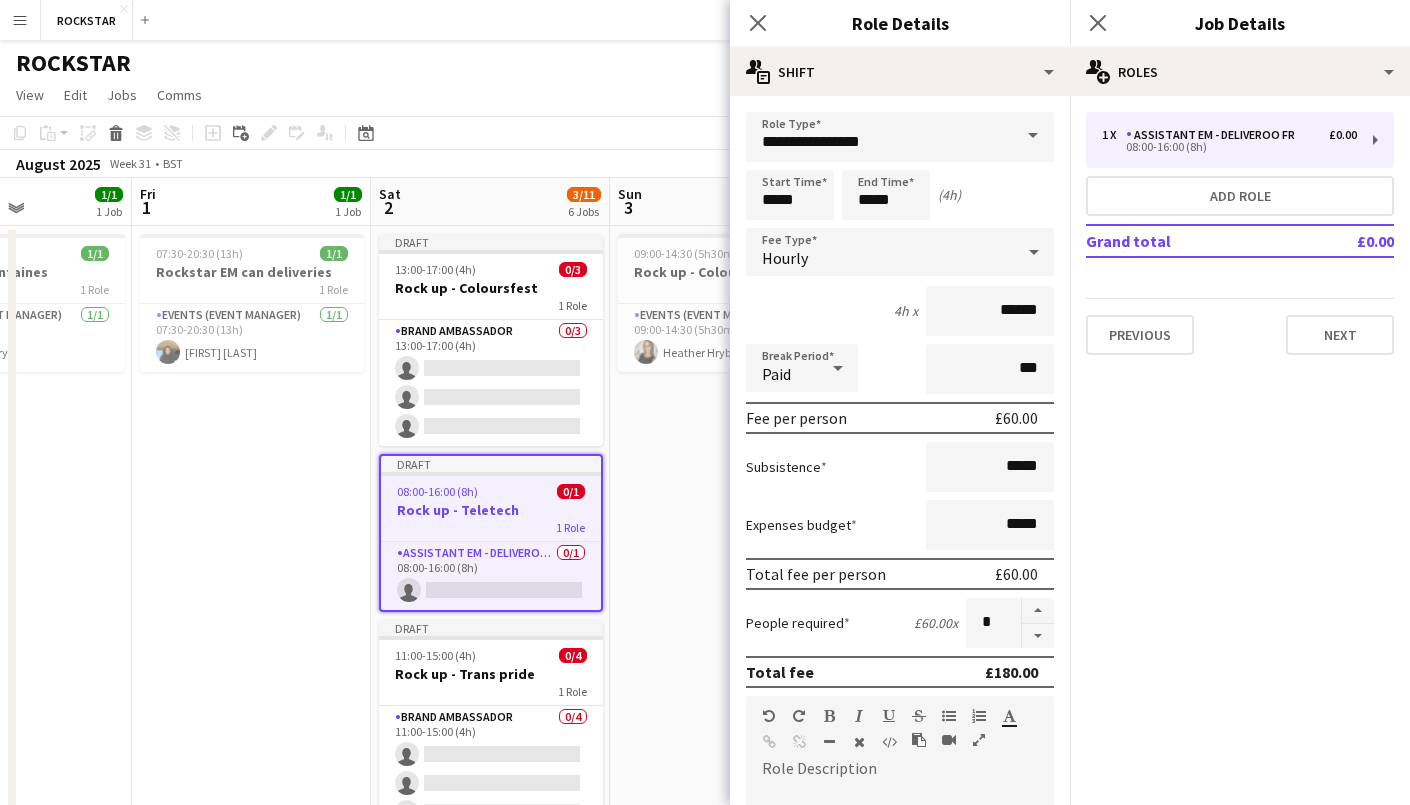 click on "default   Heading 1   Heading 2   Heading 3   Heading 4   Heading 5   Heading 6   Heading 7   Paragraph   Predefined   Standard   default  Times New Roman   Arial   Times New Roman   Calibri   Comic Sans MS  3   1   2   3   4   5   6   7  ******* *******" at bounding box center [900, 733] 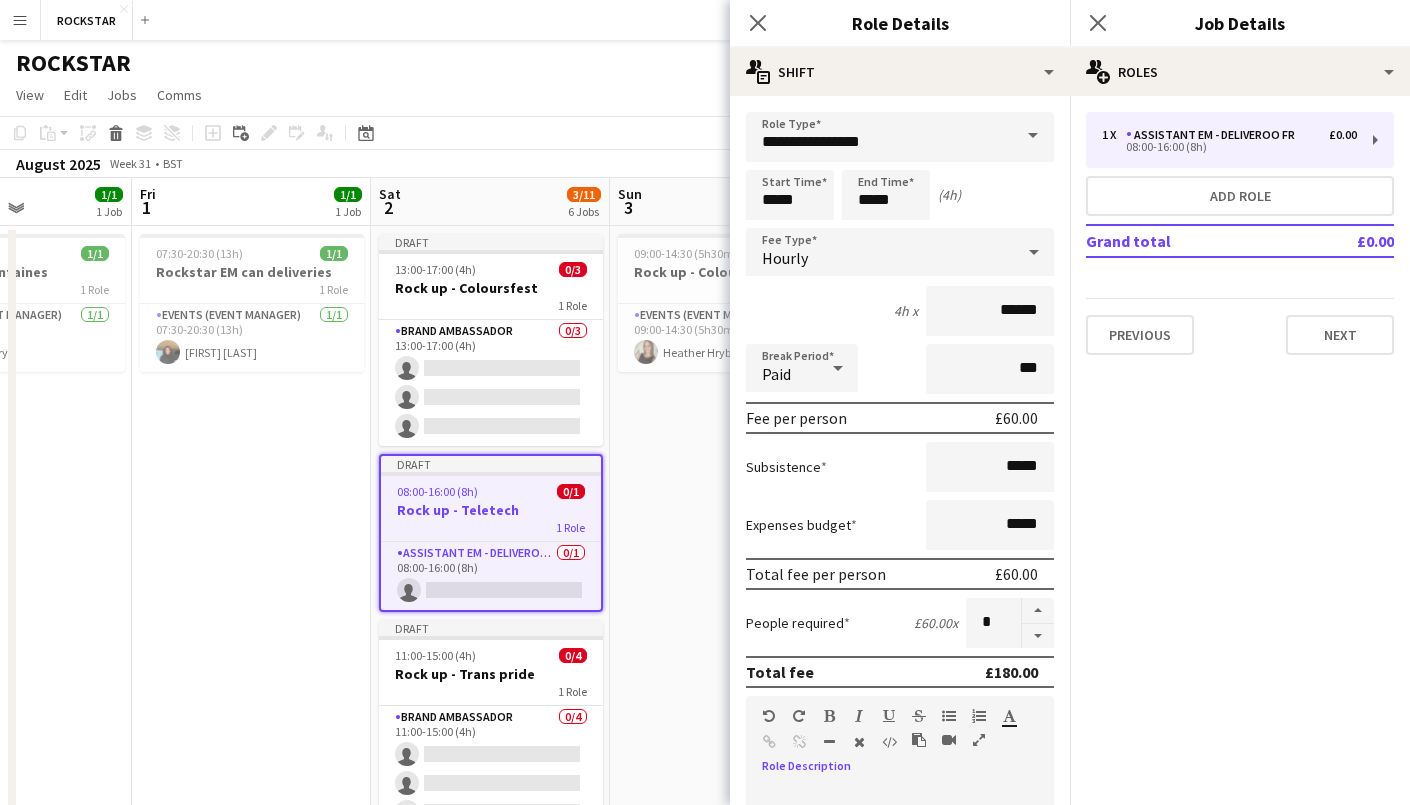type 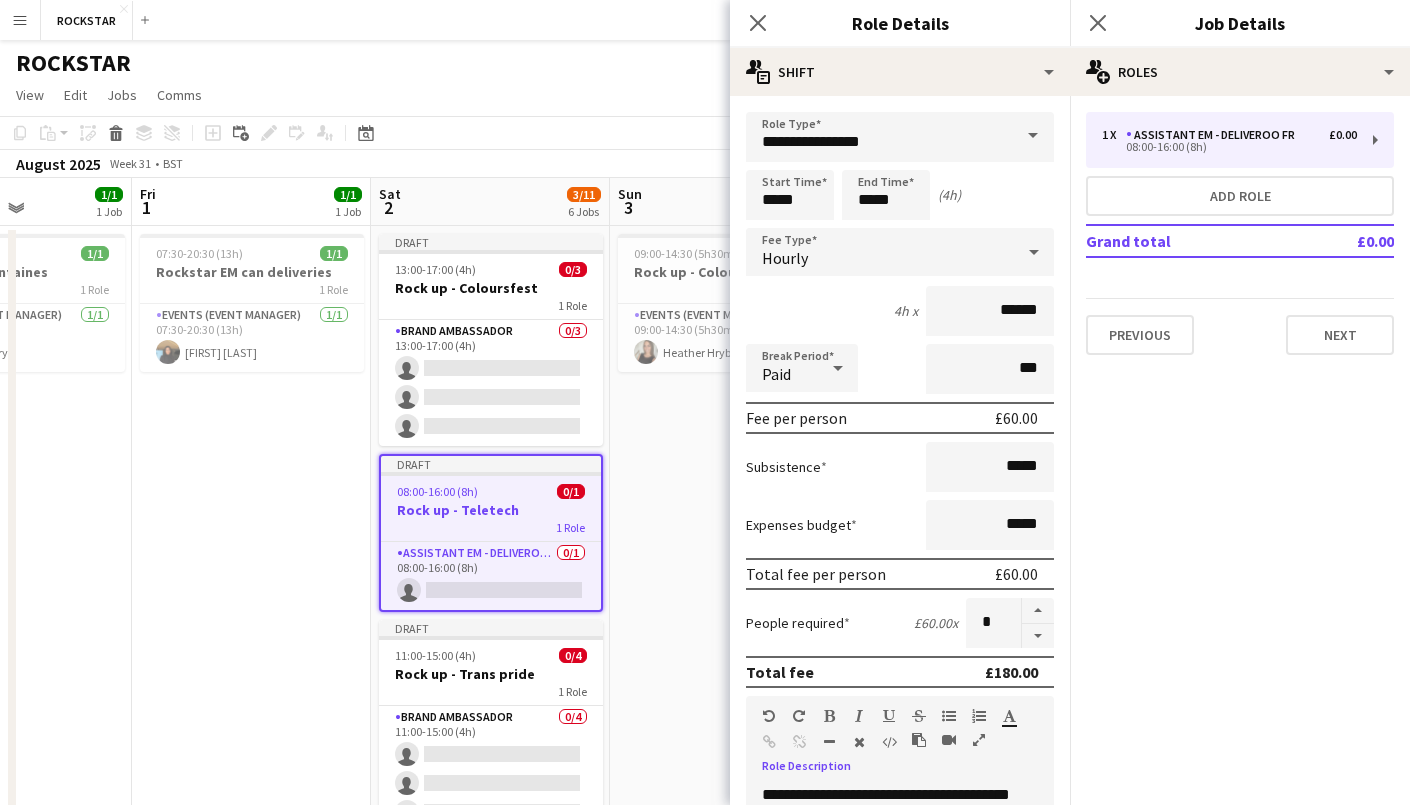 scroll, scrollTop: 19, scrollLeft: 0, axis: vertical 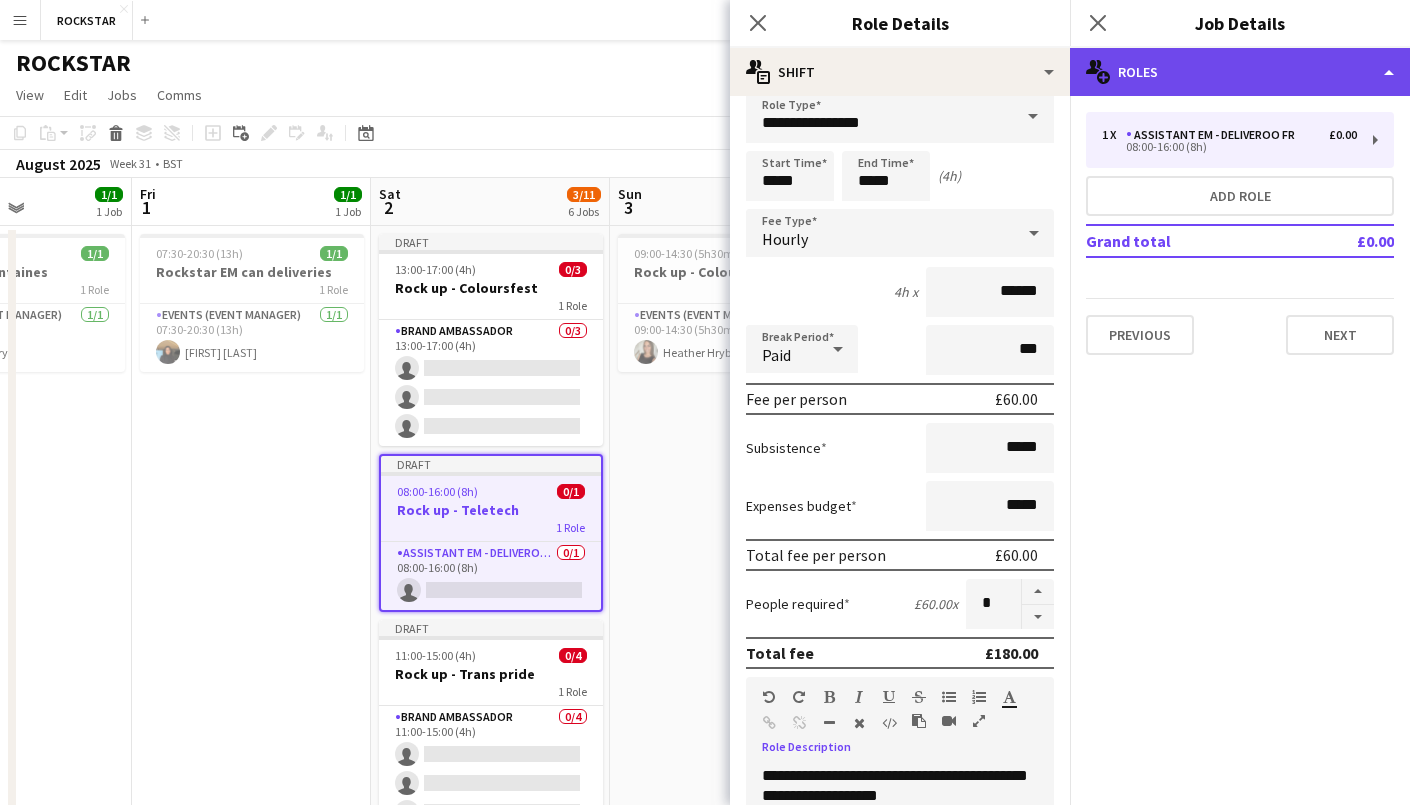 click on "multiple-users-add
Roles" 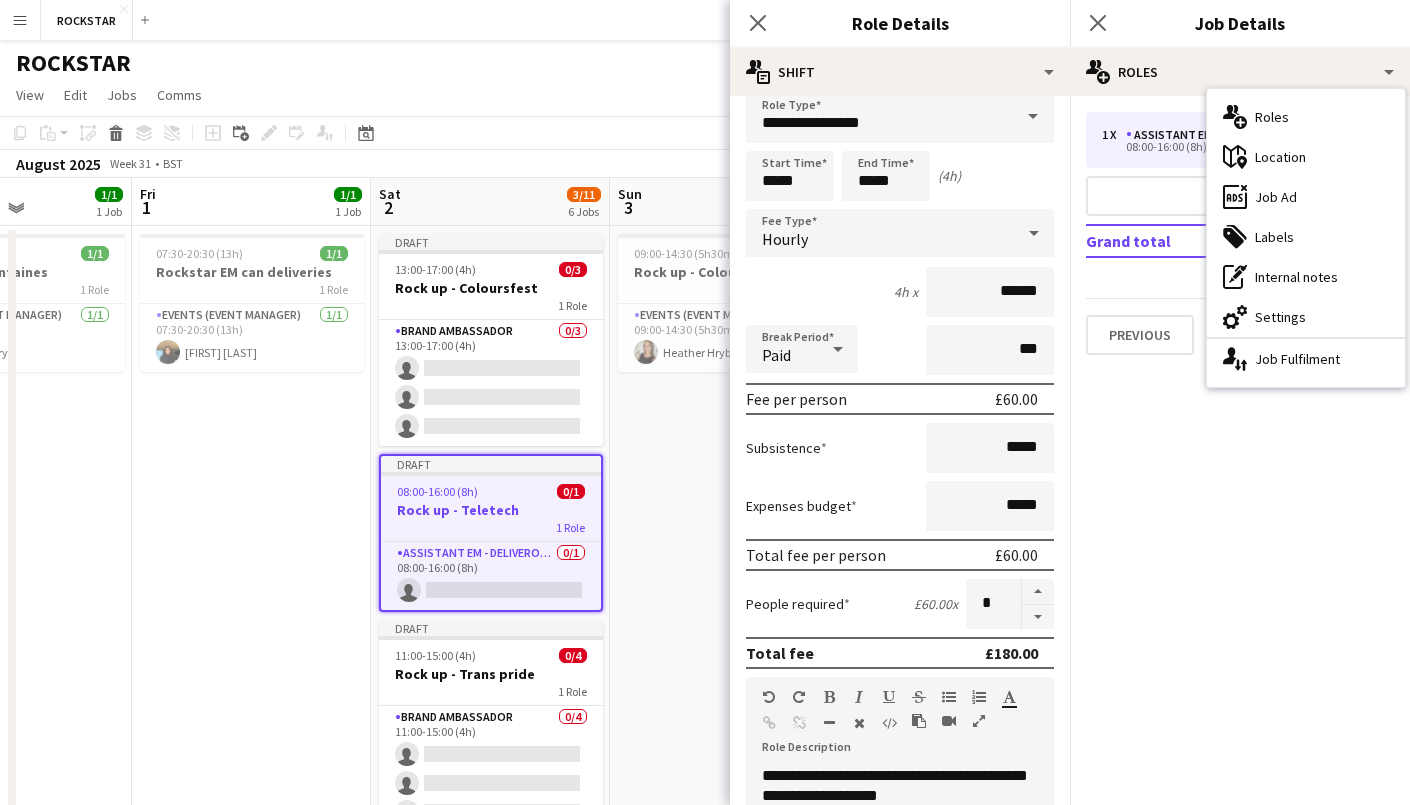 click on "Start Time  *****  End Time  *****  (4h)" at bounding box center [900, 176] 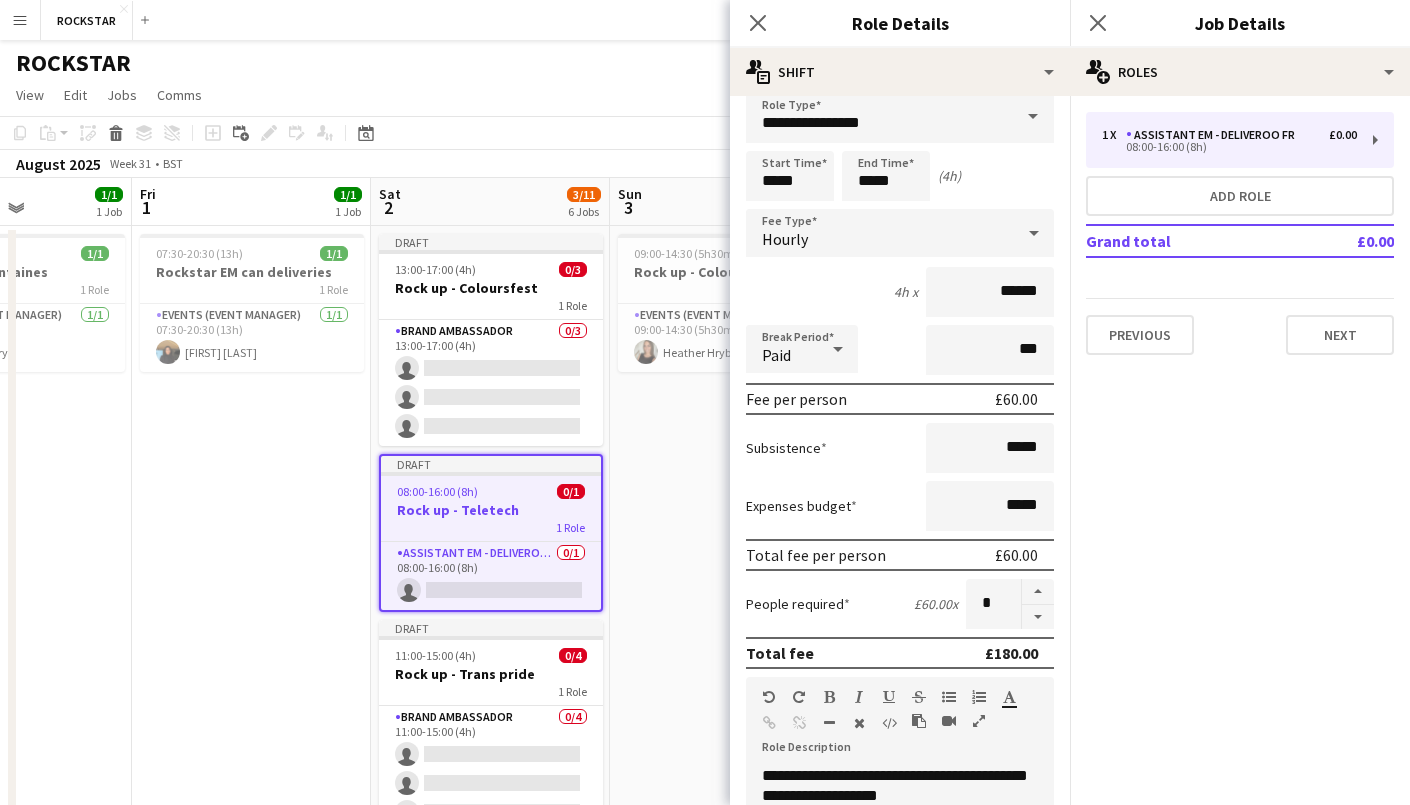 scroll, scrollTop: 0, scrollLeft: 0, axis: both 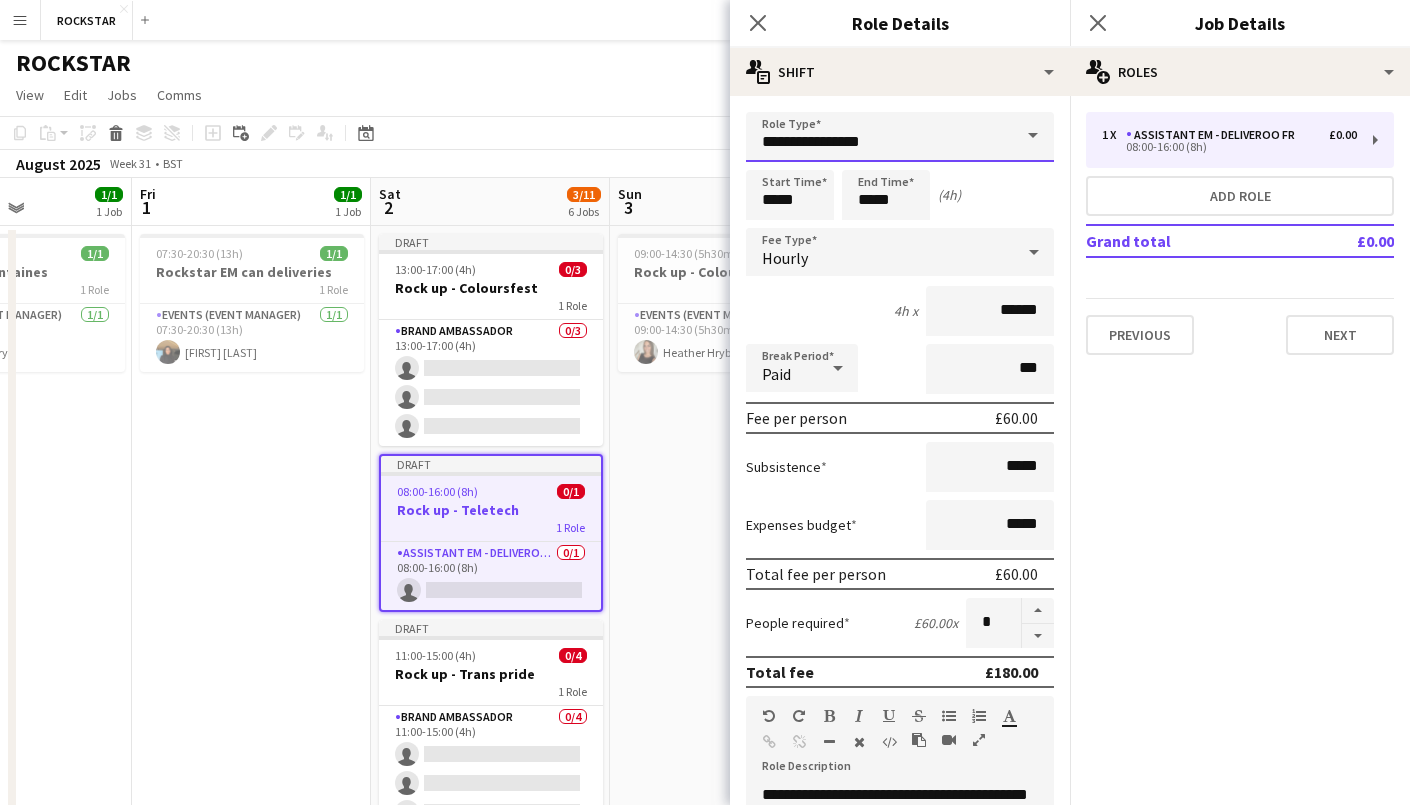 click on "**********" at bounding box center [900, 137] 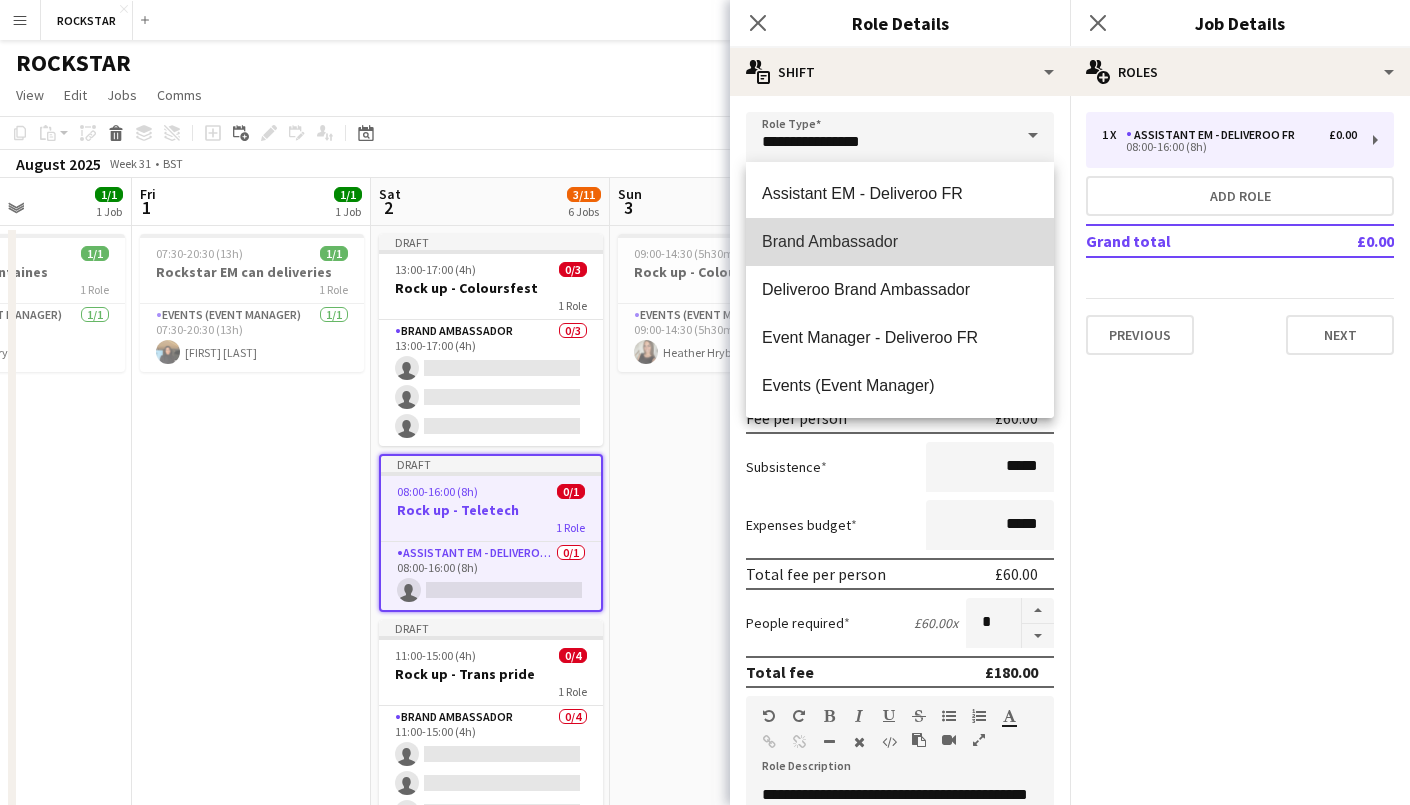 click on "Brand Ambassador" at bounding box center [900, 241] 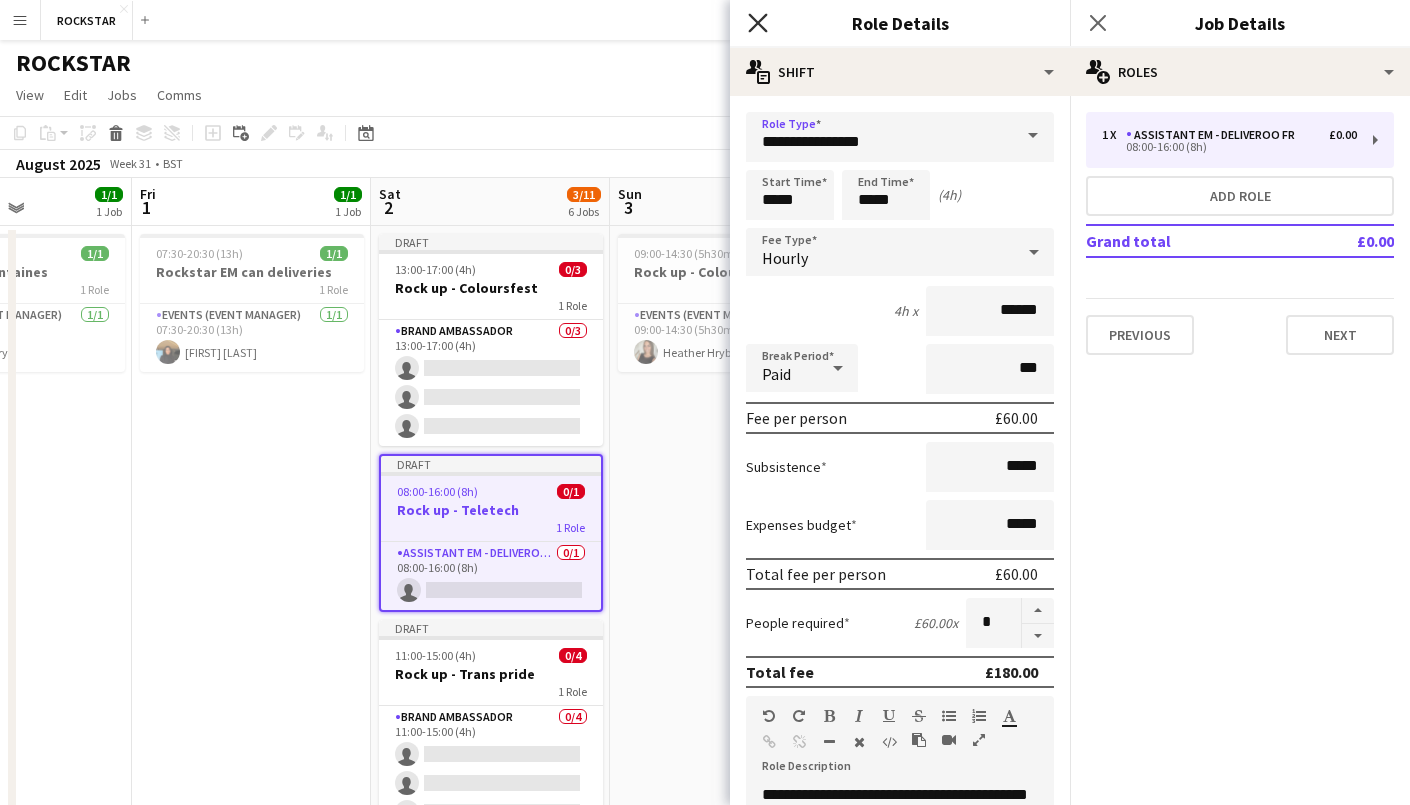 click on "Close pop-in" 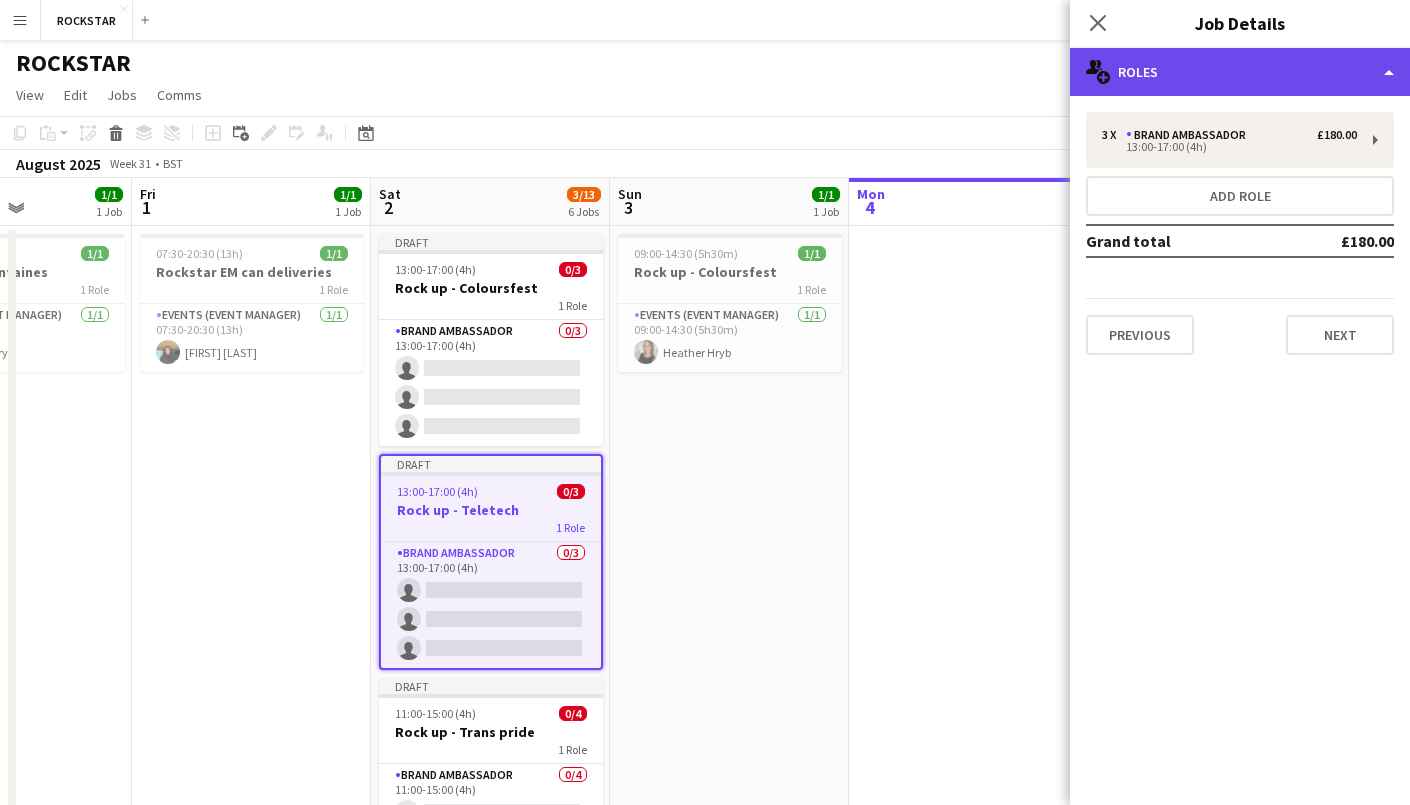 click on "multiple-users-add
Roles" 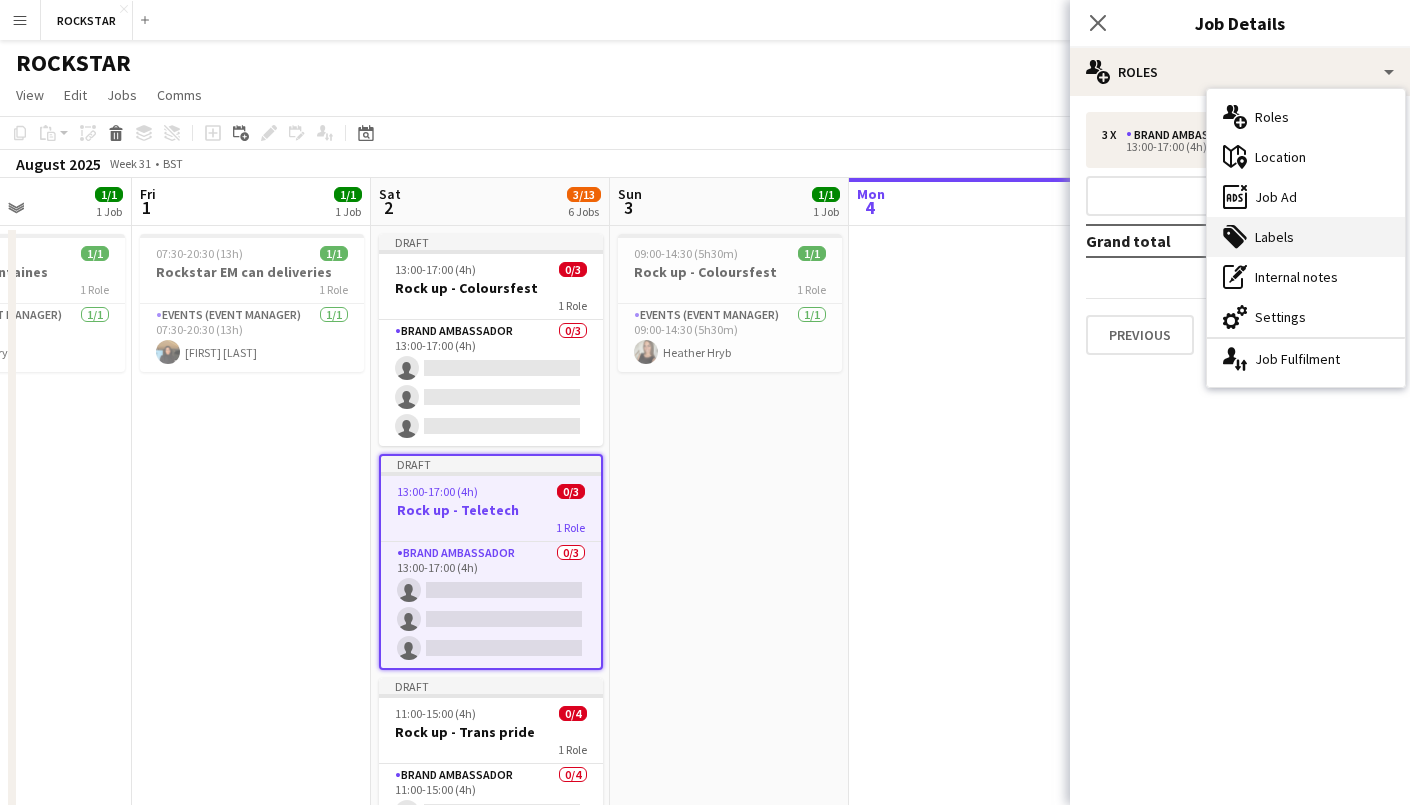 click on "tags-double
Labels" at bounding box center (1306, 237) 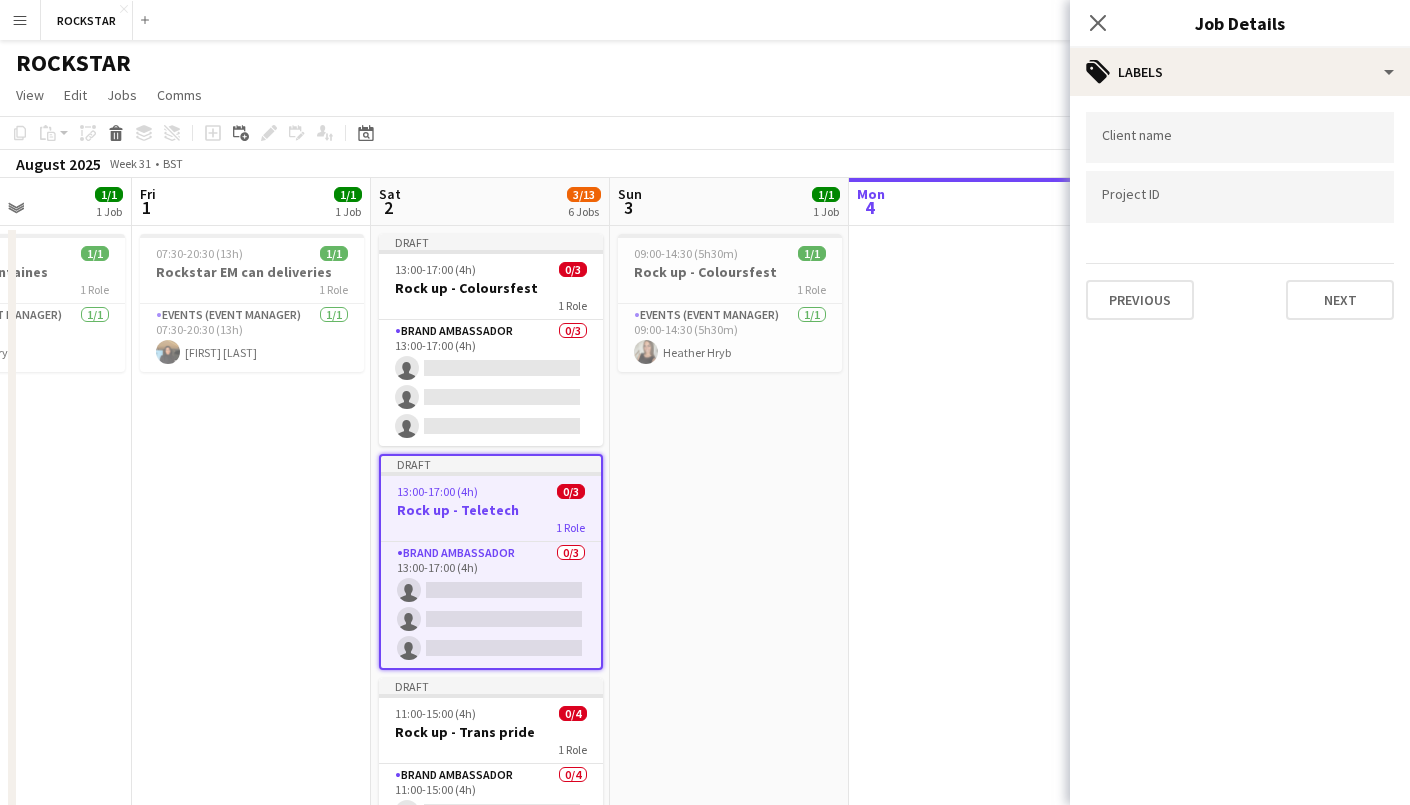 click at bounding box center (1240, 138) 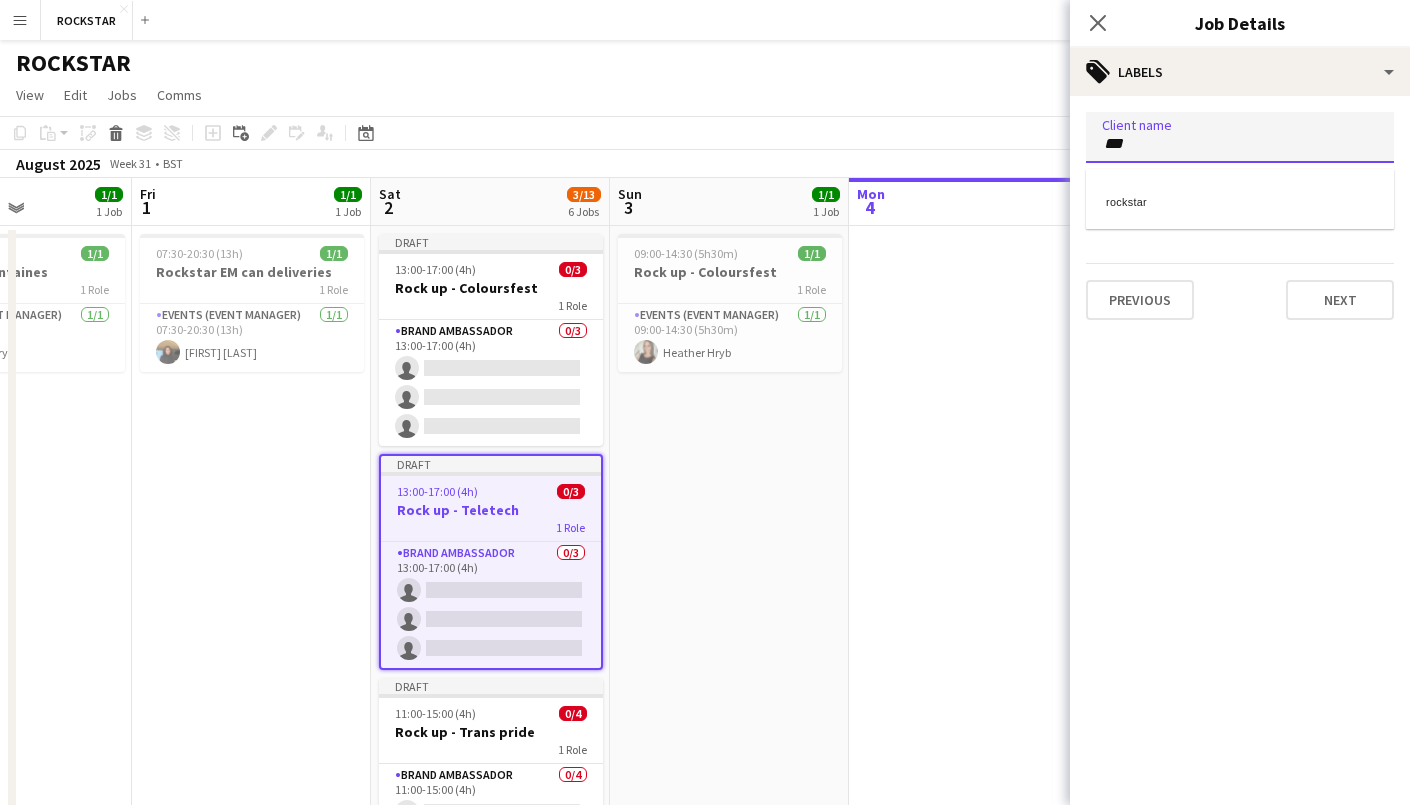 type on "***" 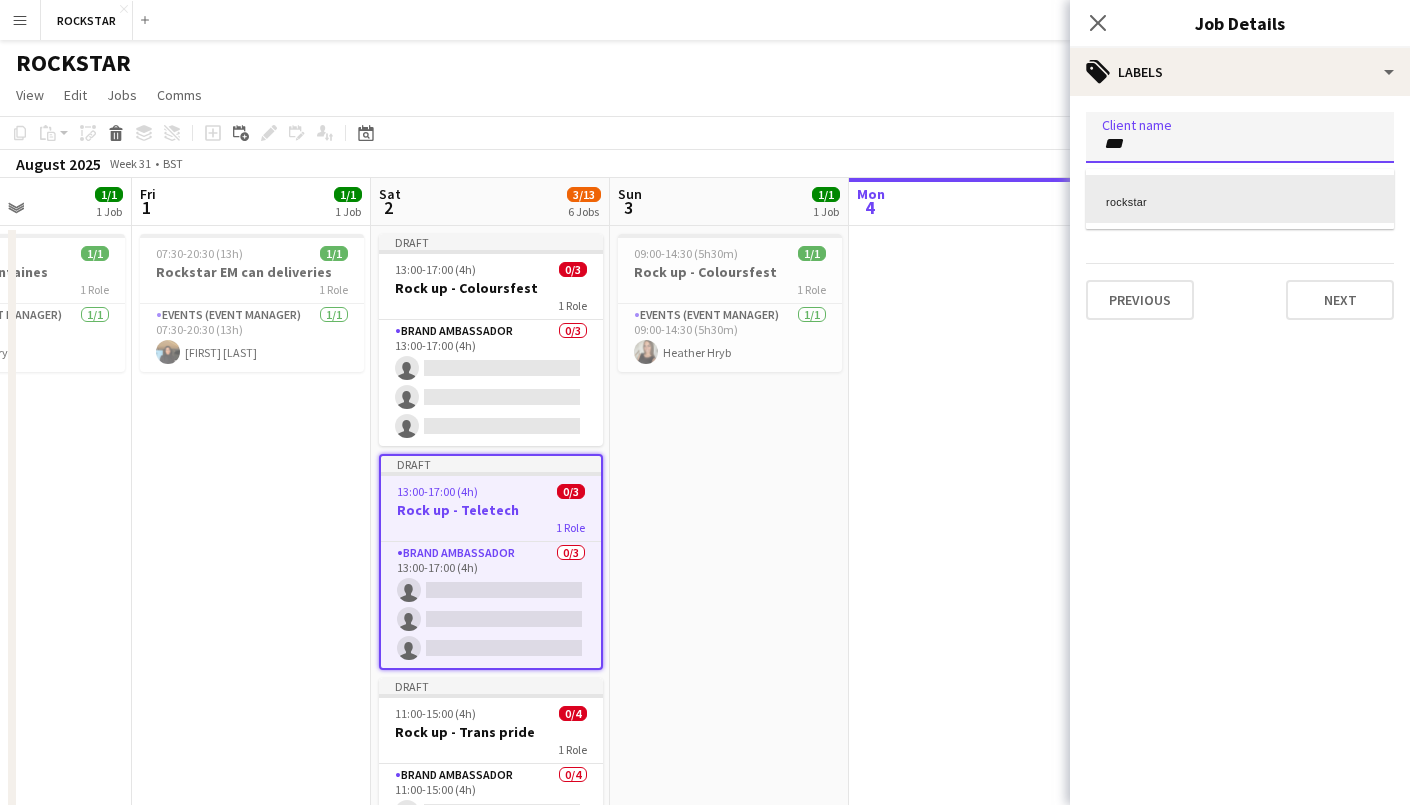 click on "rockstar" at bounding box center (1240, 199) 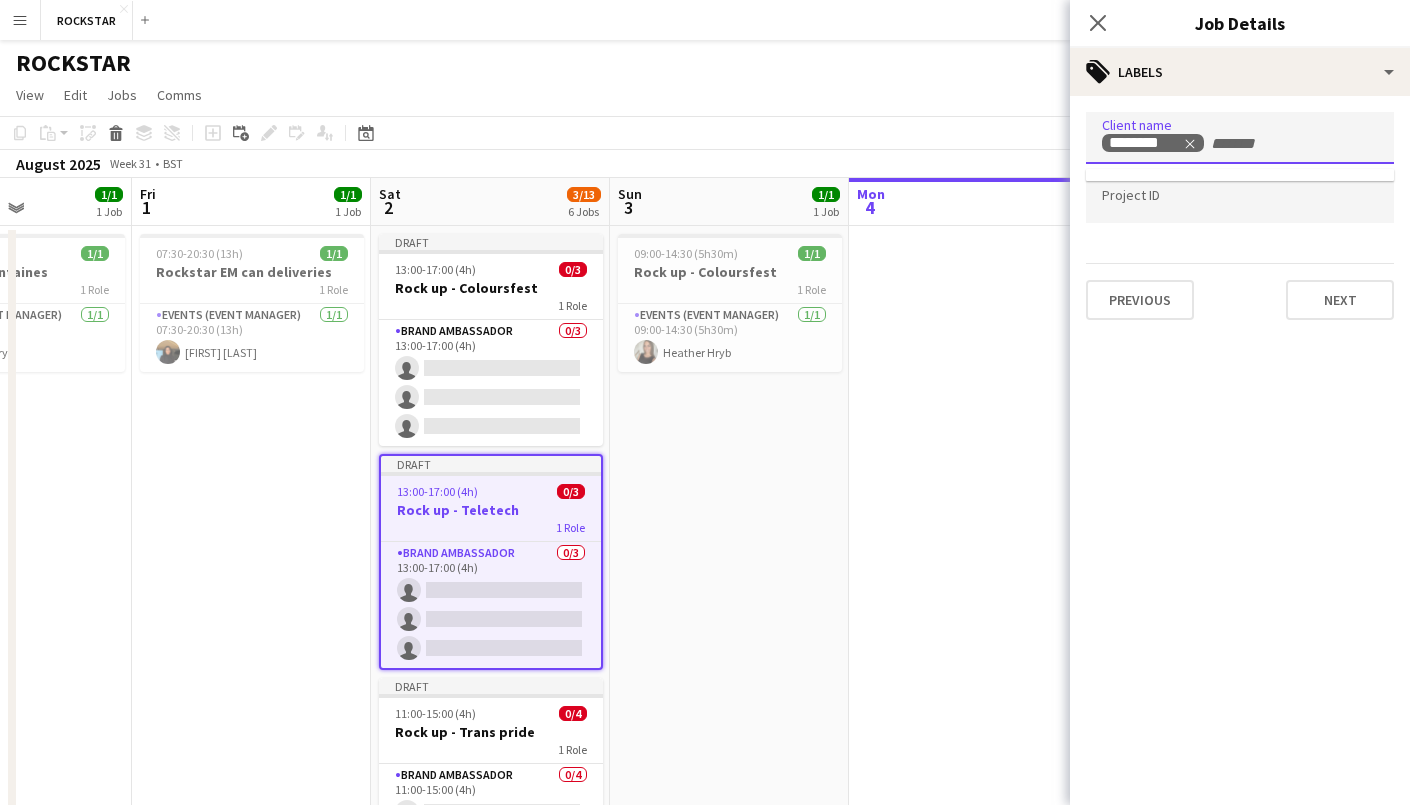 click at bounding box center (1240, 198) 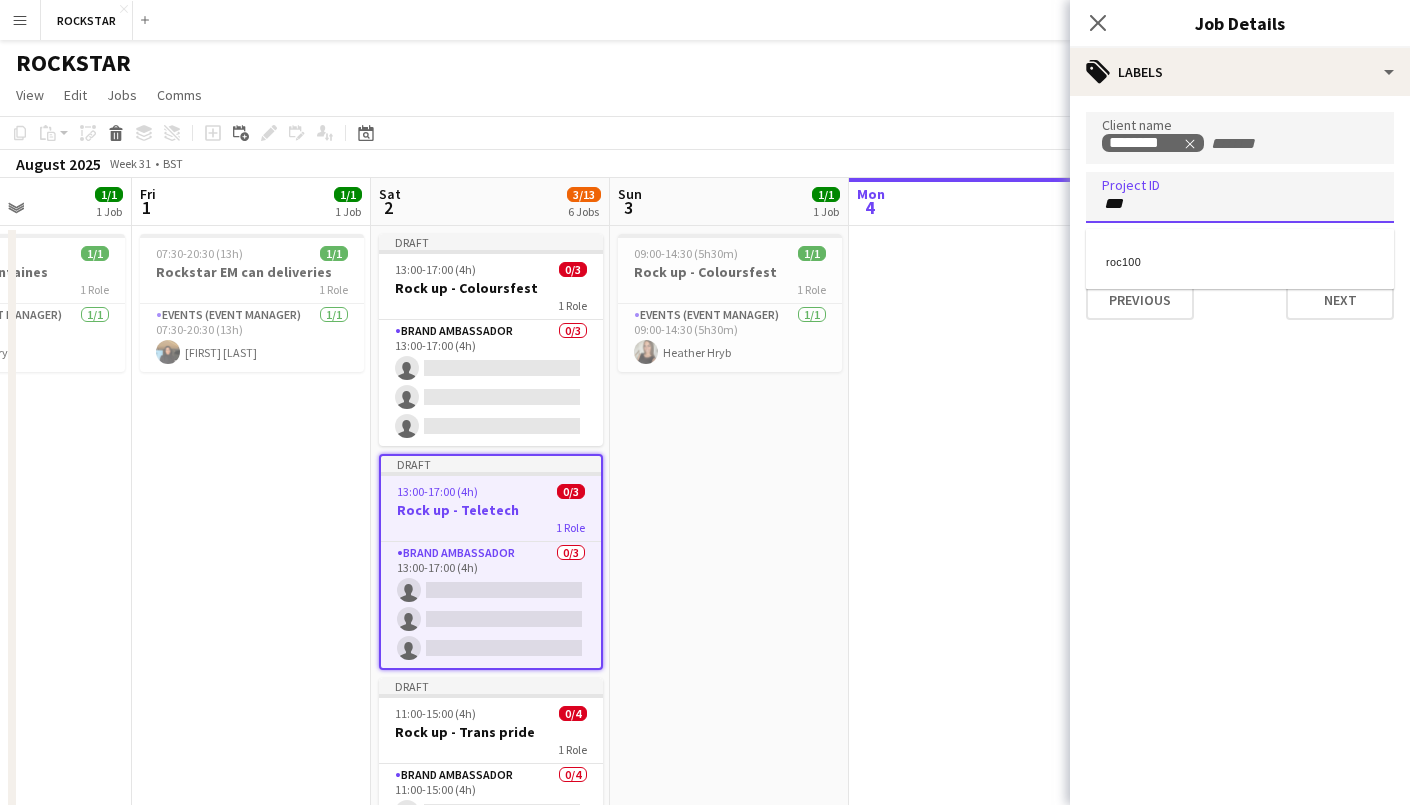 type on "***" 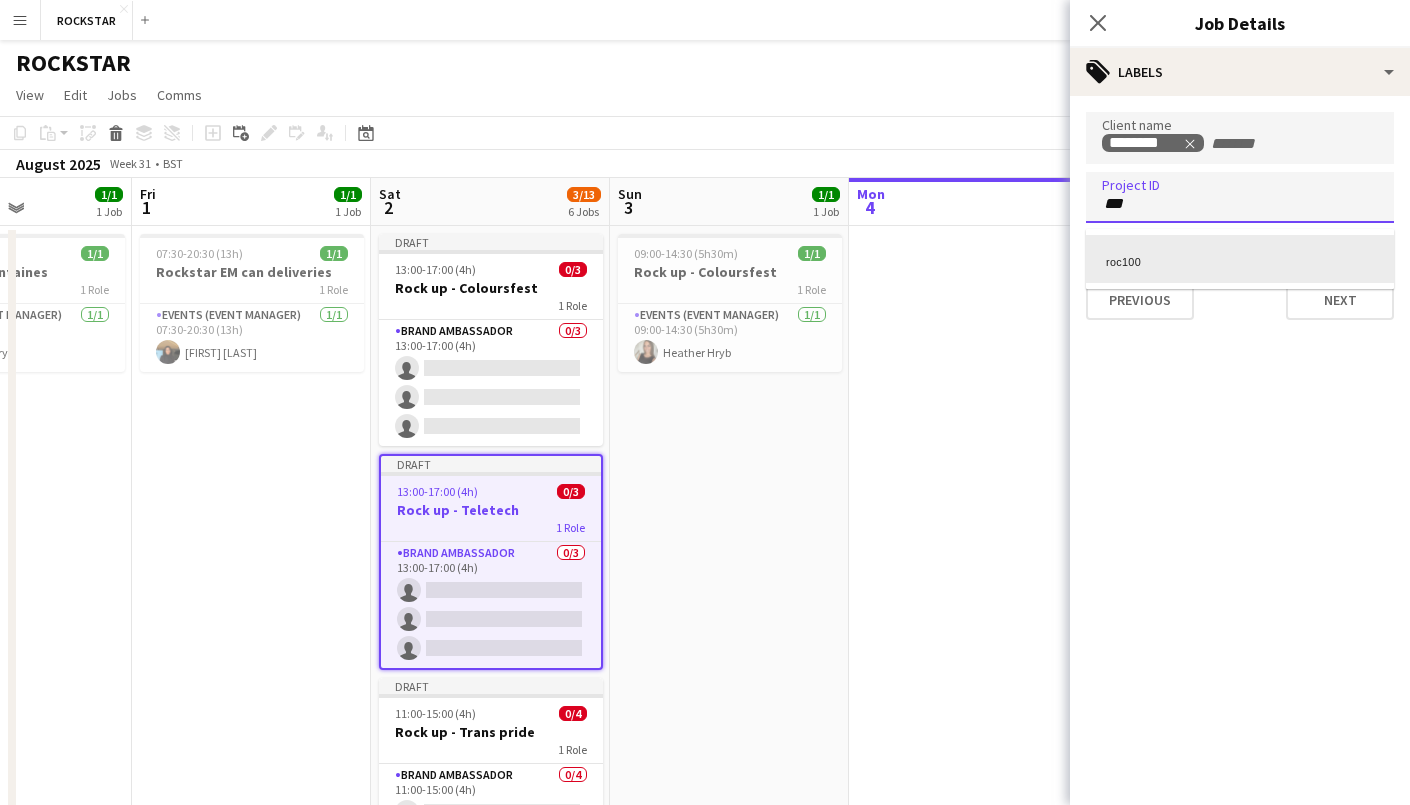 click on "roc100" at bounding box center [1240, 259] 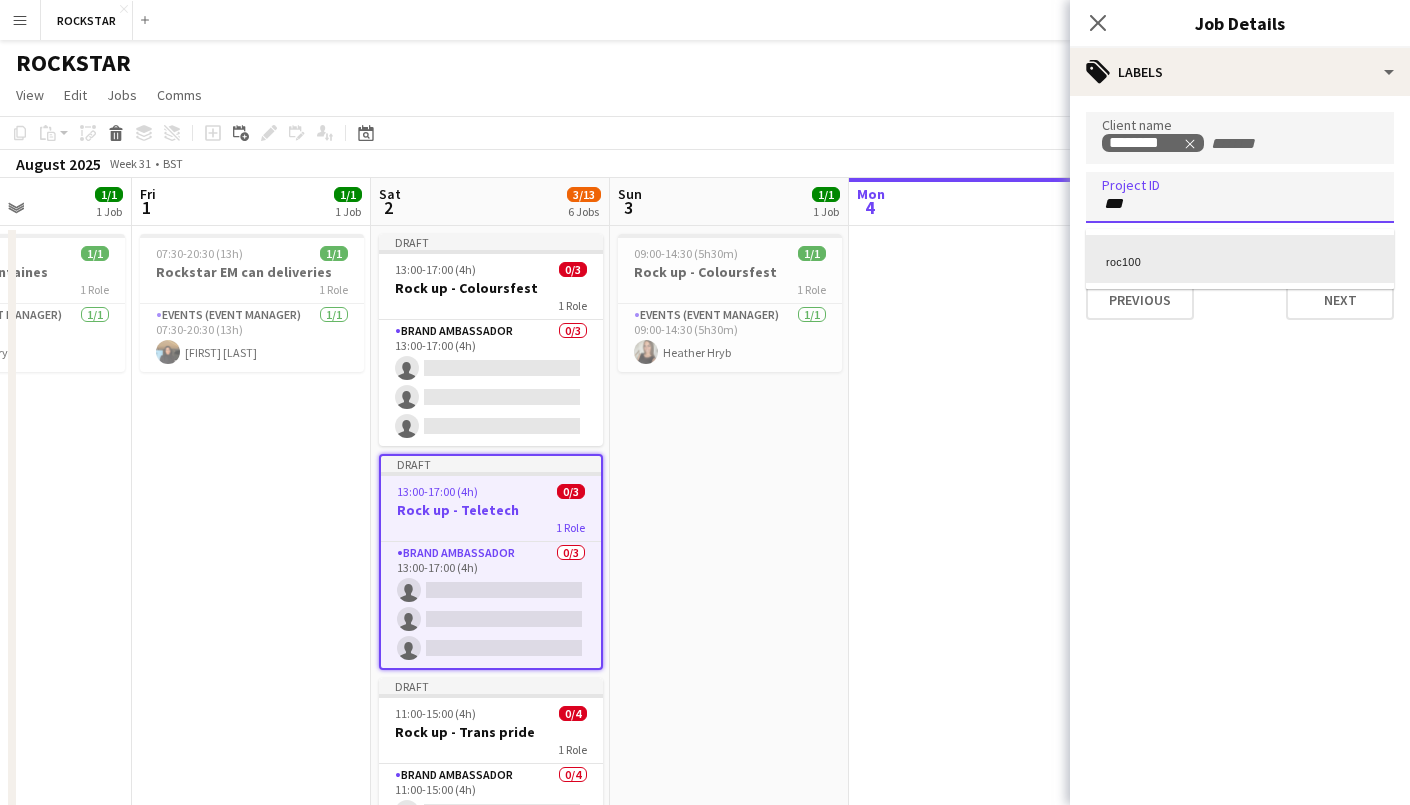 type 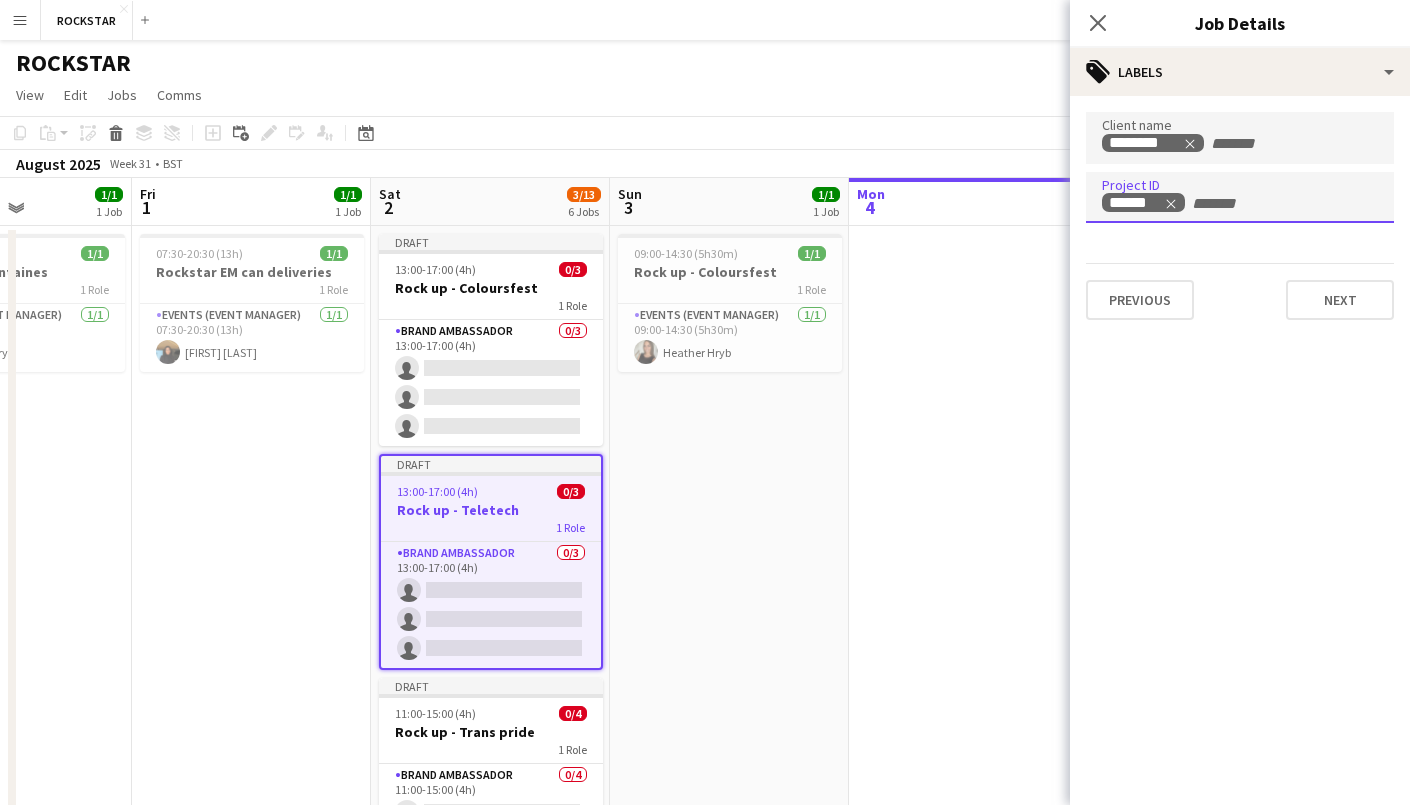 click at bounding box center (968, 642) 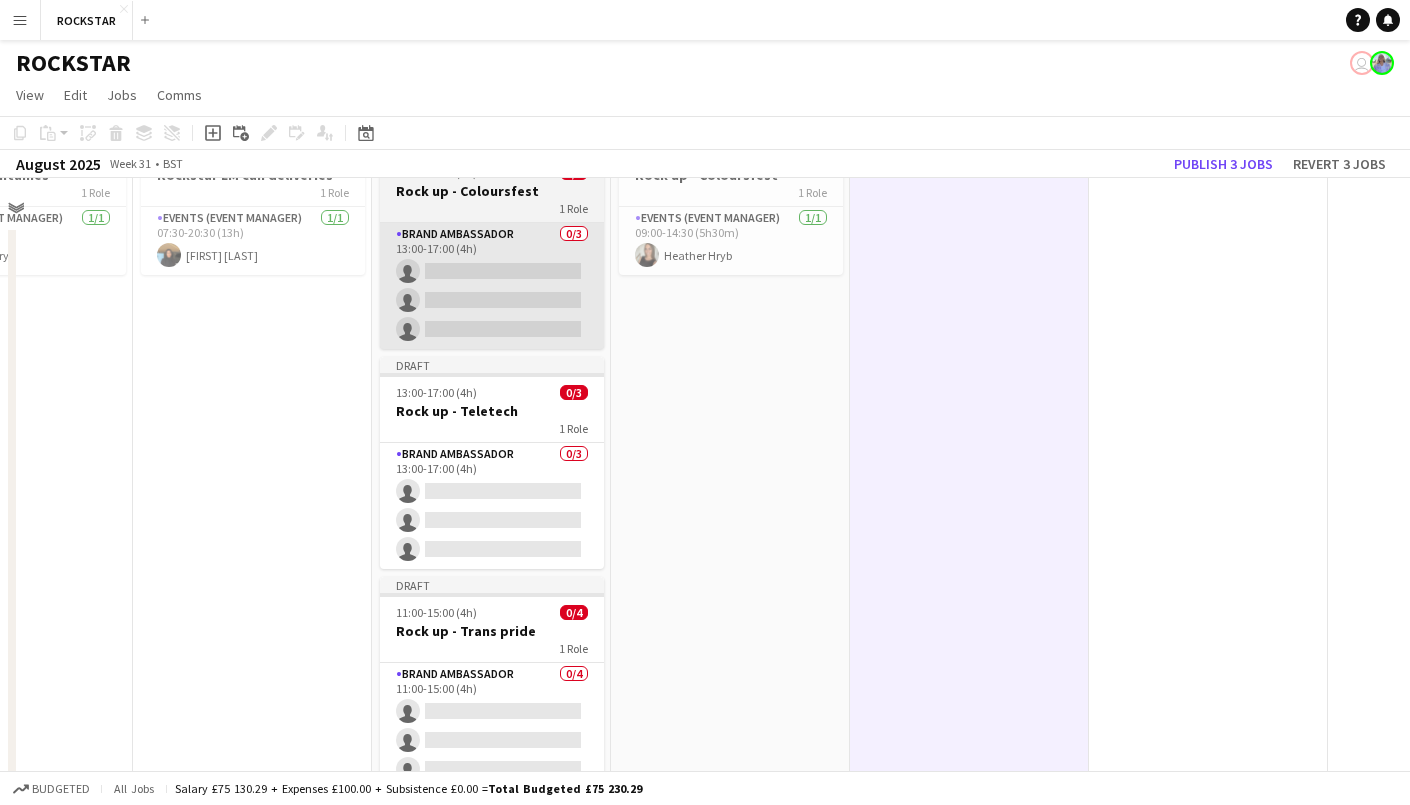scroll, scrollTop: 0, scrollLeft: 584, axis: horizontal 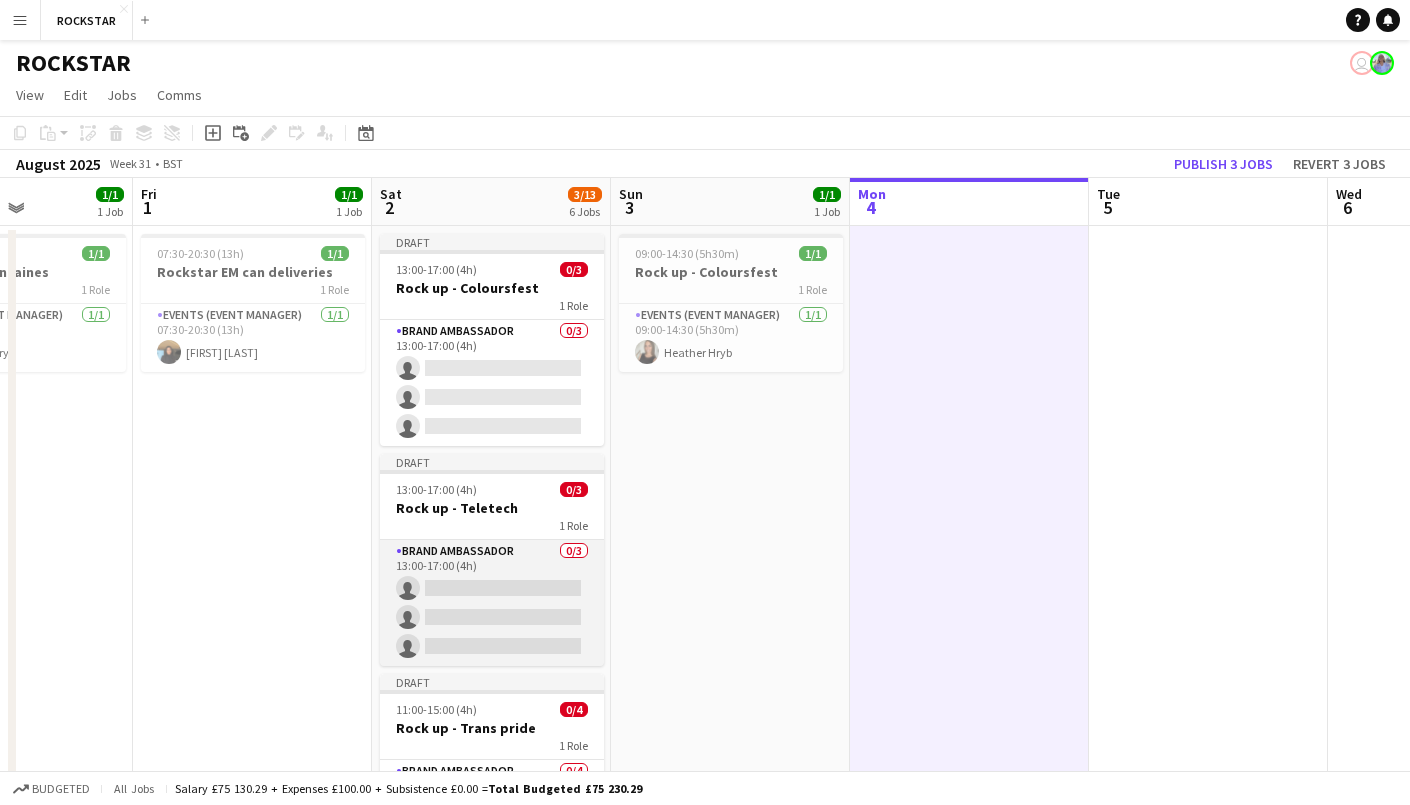 click on "Brand Ambassador   0/3   13:00-17:00 (4h)
single-neutral-actions
single-neutral-actions
single-neutral-actions" at bounding box center (492, 603) 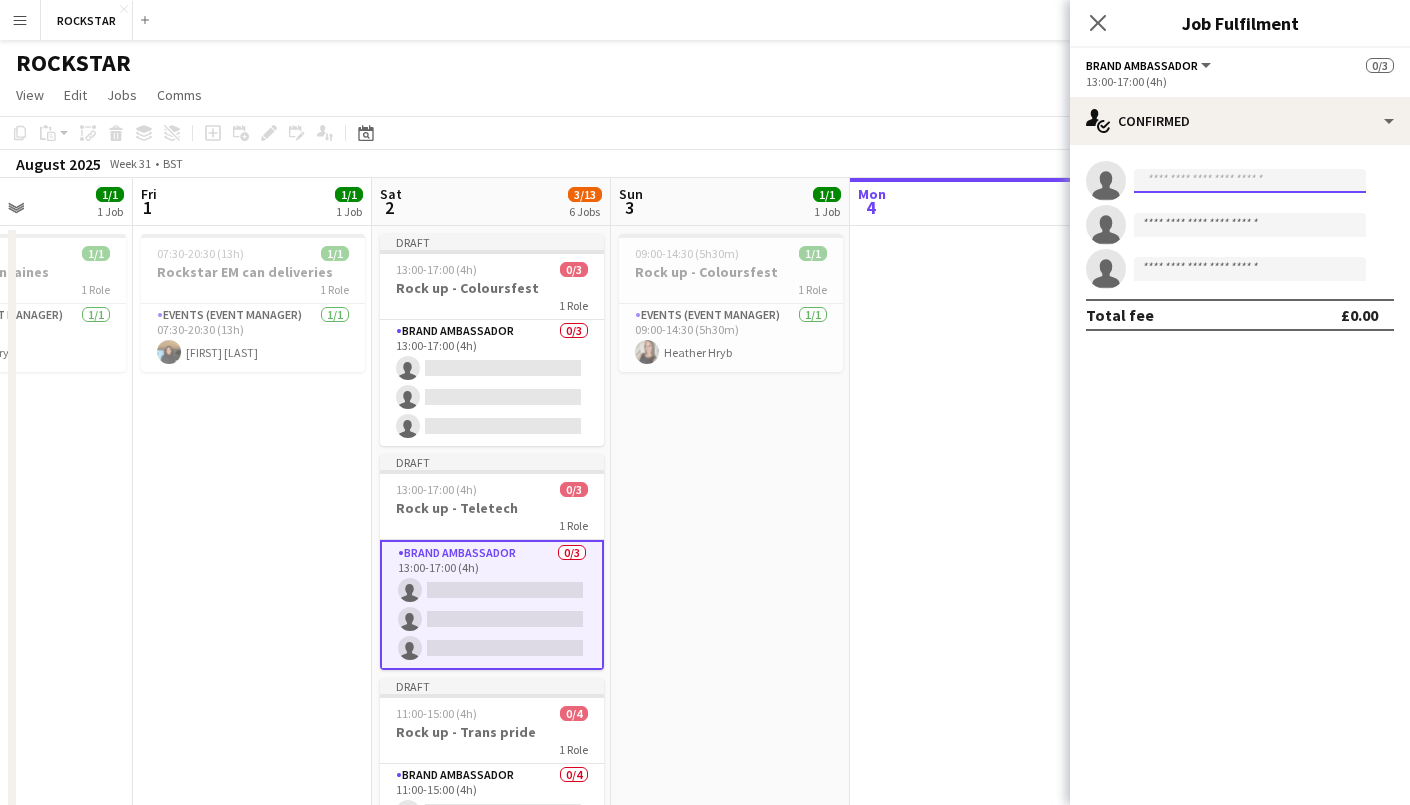 click at bounding box center [1250, 181] 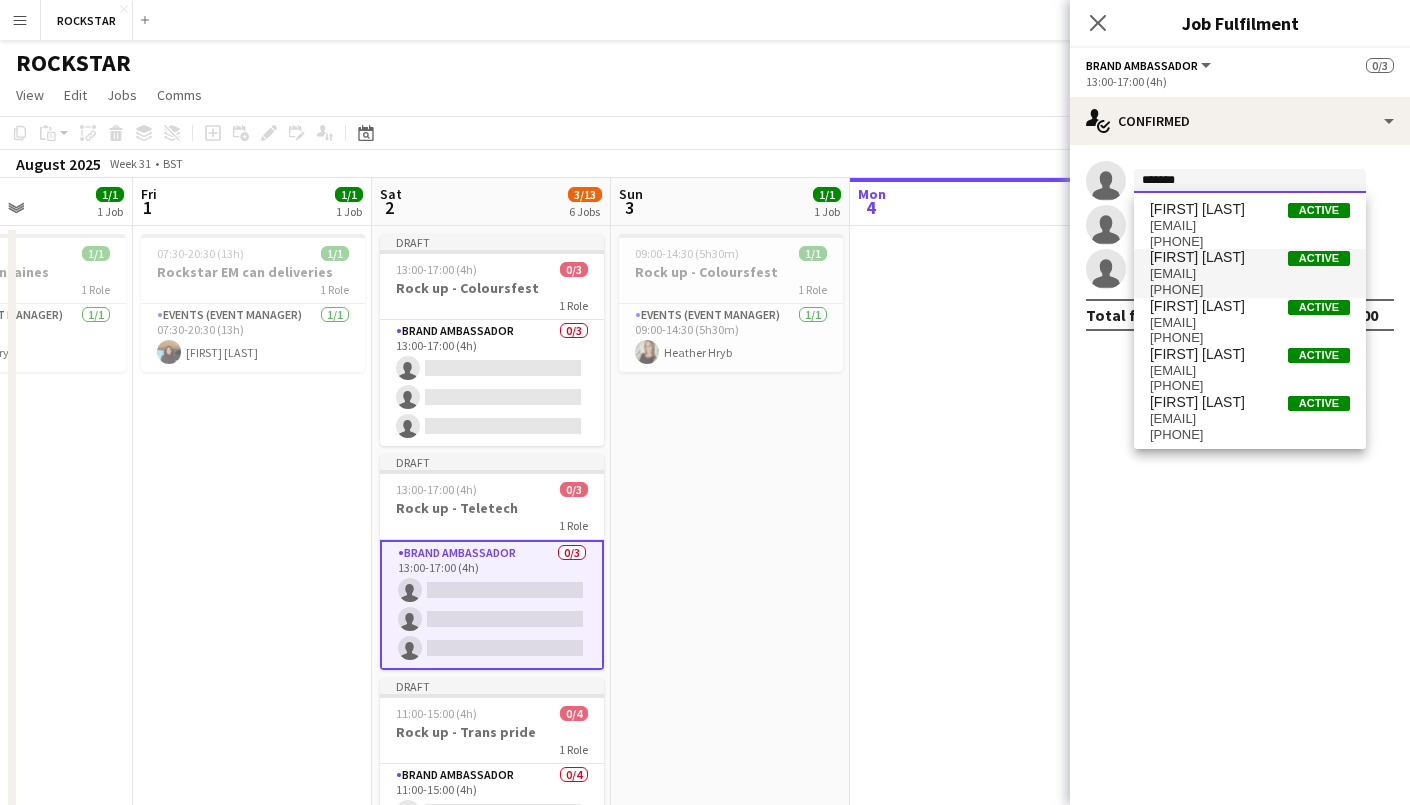 type on "*******" 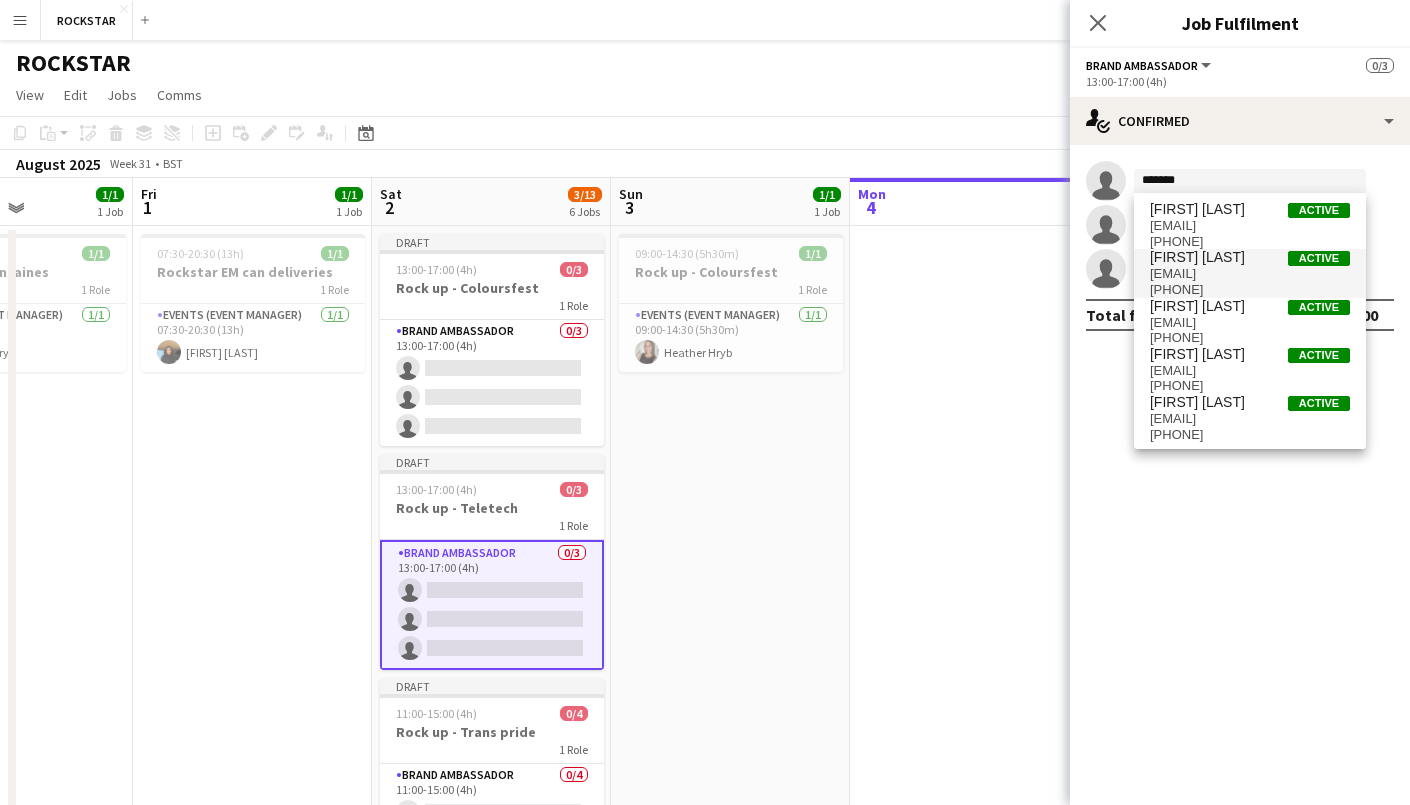 click on "[FIRST] [LAST]  Active" at bounding box center [1250, 257] 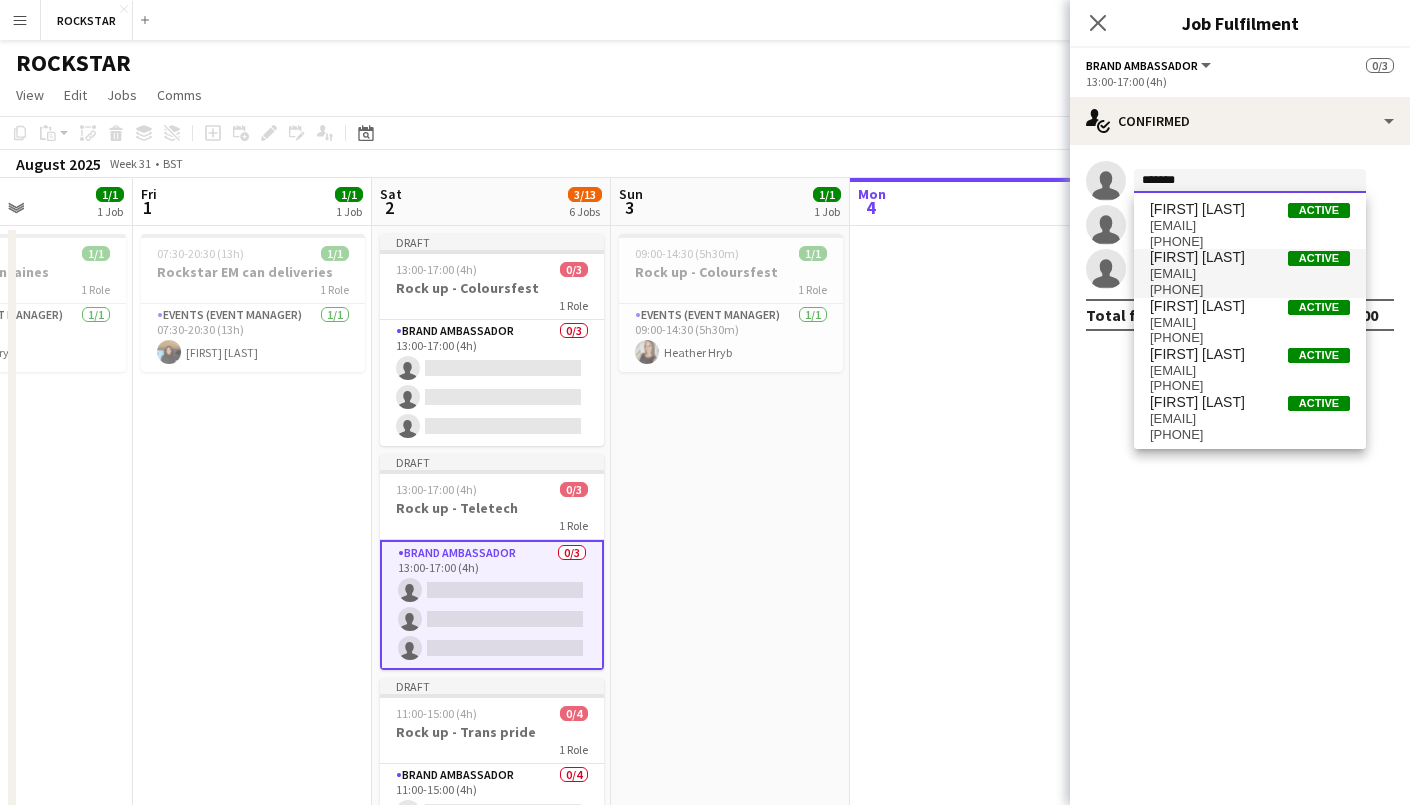 type 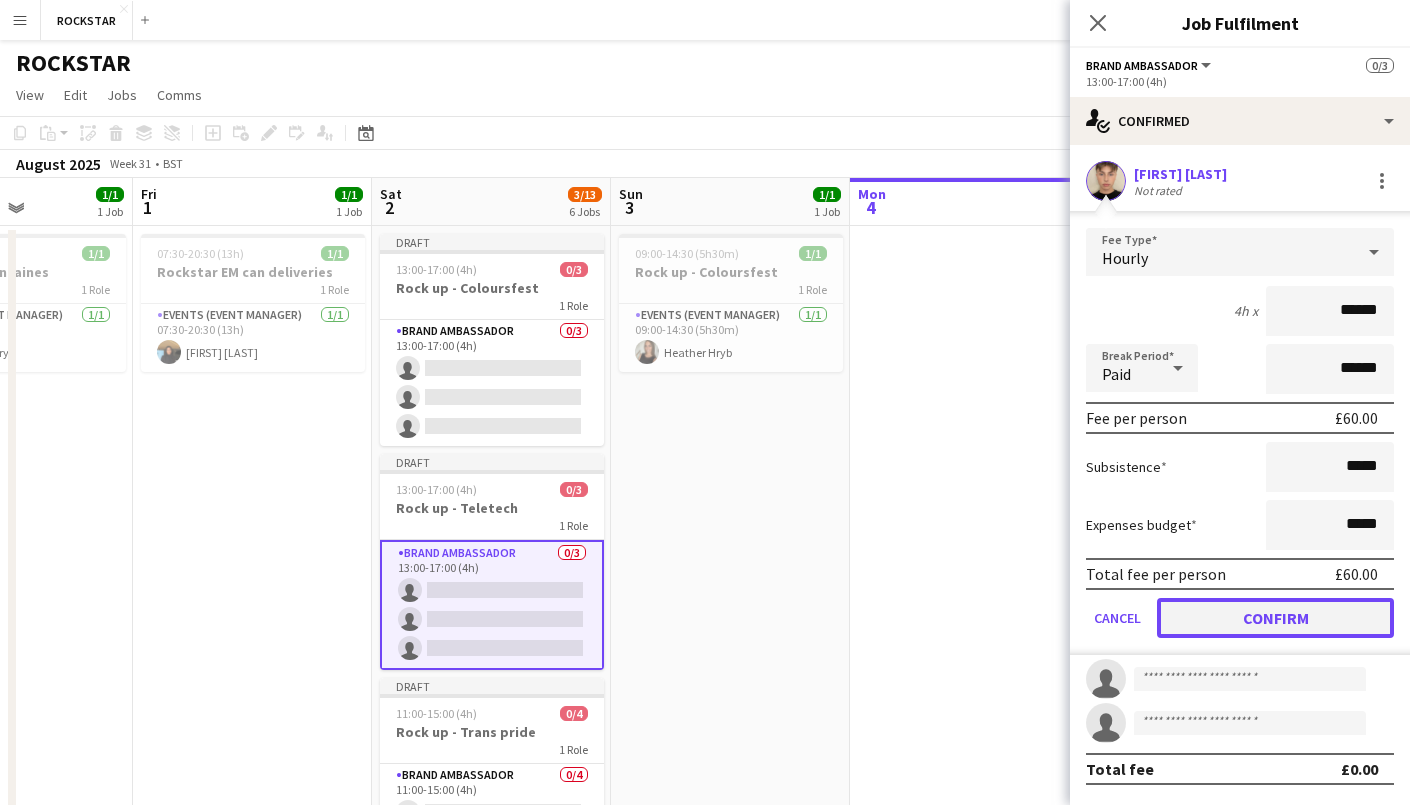 click on "Confirm" at bounding box center (1275, 618) 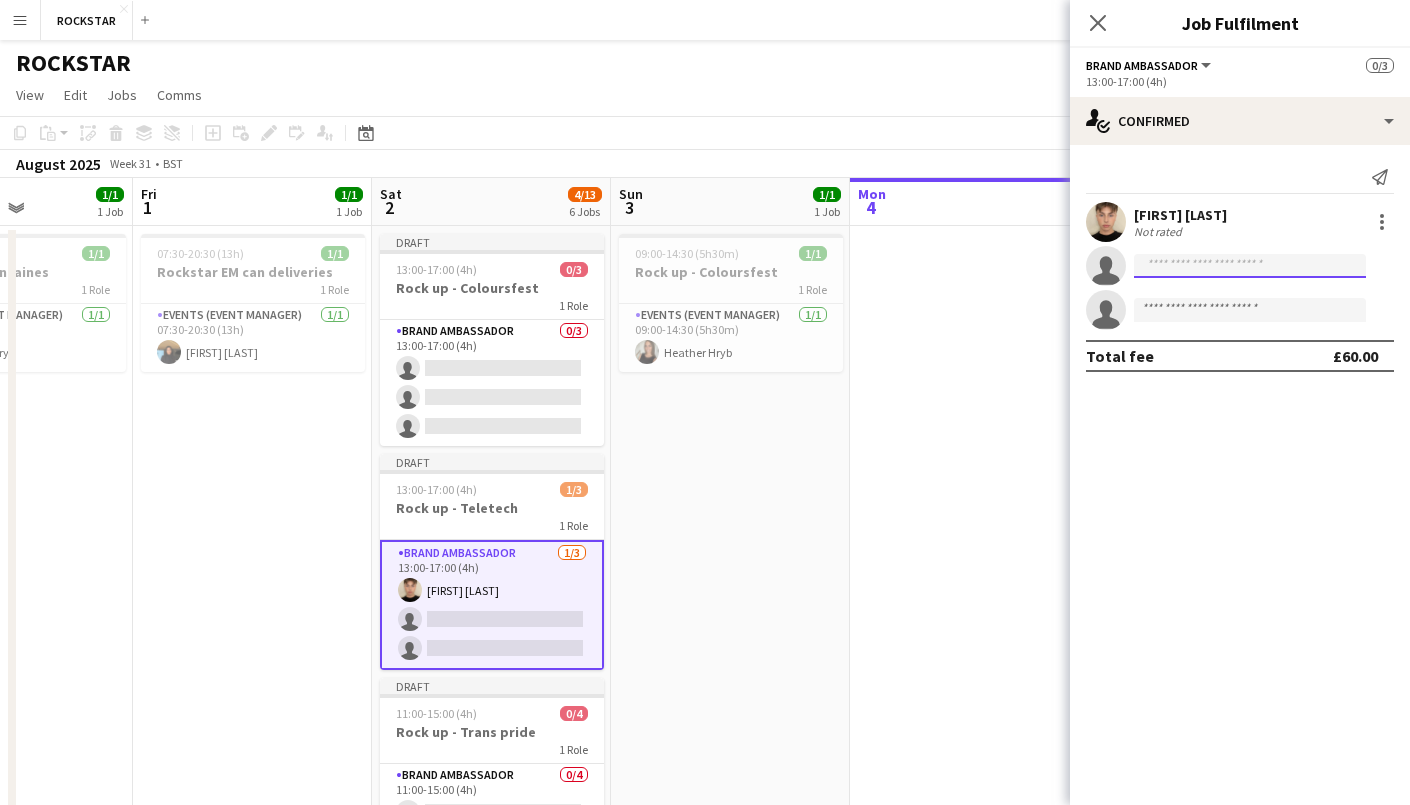 click at bounding box center (1250, 310) 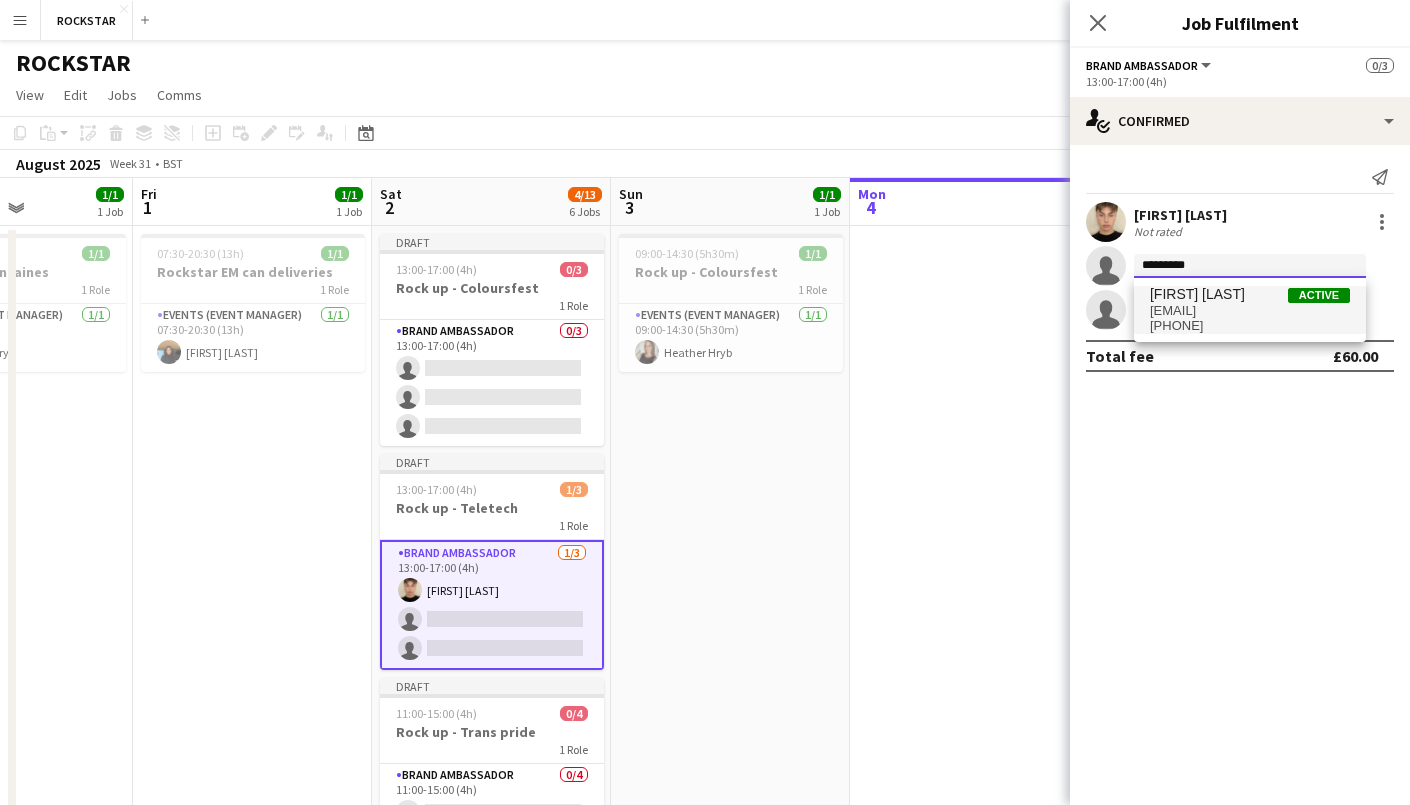 type on "*********" 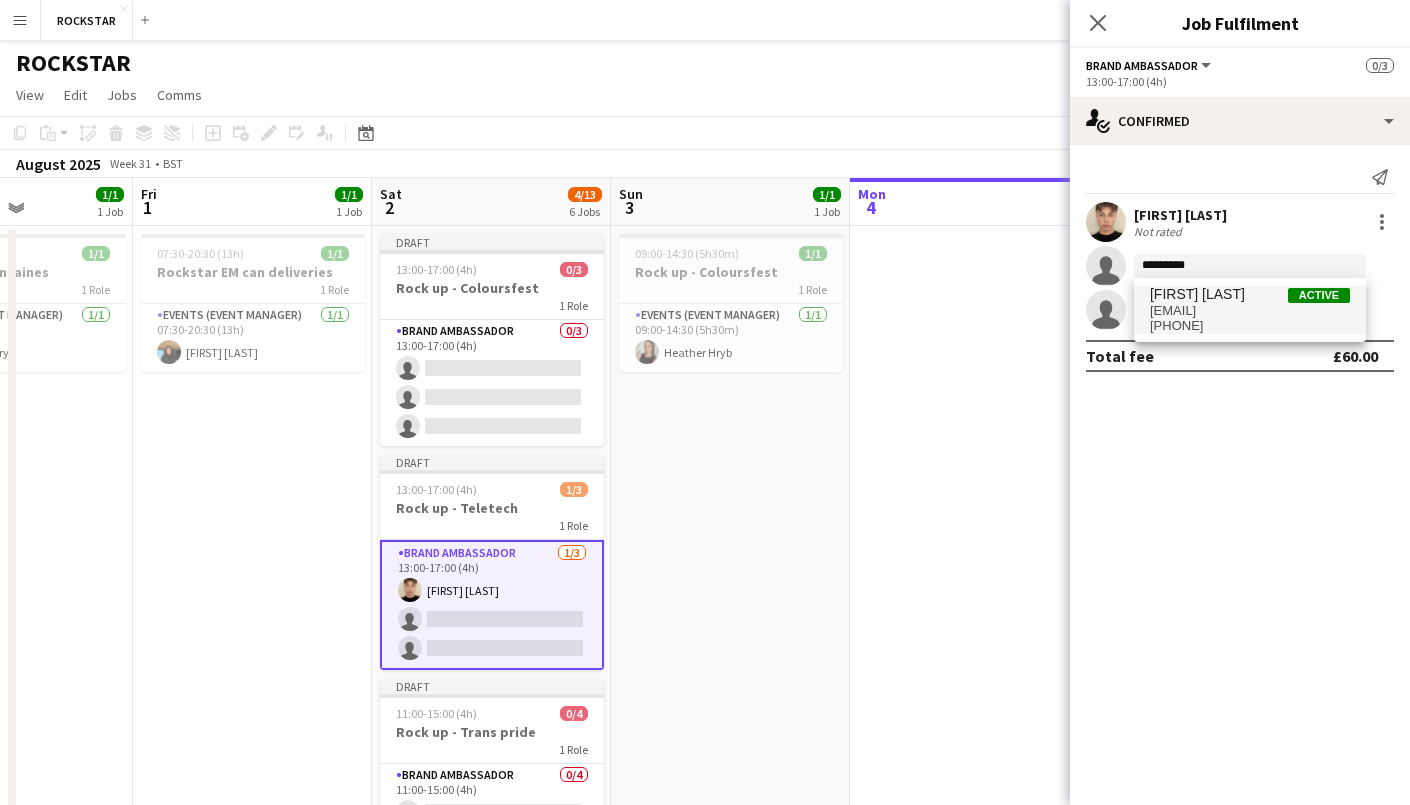 click on "[EMAIL]" at bounding box center (1250, 311) 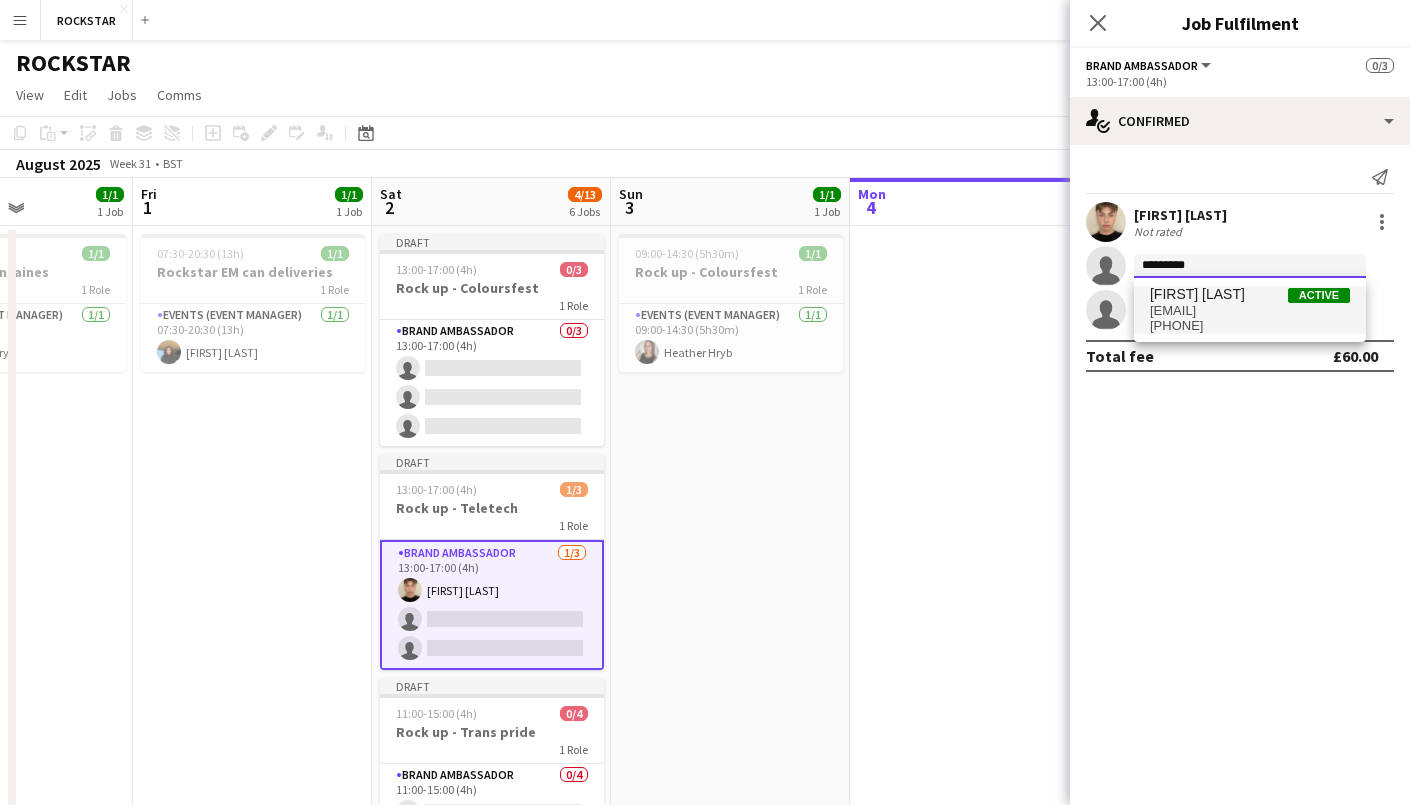 type 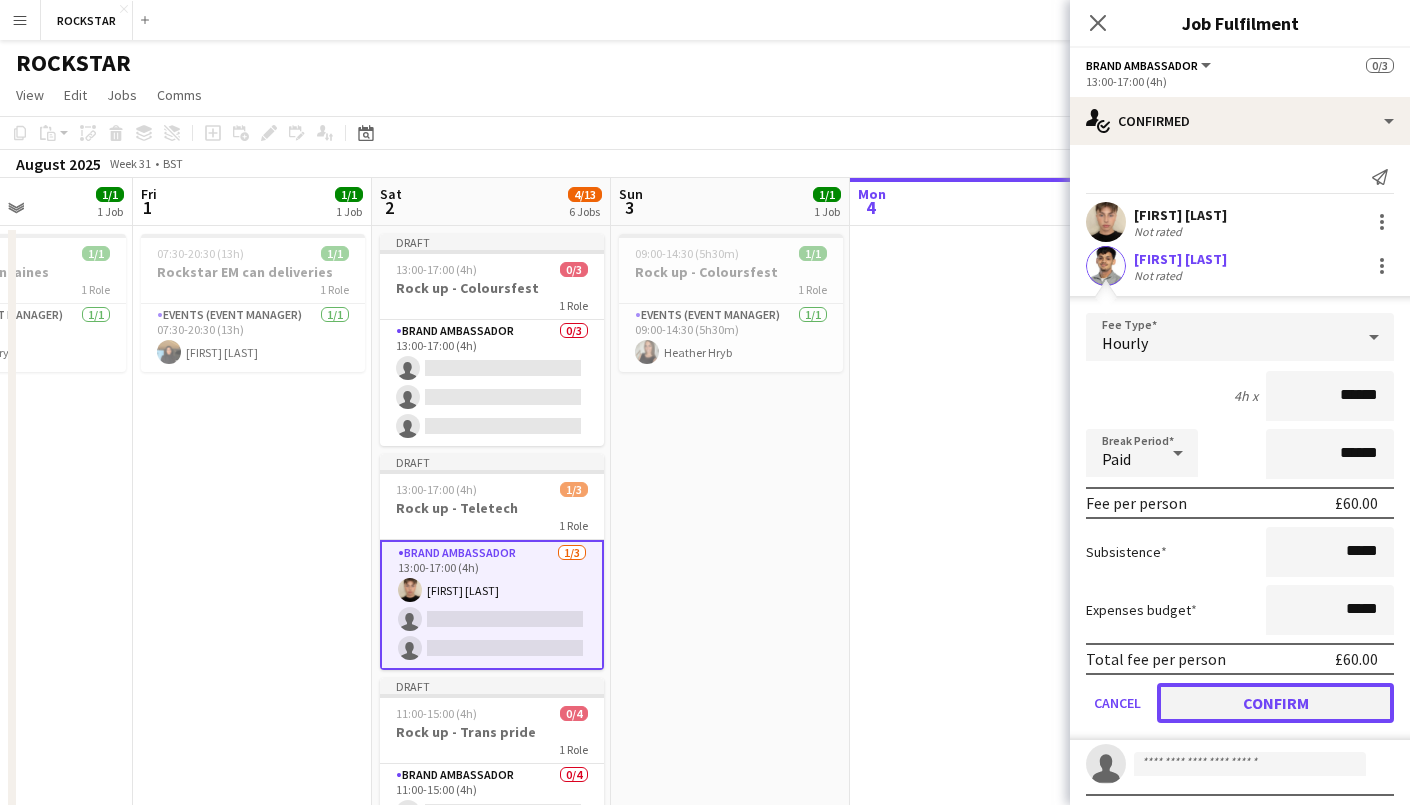 click on "Confirm" at bounding box center [1275, 703] 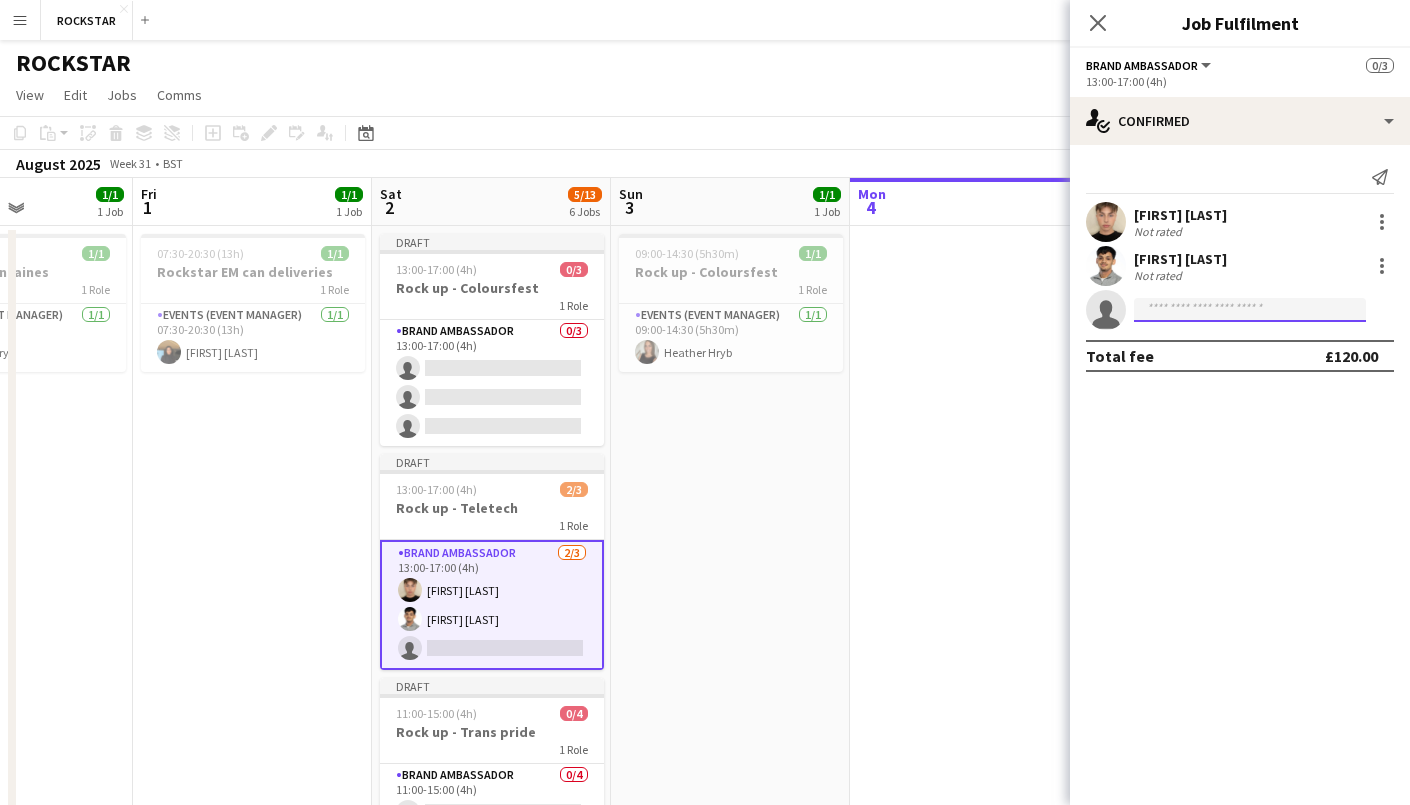 click 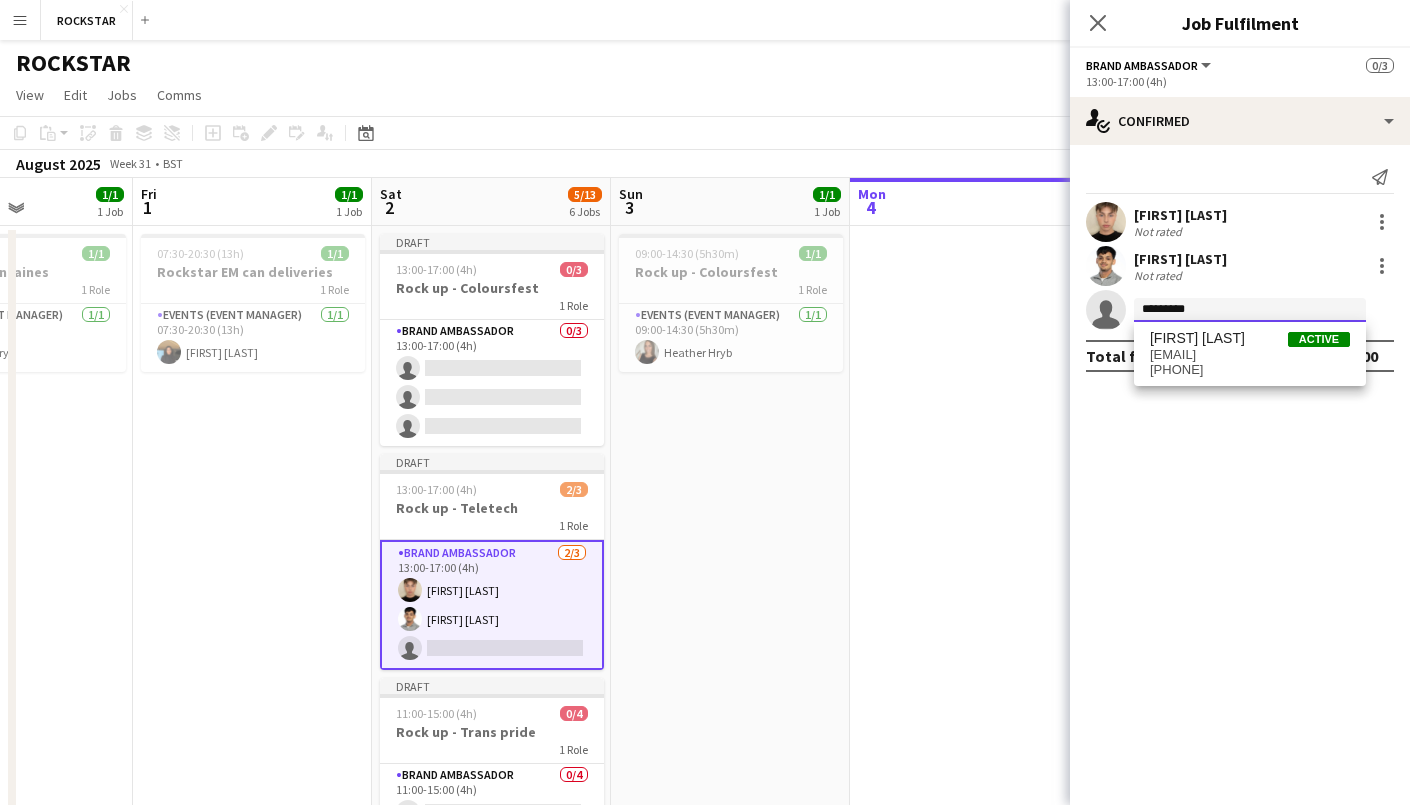 type on "*********" 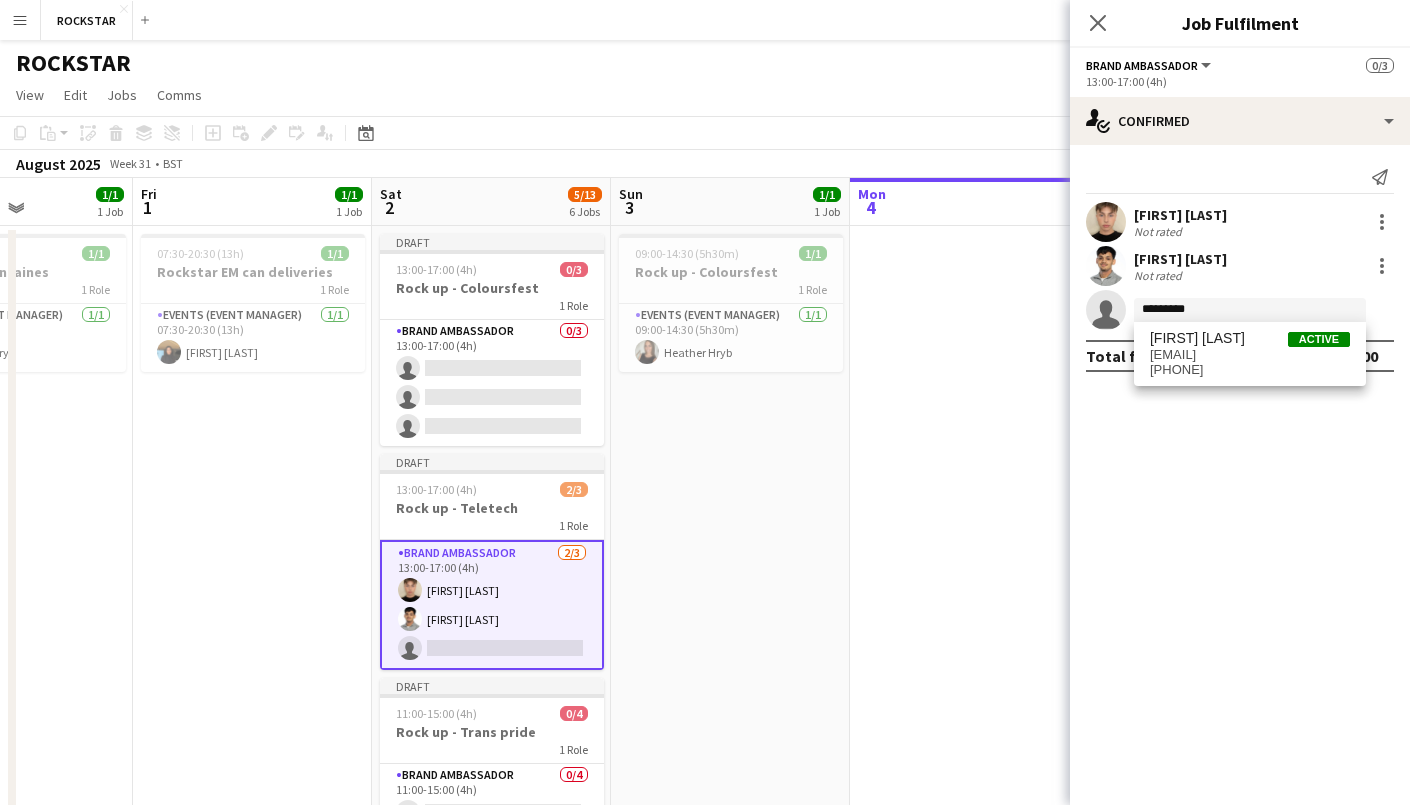 click on "[PHONE]" at bounding box center (1250, 370) 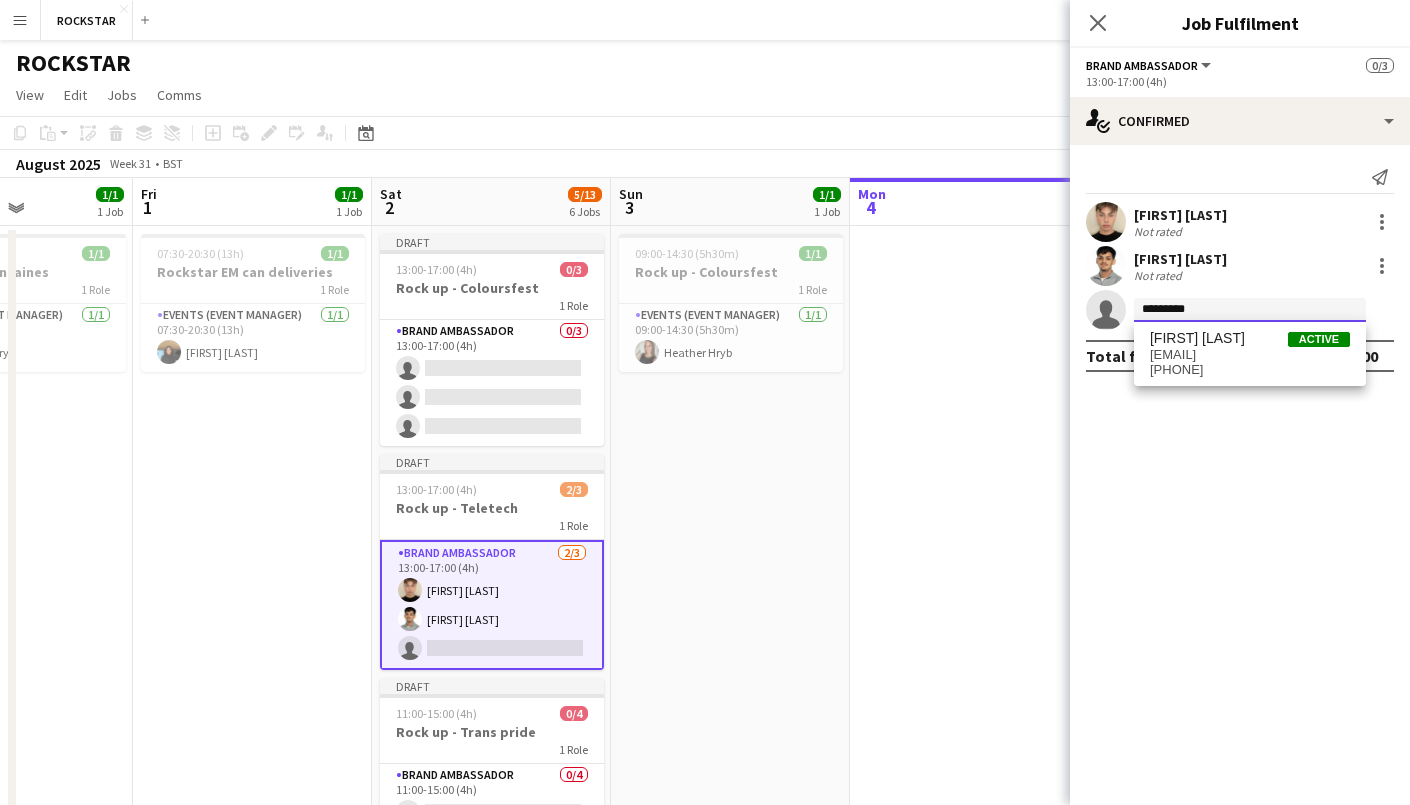 type 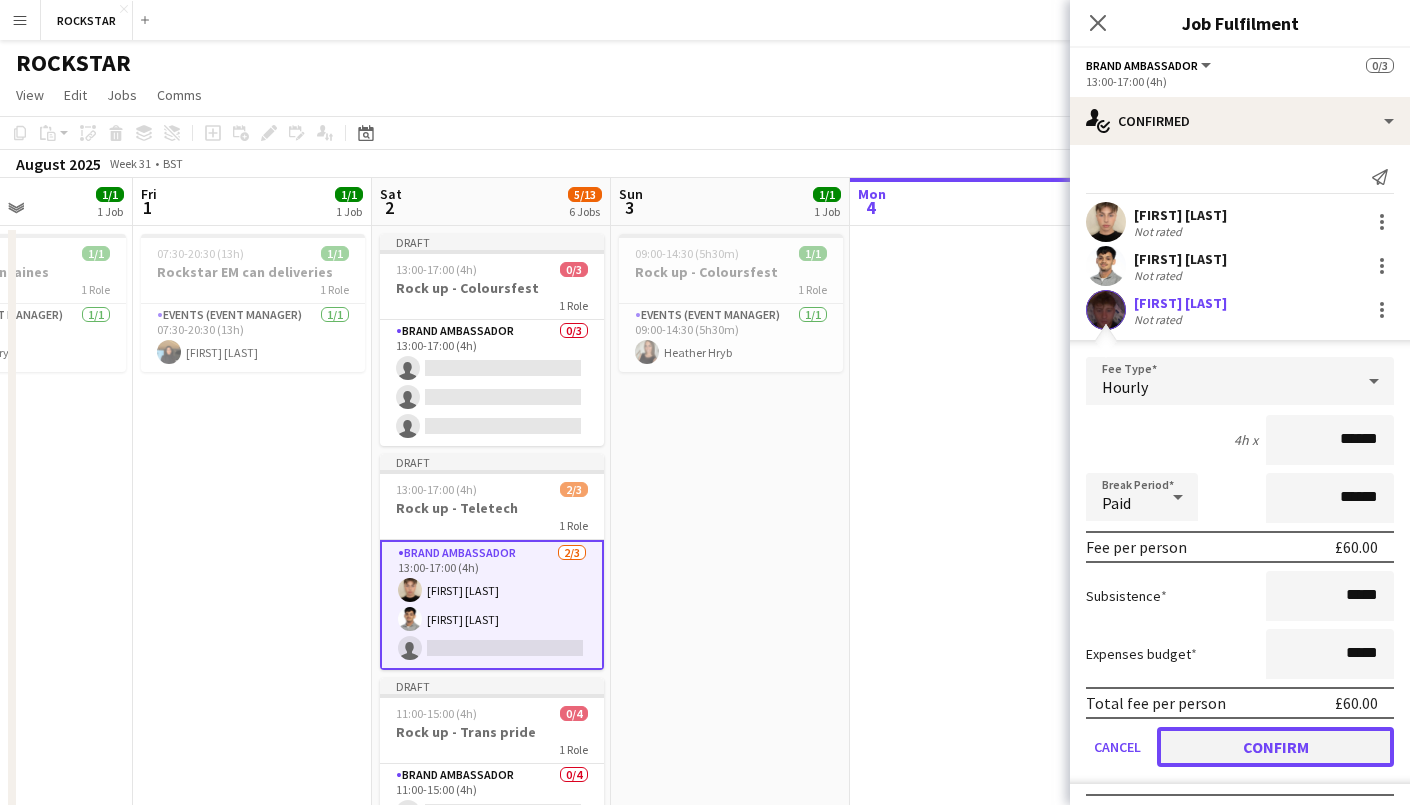 click on "Confirm" at bounding box center [1275, 747] 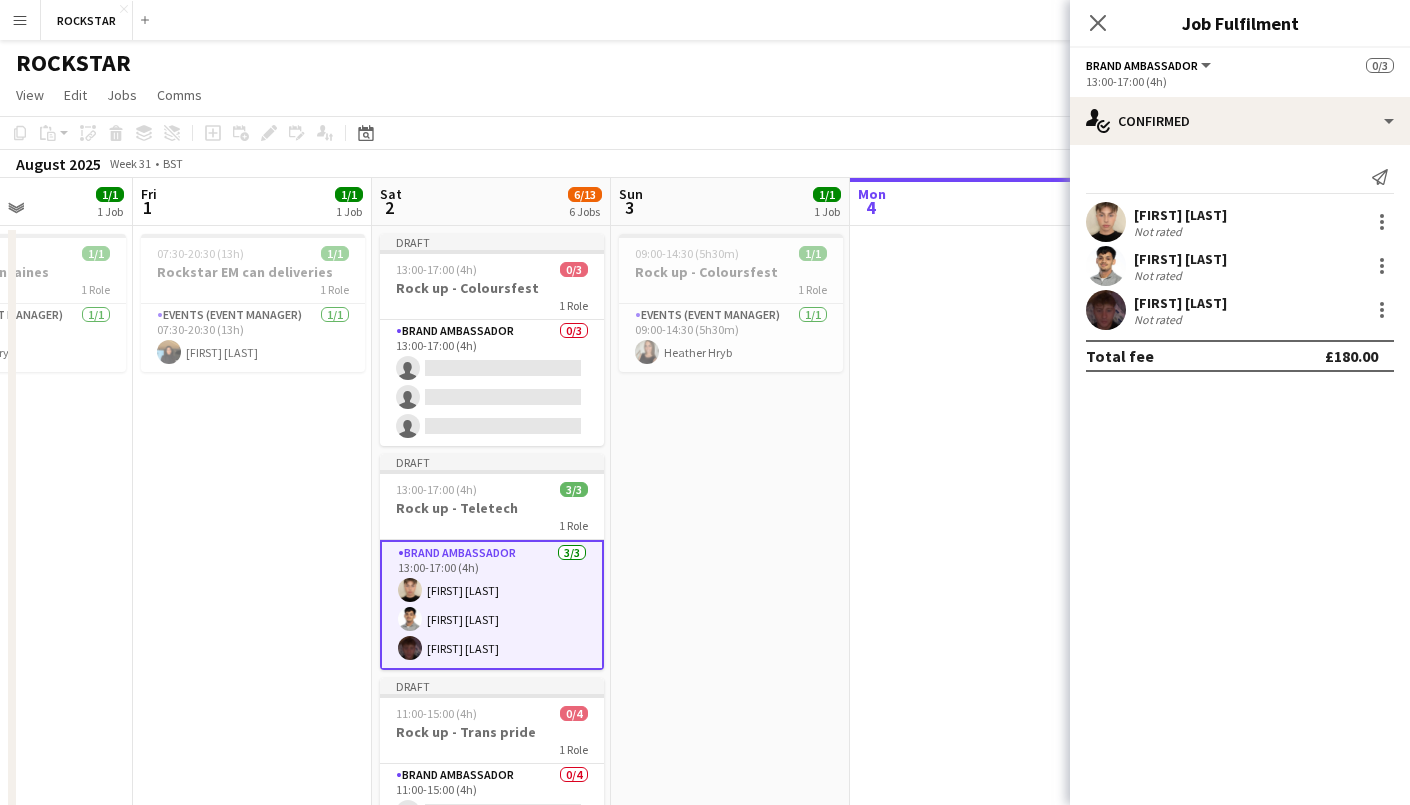 click at bounding box center (969, 642) 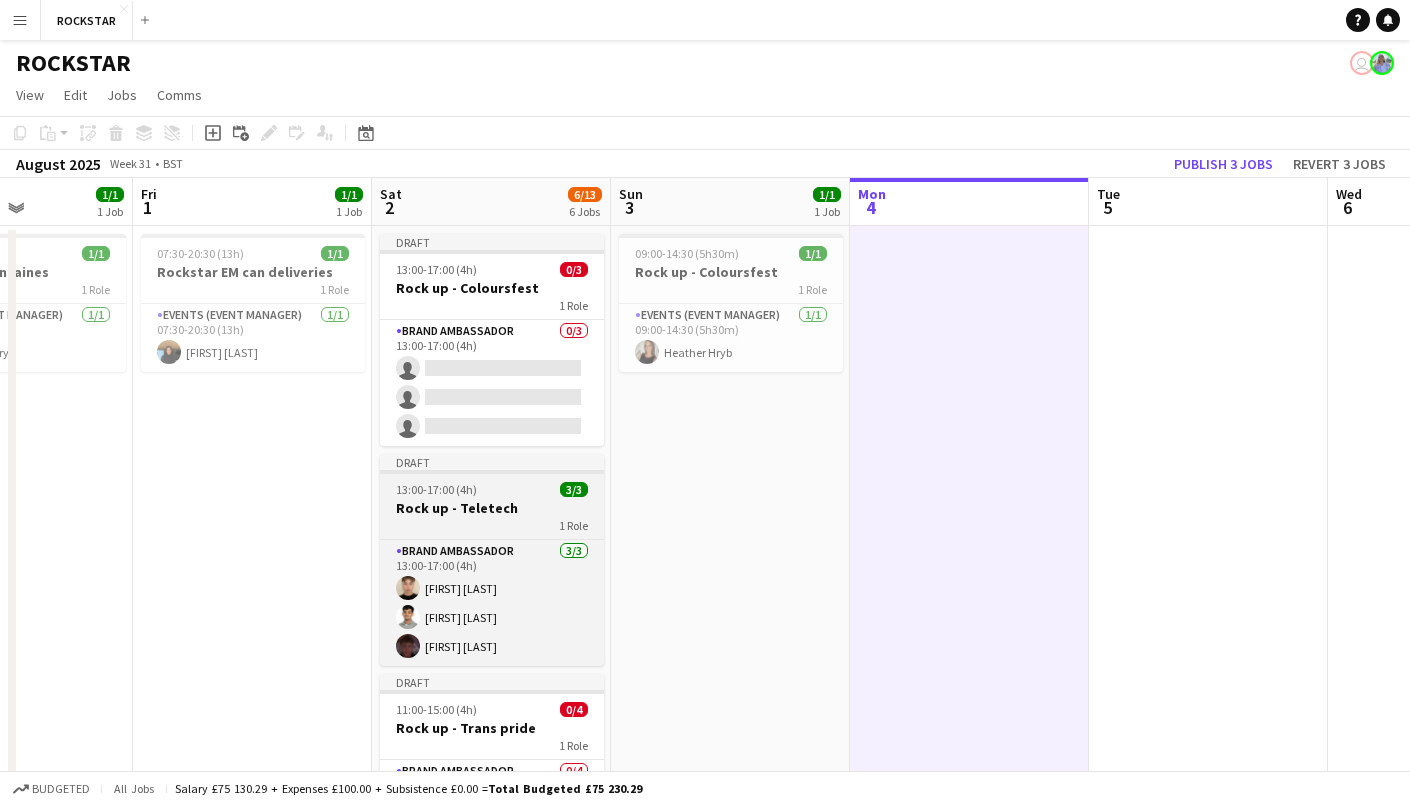 click on "1 Role" at bounding box center (492, 525) 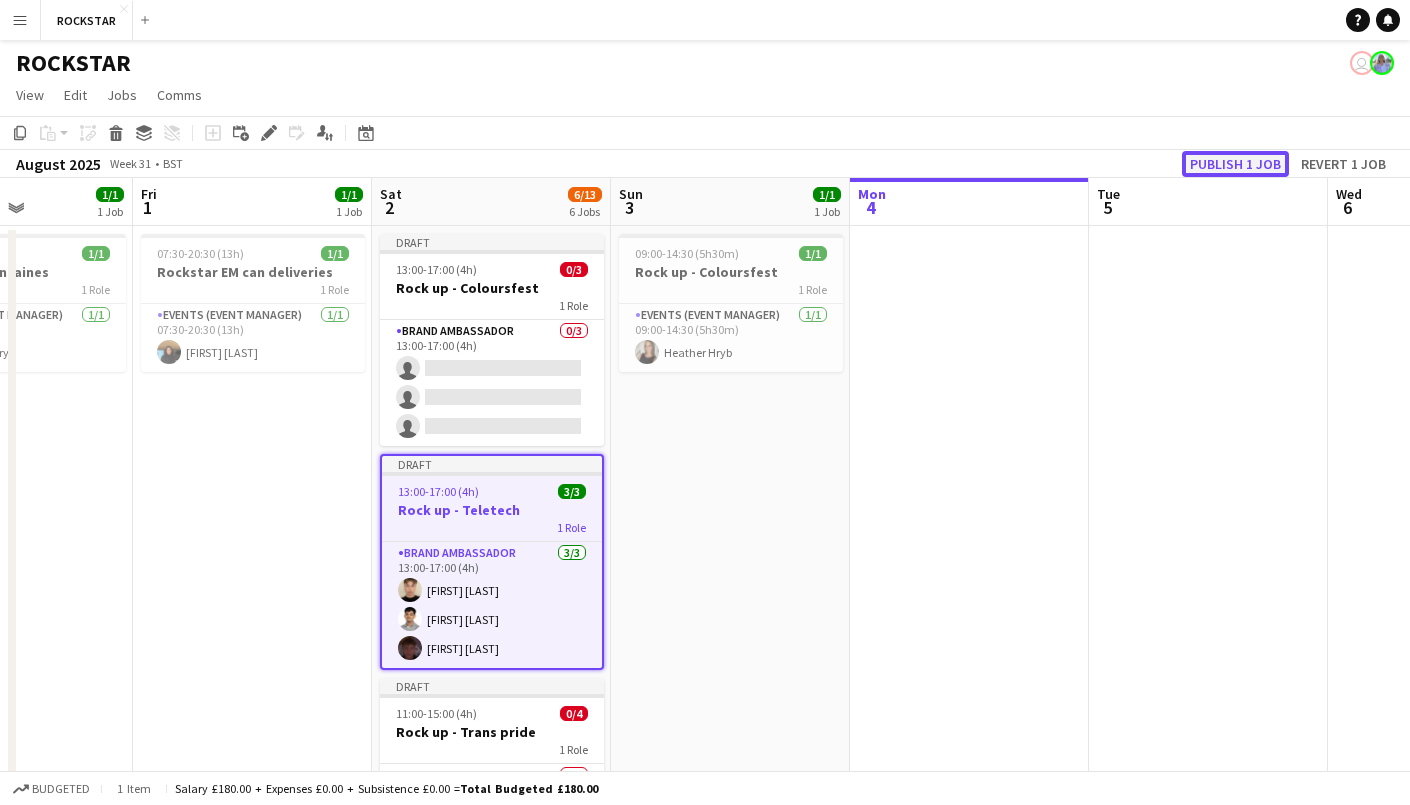 click on "Publish 1 job" 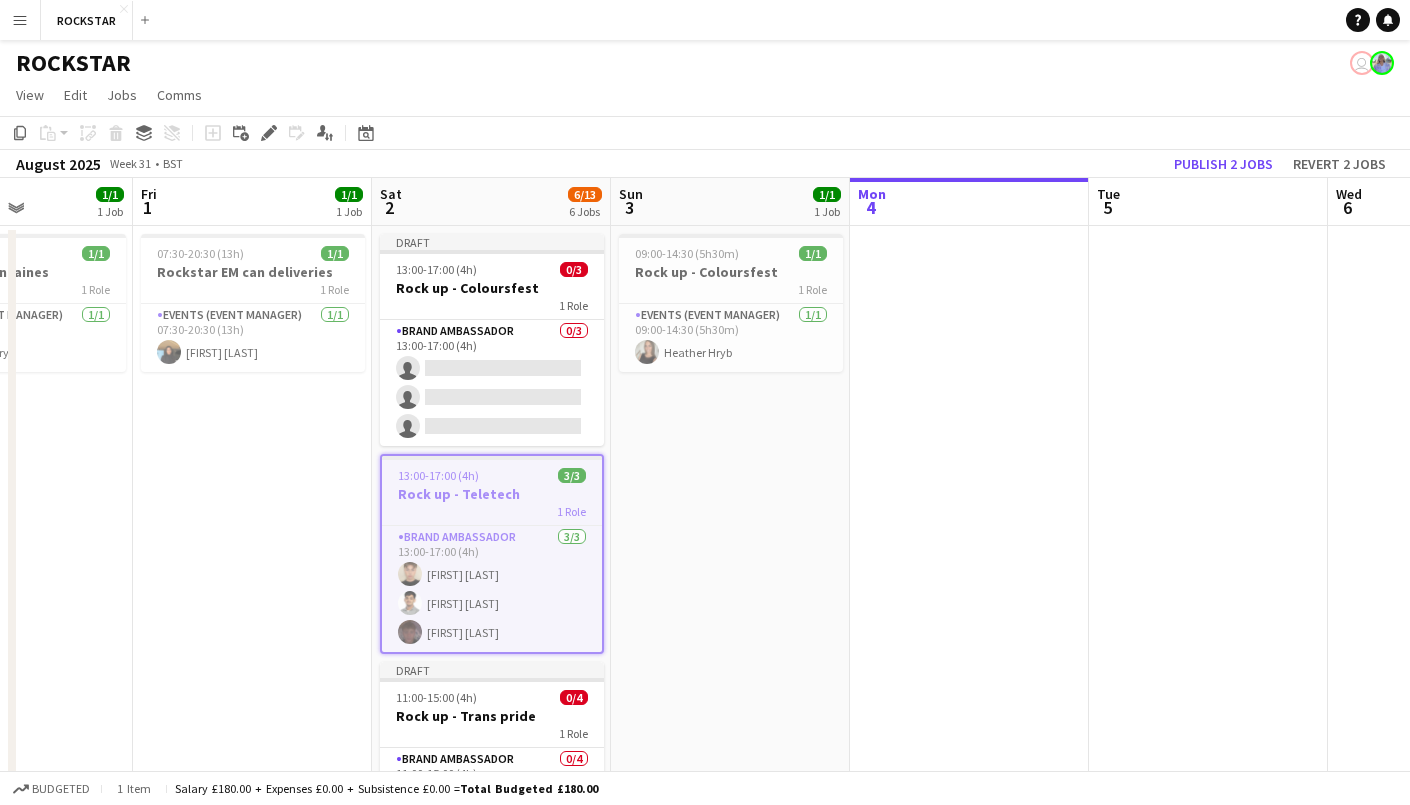 click on "[TIME] - [TIME] ([DURATION])    1/1   Rockstar EM can deliveries   1 Role   Events (Event Manager)   1/1   [TIME] - [TIME] ([DURATION])
[FIRST] [LAST]" at bounding box center (252, 706) 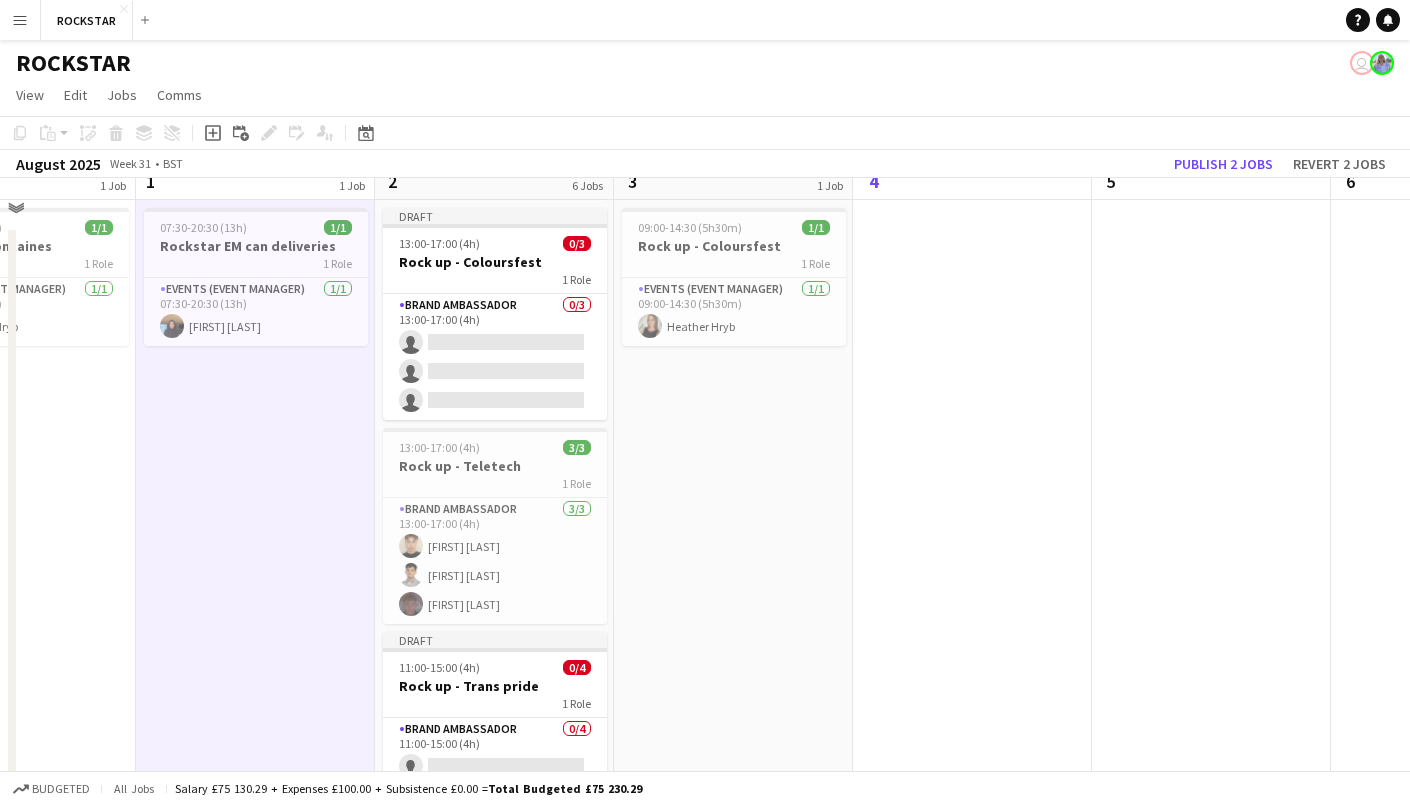 scroll, scrollTop: 22, scrollLeft: 580, axis: both 